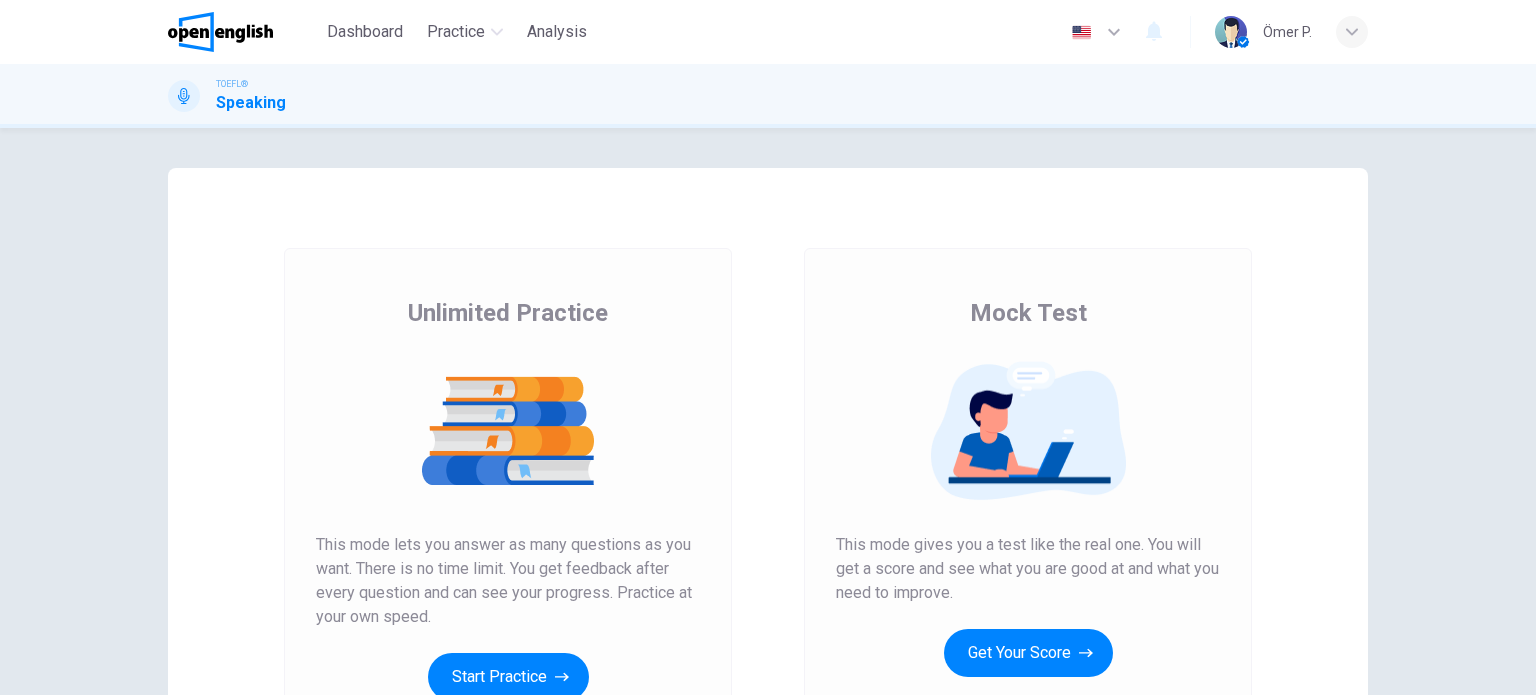 scroll, scrollTop: 0, scrollLeft: 0, axis: both 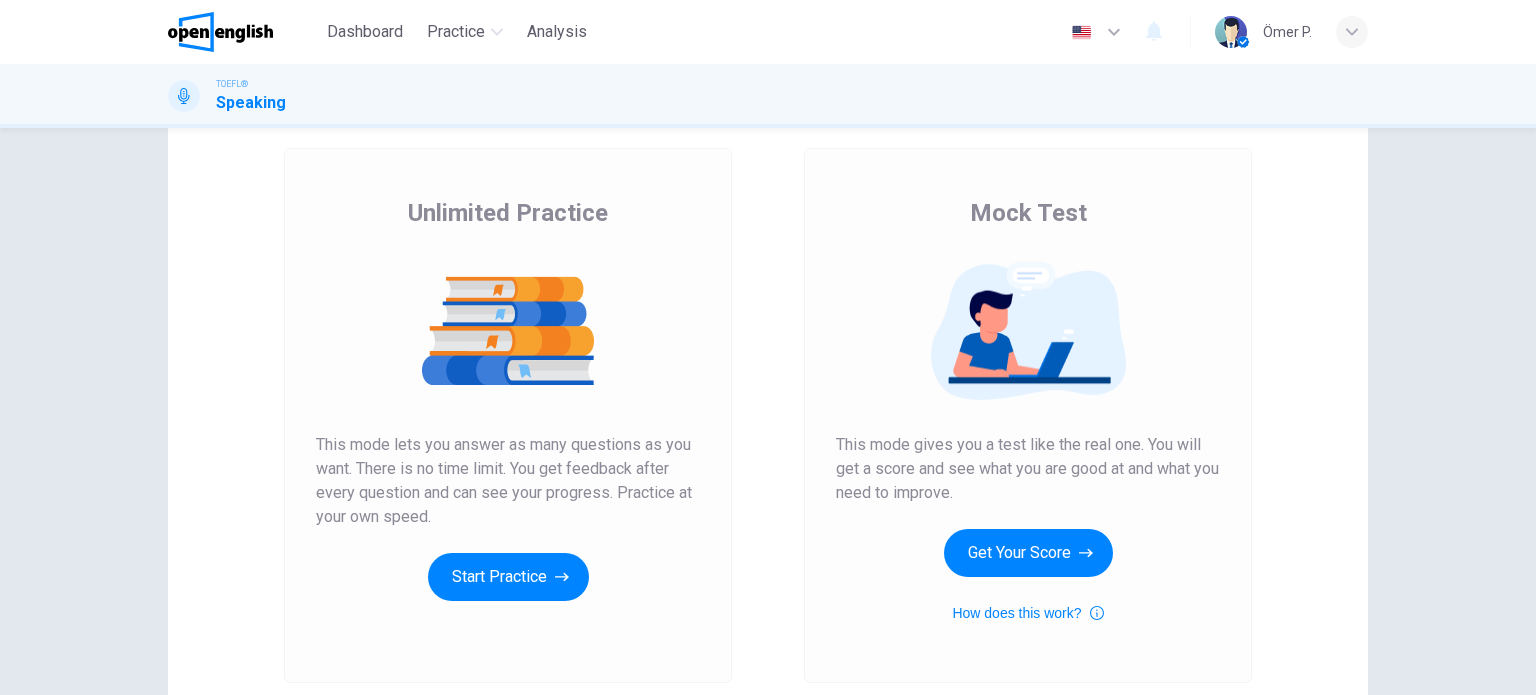 click on "Start Practice" at bounding box center [508, 577] 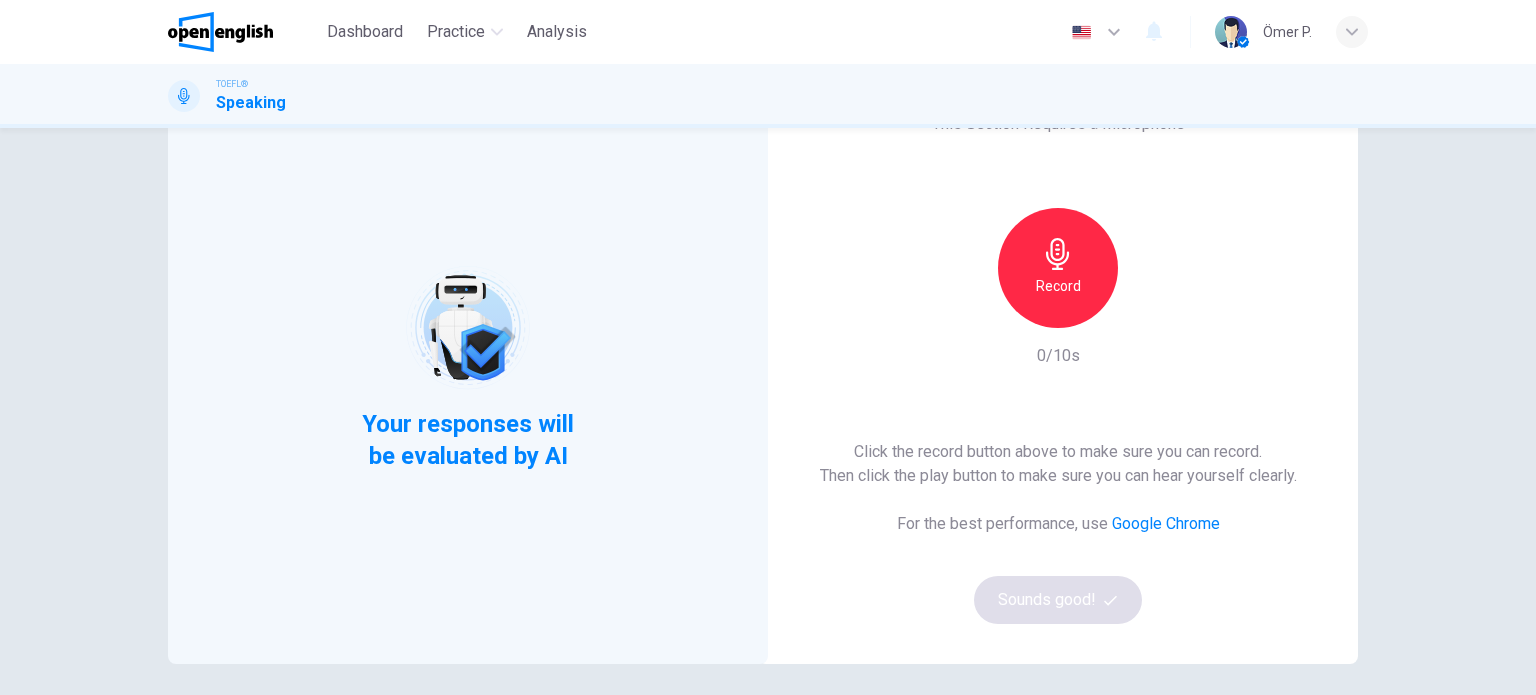scroll, scrollTop: 100, scrollLeft: 0, axis: vertical 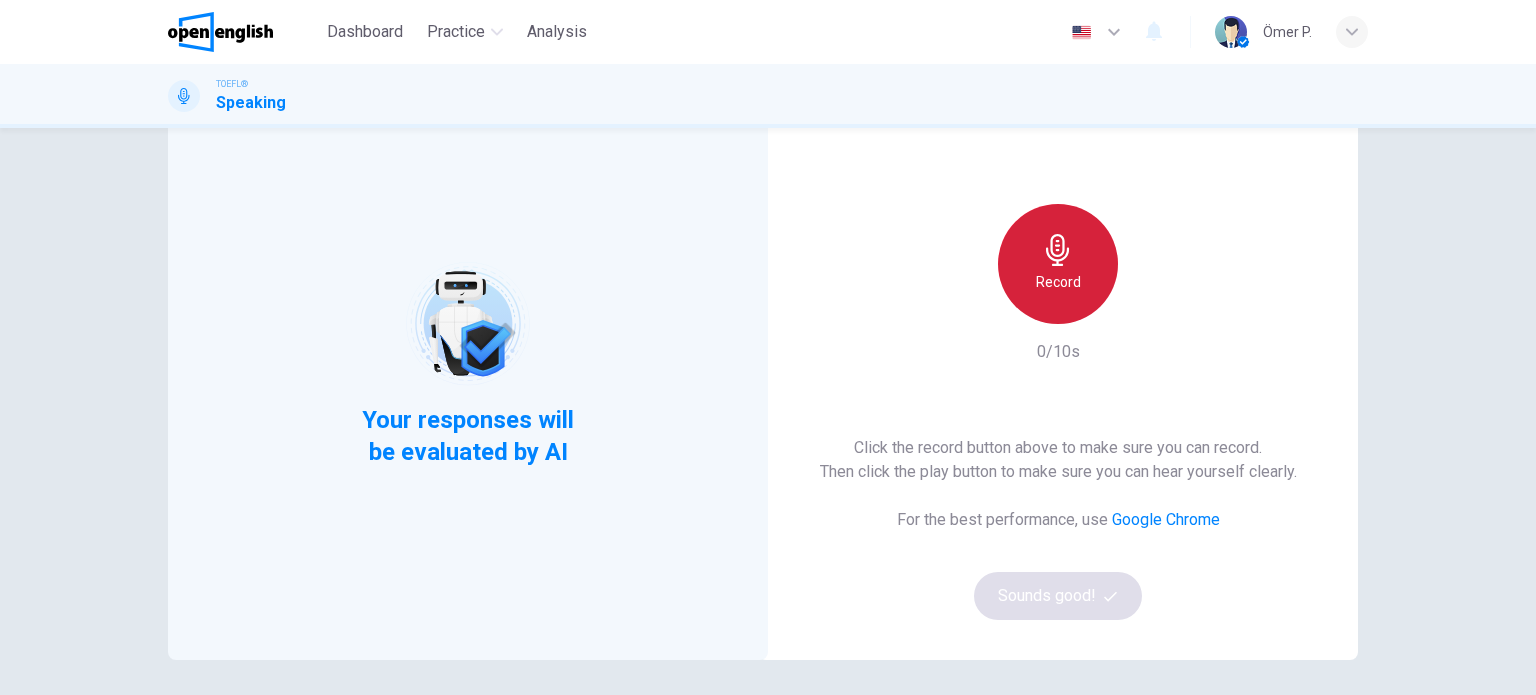 click on "Record" at bounding box center (1058, 264) 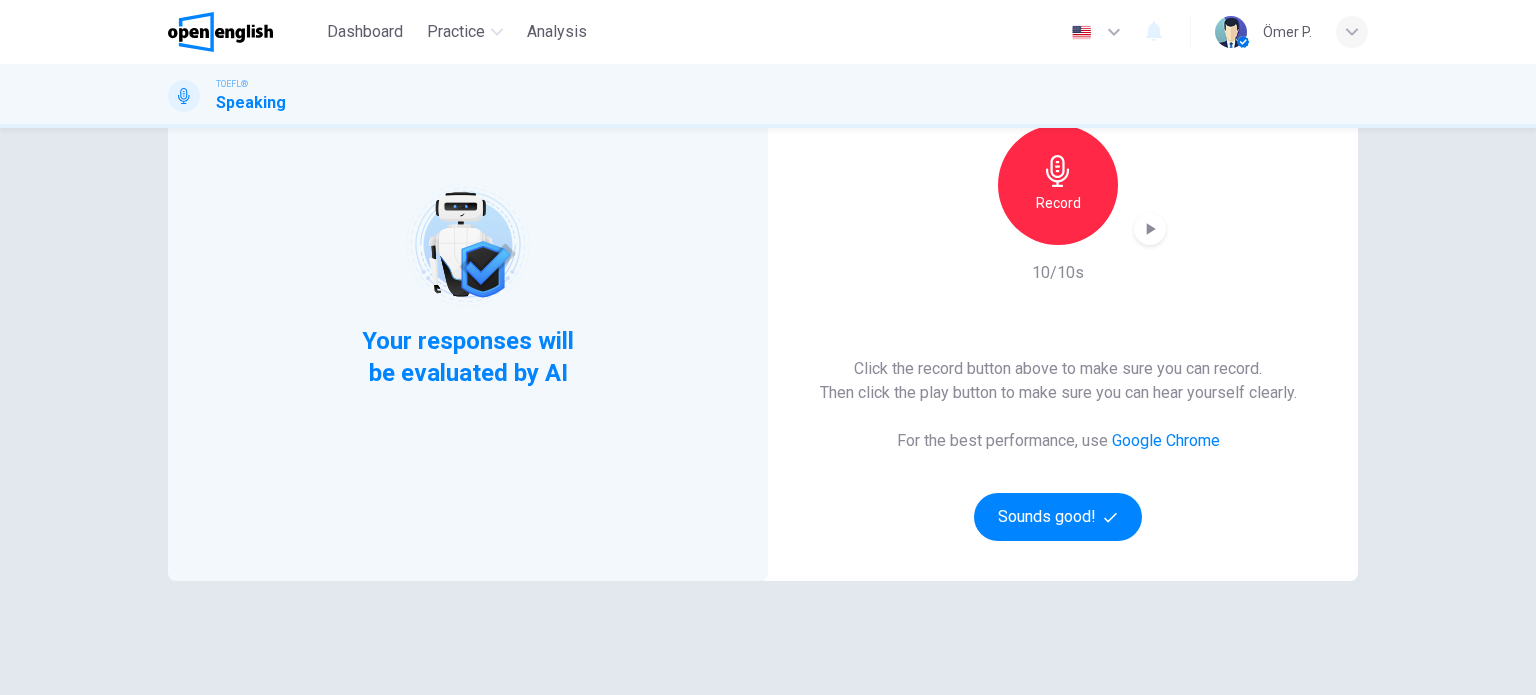 scroll, scrollTop: 200, scrollLeft: 0, axis: vertical 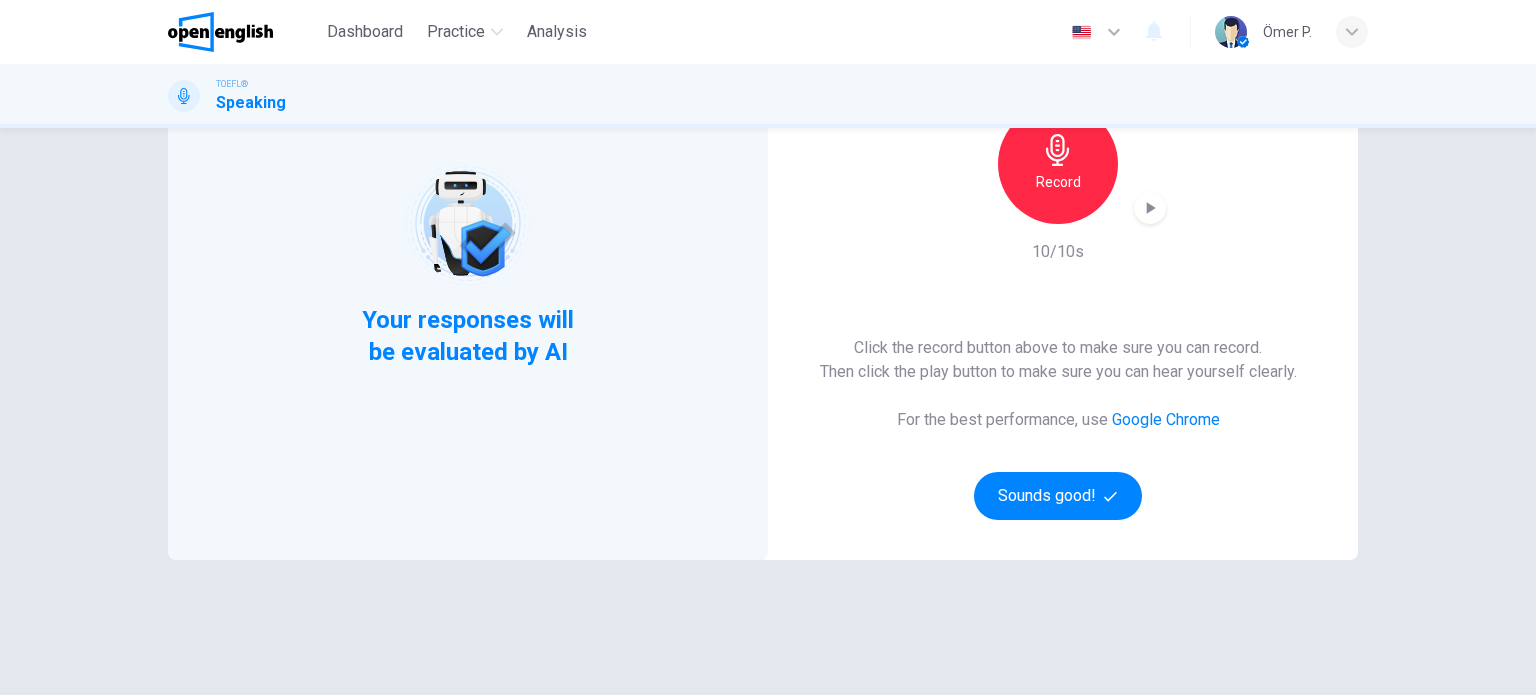 click on "Click the record button above to make sure you can record.     Then click the play button to make sure you can hear yourself clearly. For the best performance, use   Google Chrome Sounds good!" at bounding box center (1058, 428) 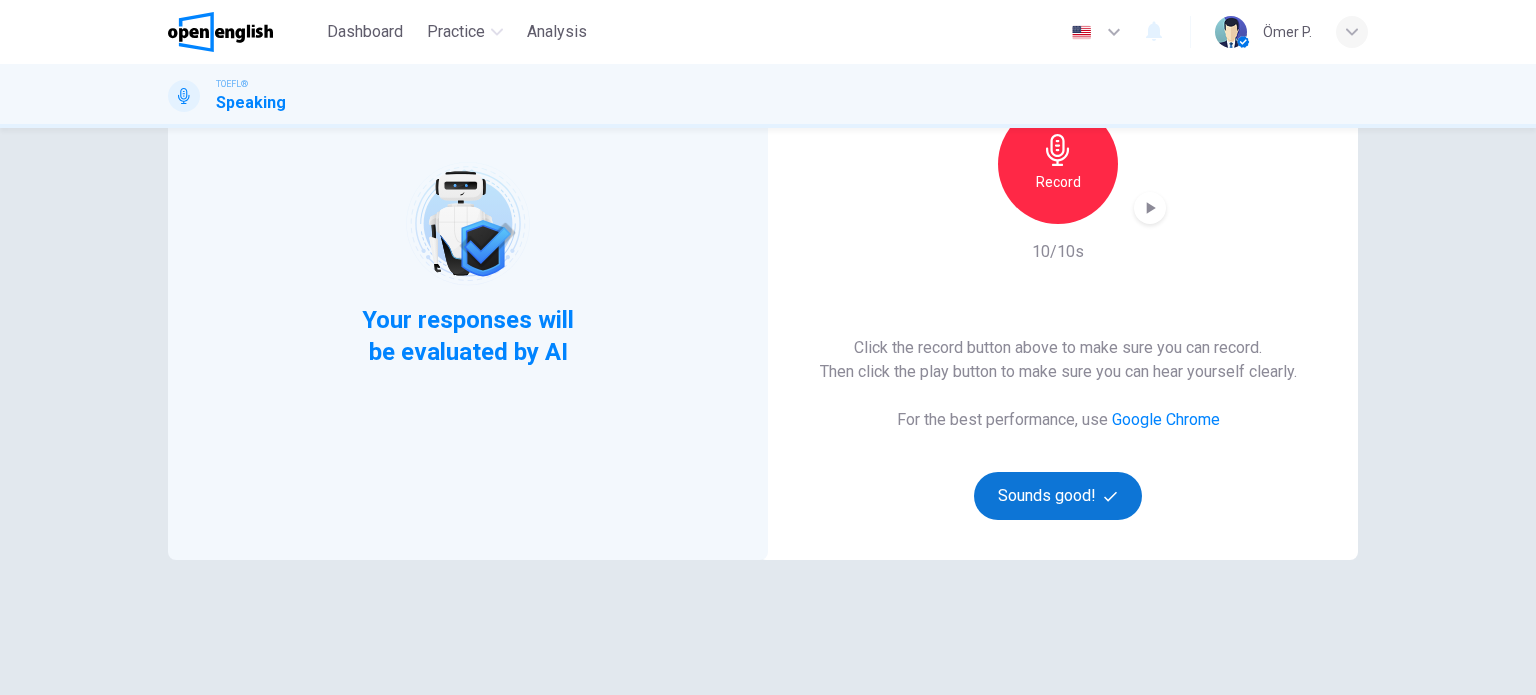 click on "Sounds good!" at bounding box center [1058, 496] 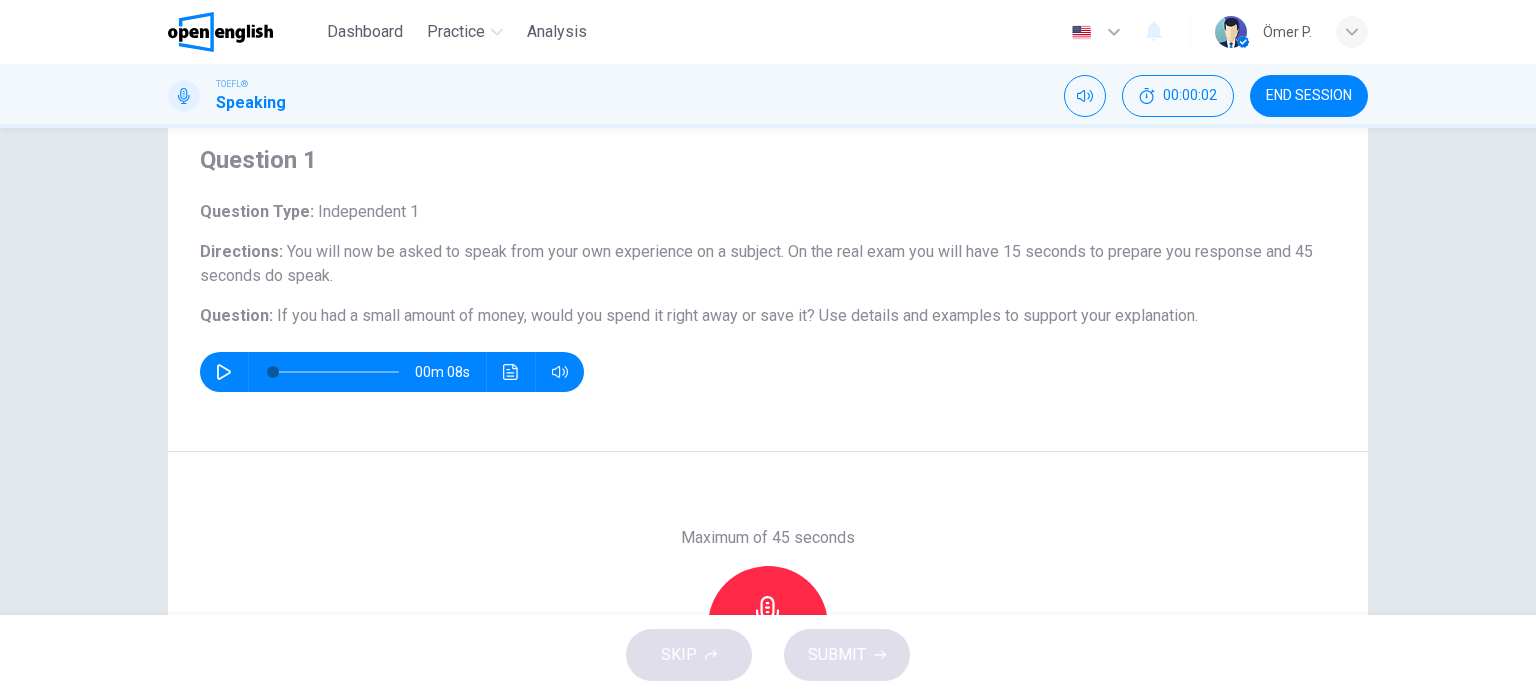 scroll, scrollTop: 0, scrollLeft: 0, axis: both 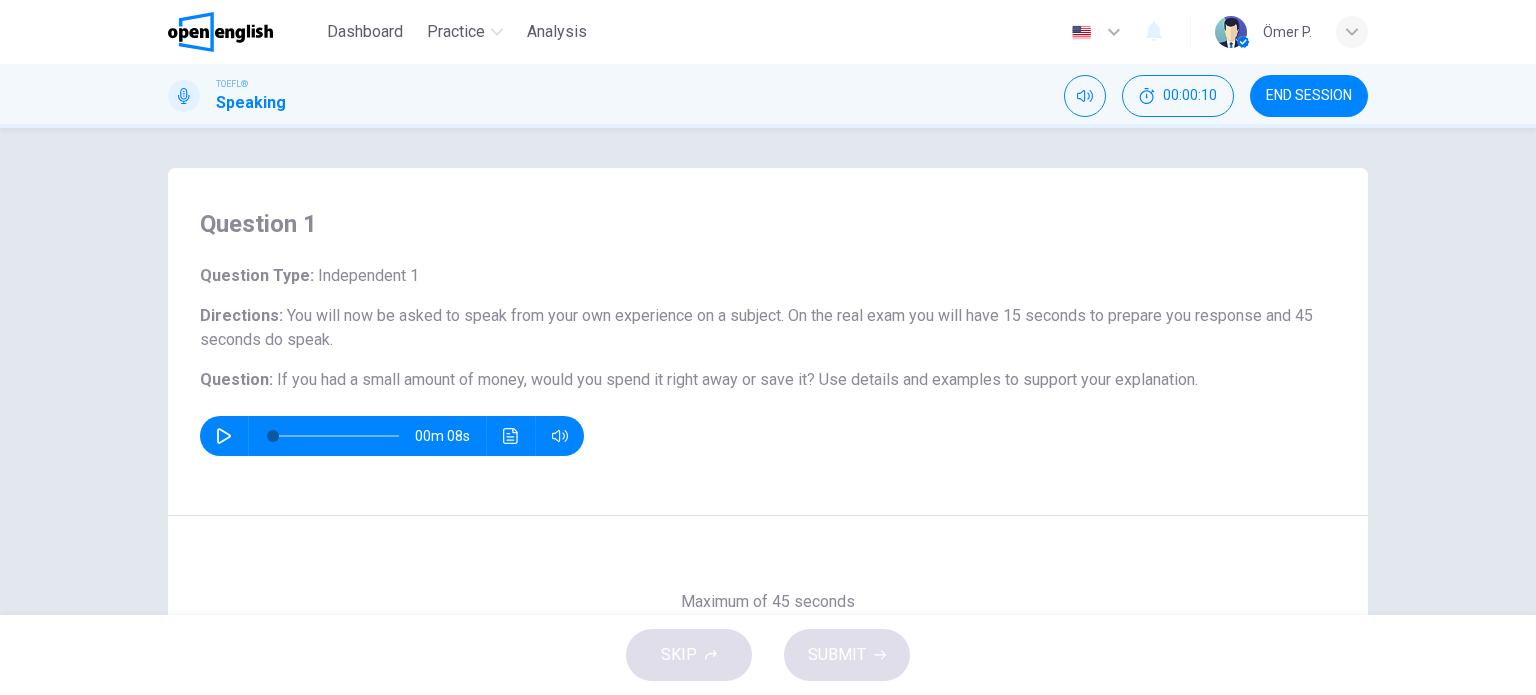 click at bounding box center (224, 436) 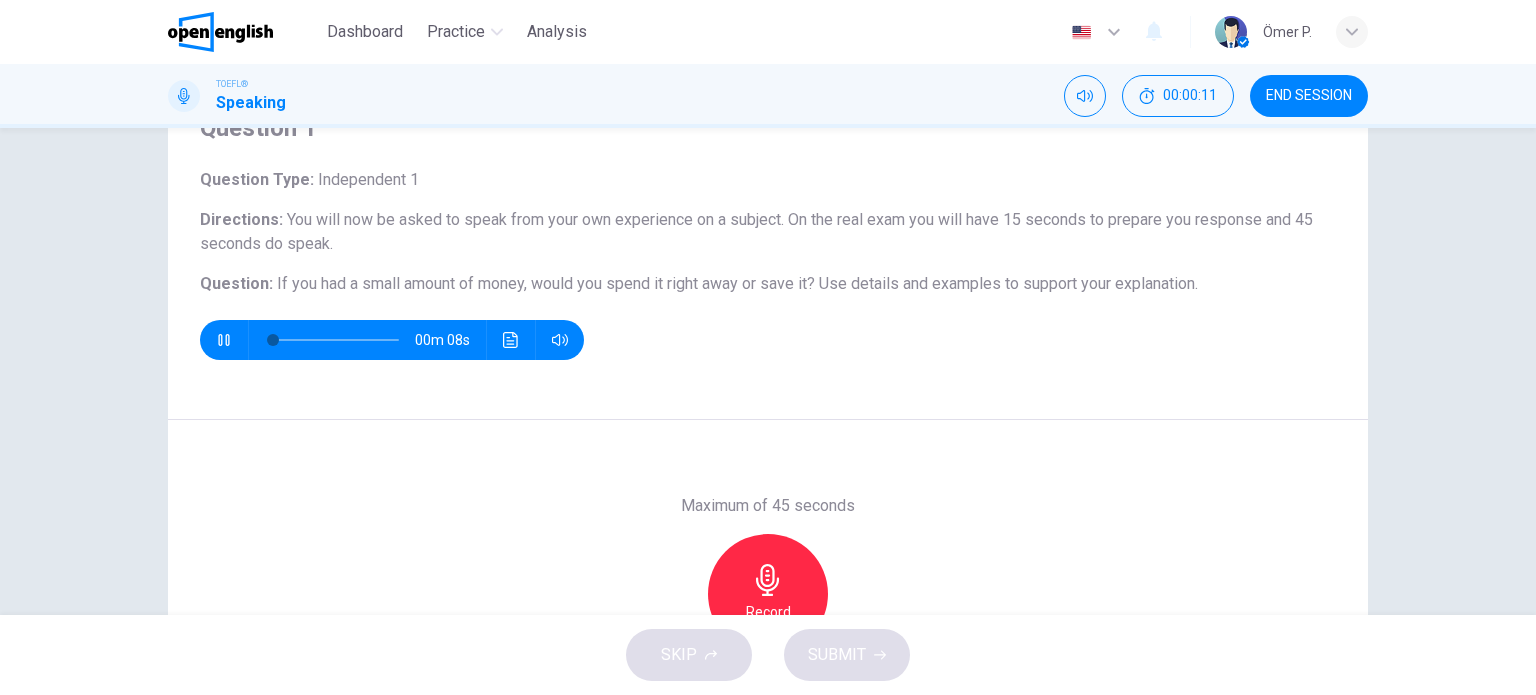 scroll, scrollTop: 100, scrollLeft: 0, axis: vertical 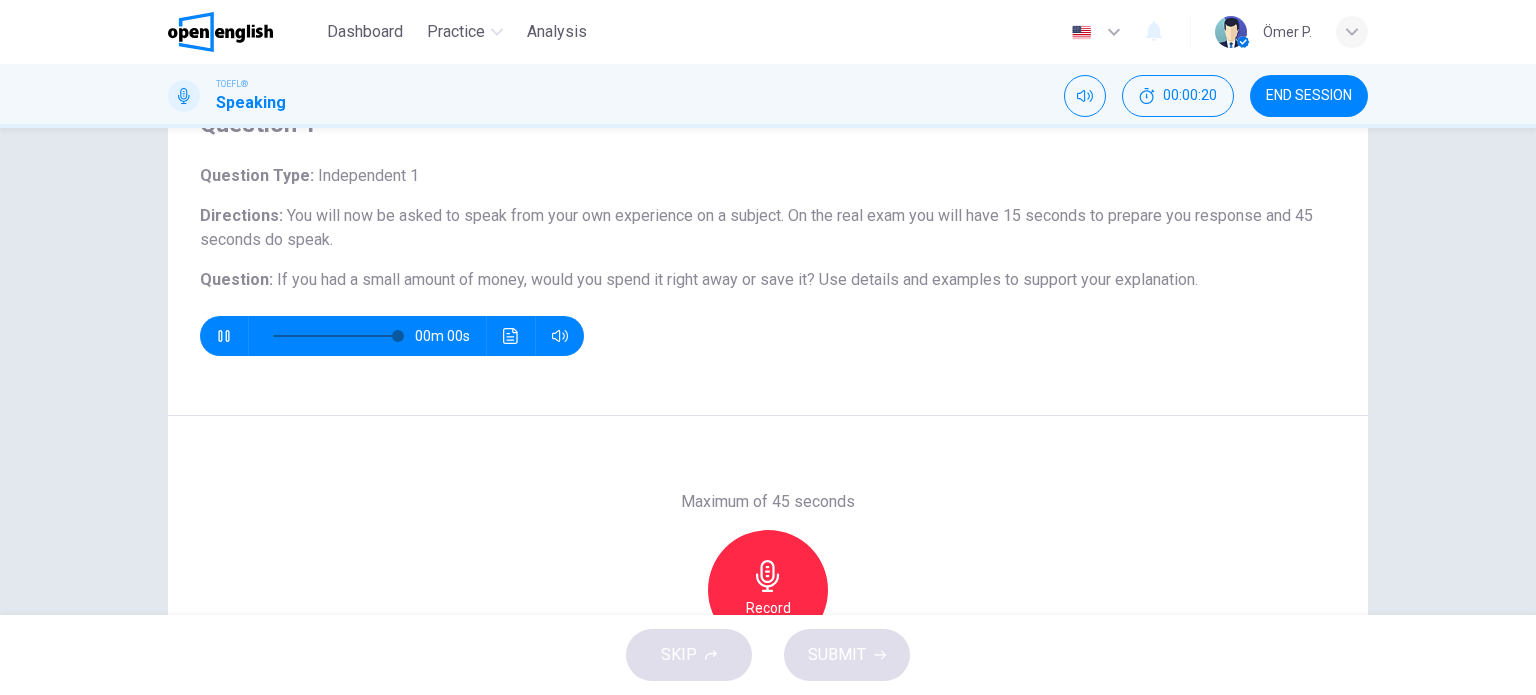 type on "*" 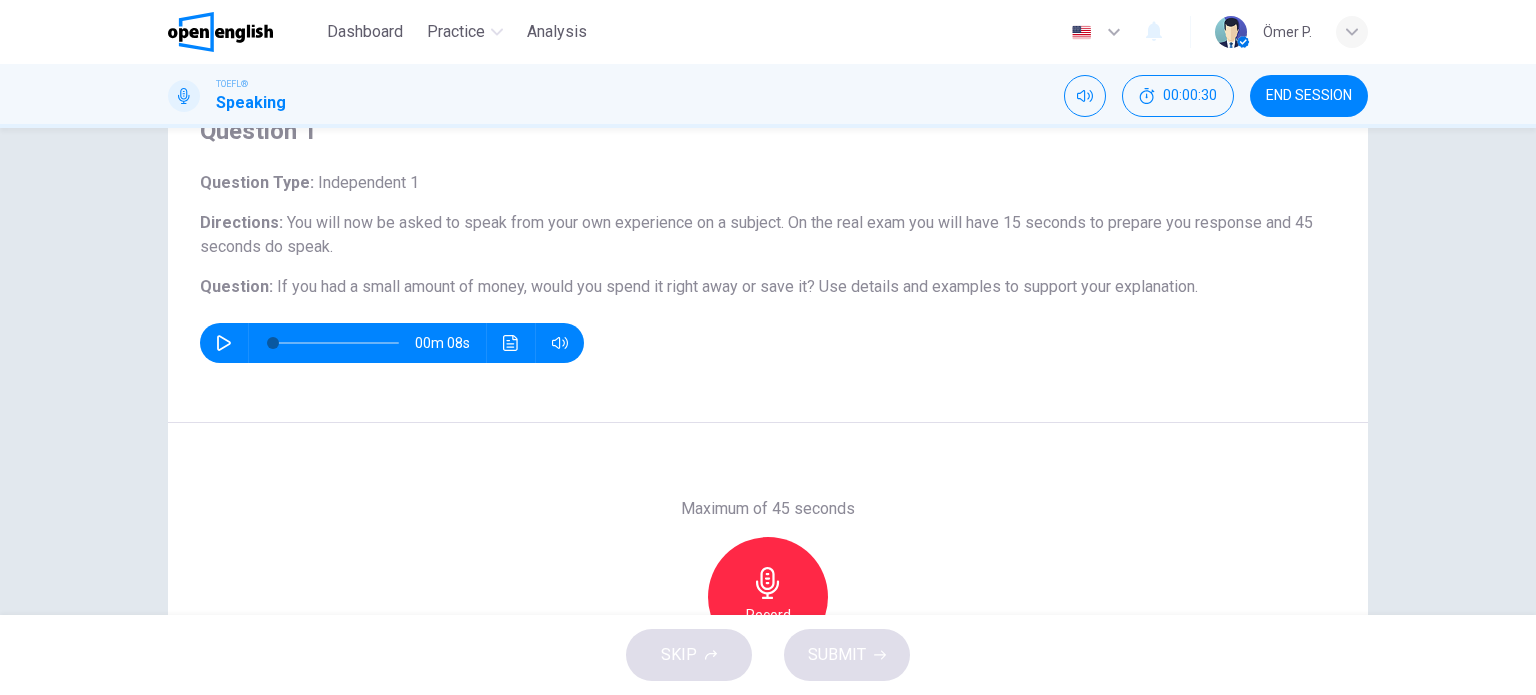 scroll, scrollTop: 100, scrollLeft: 0, axis: vertical 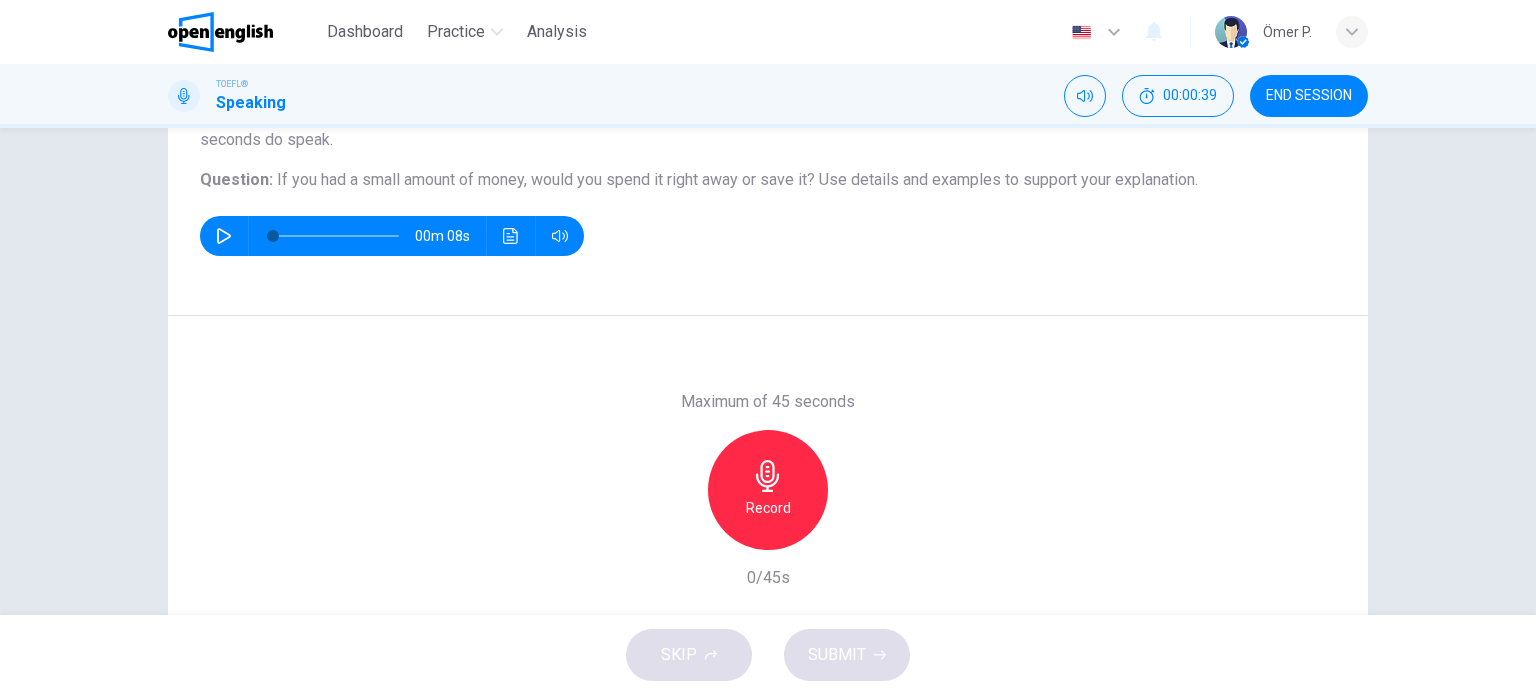click on "Record" at bounding box center [768, 490] 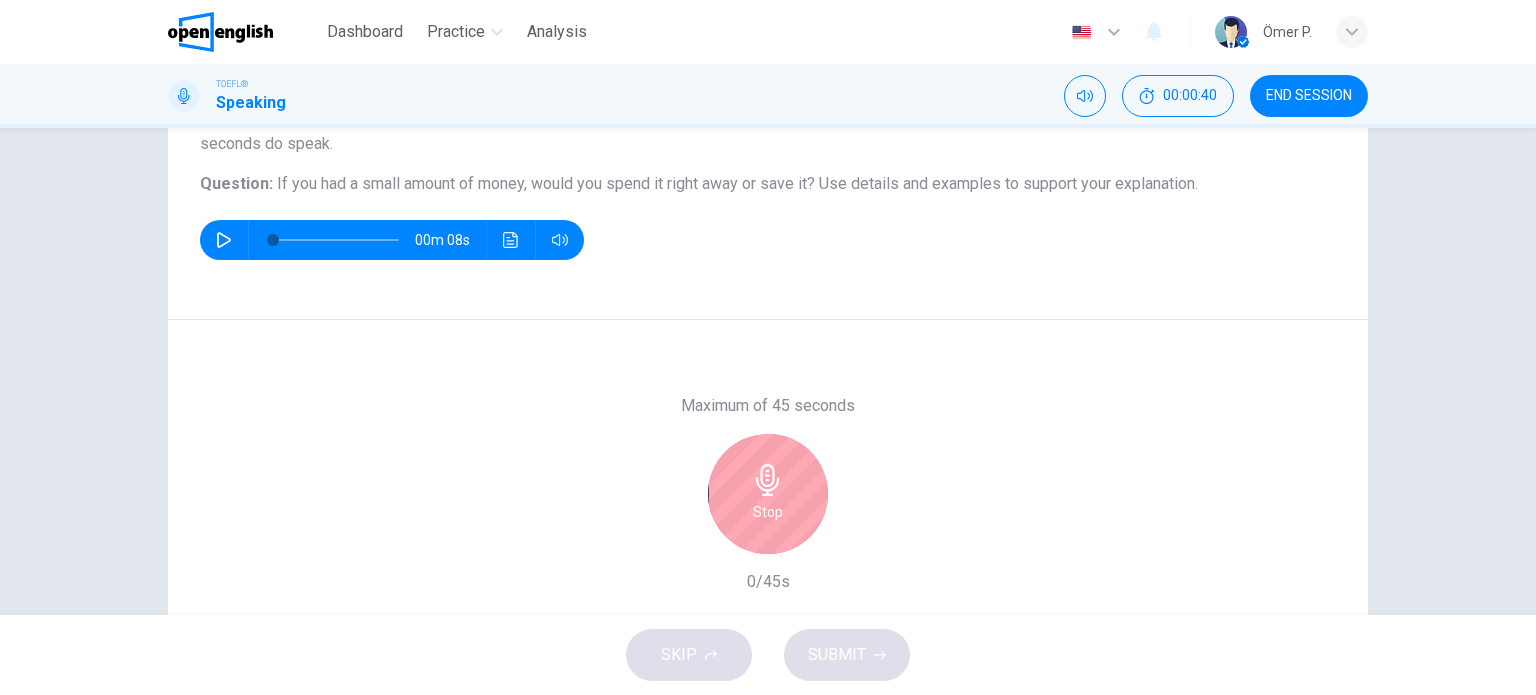 scroll, scrollTop: 188, scrollLeft: 0, axis: vertical 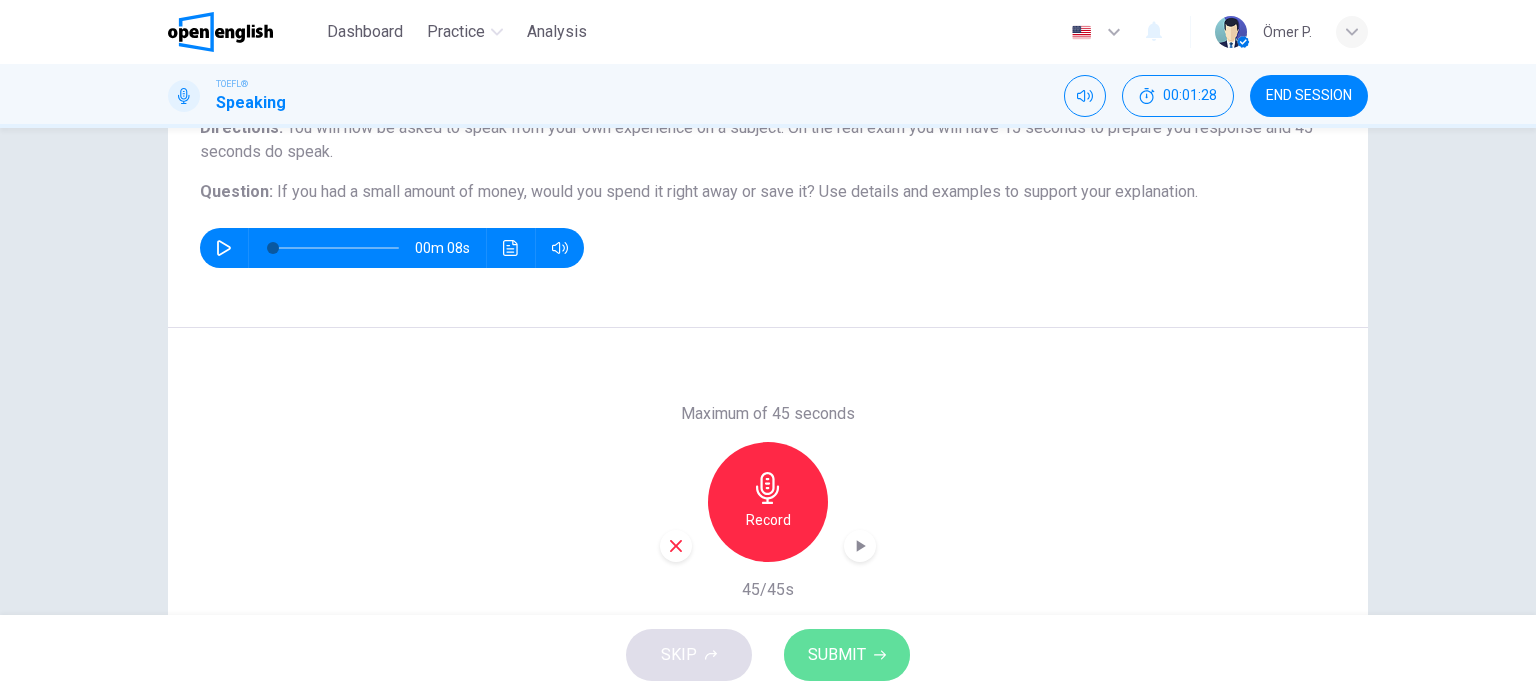 click on "SUBMIT" at bounding box center [847, 655] 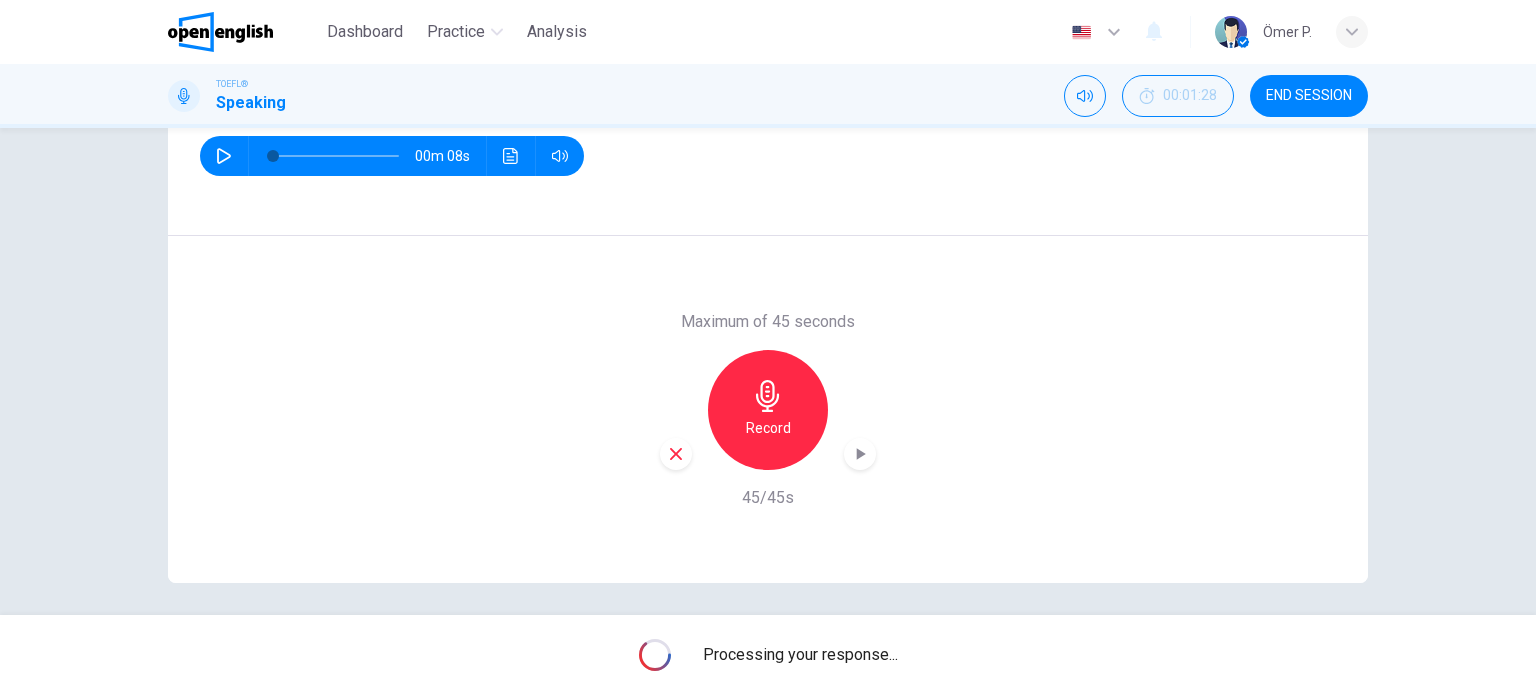 scroll, scrollTop: 288, scrollLeft: 0, axis: vertical 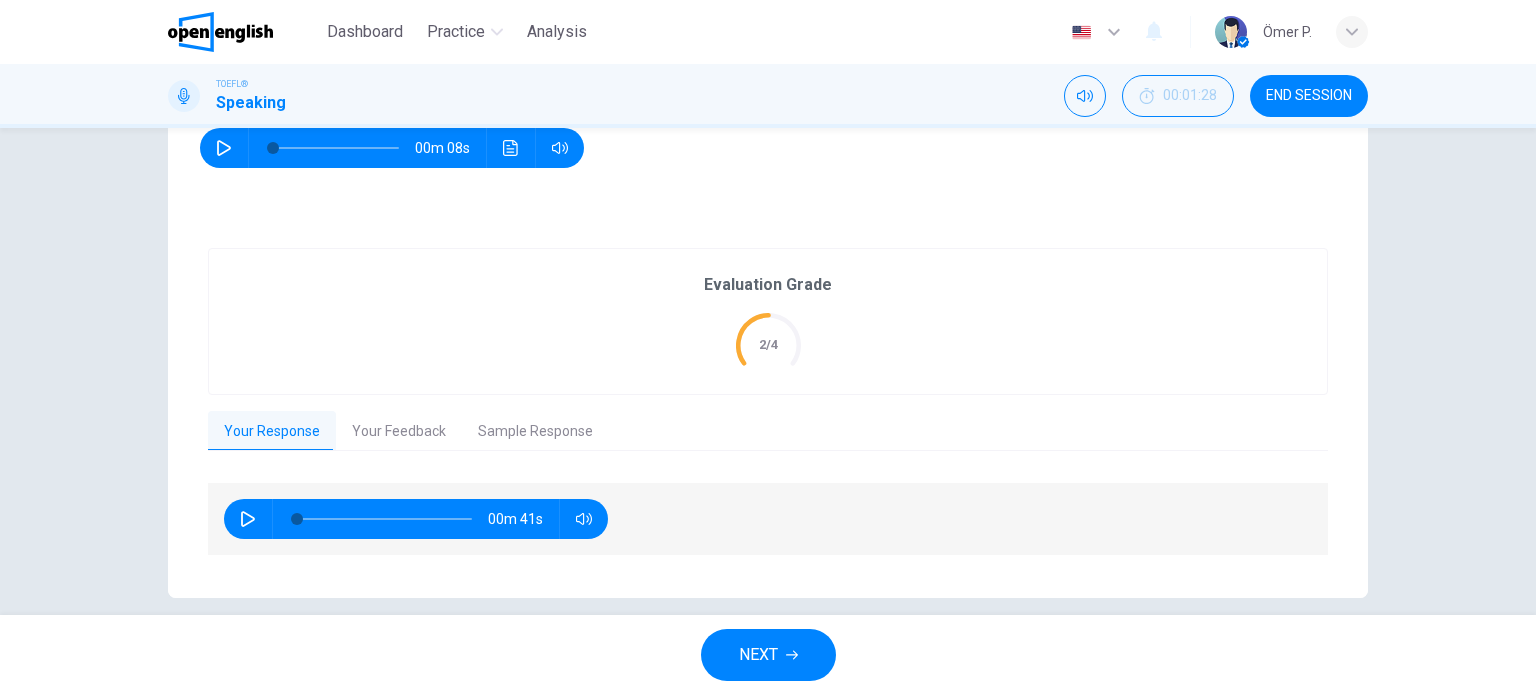 click on "Evaluation Grade 2/4 Your Response Your Feedback Sample Response 00m 41s Translate Powered by Your speech is mostly clear and you speak at a normal pace, but try to reduce filler words and repetitions to help the listener. You use simple sentences and basic vocabulary, but work on using more varied structures and correcting grammar errors to make your ideas clearer. You answer the question by talking about spending money on a big purchase, but try to add more personal examples and logical reasons to support your opinion. Overall, this response meets most expectations for a level 2. Copy Feedback 00m 44s" at bounding box center (768, 403) 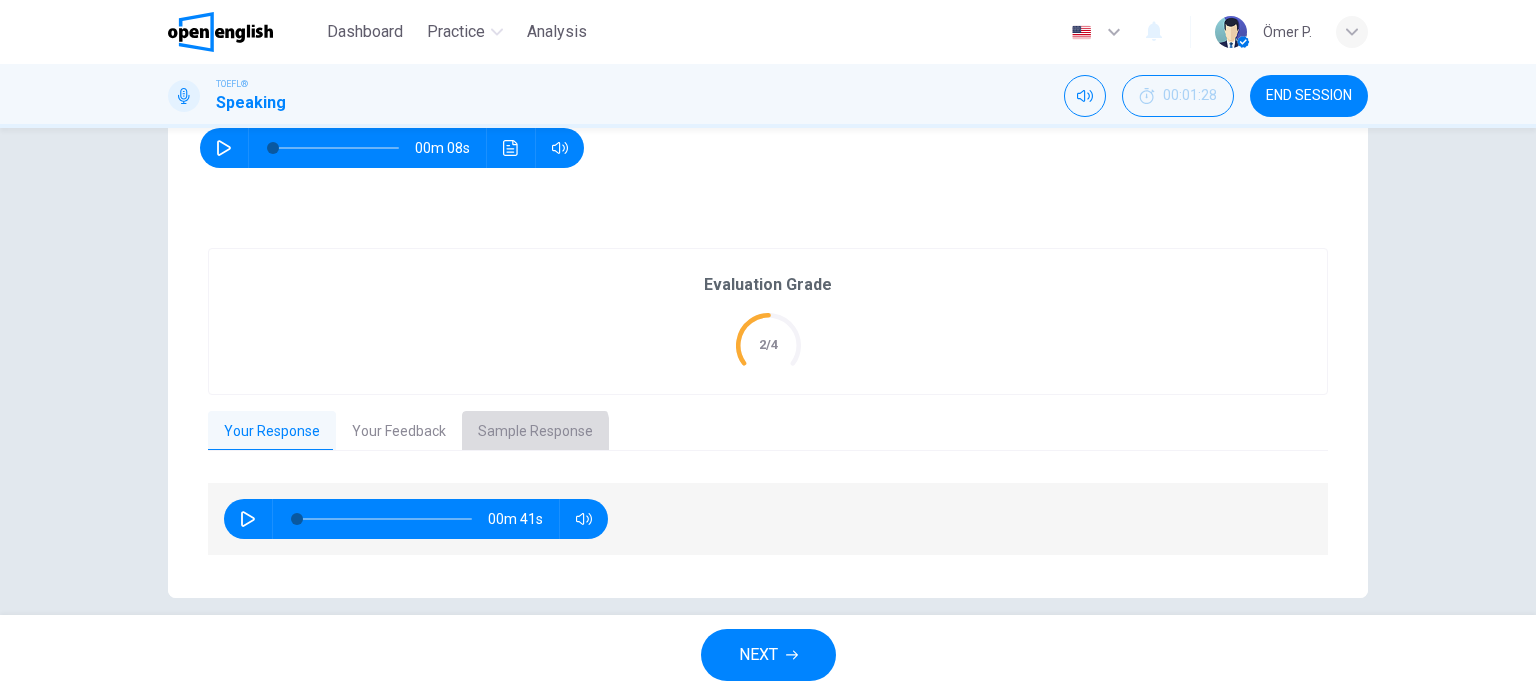 click on "Sample Response" at bounding box center (535, 432) 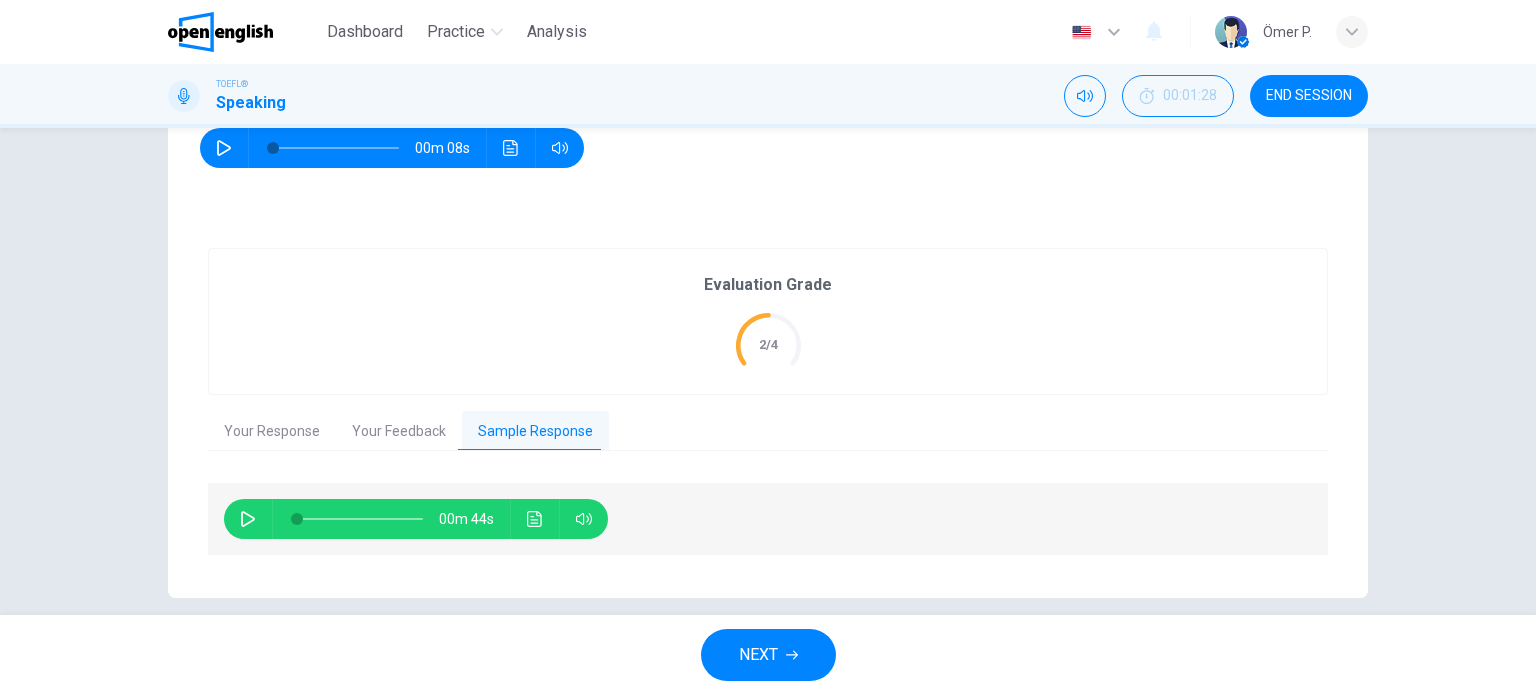 click on "Your Feedback" at bounding box center [399, 432] 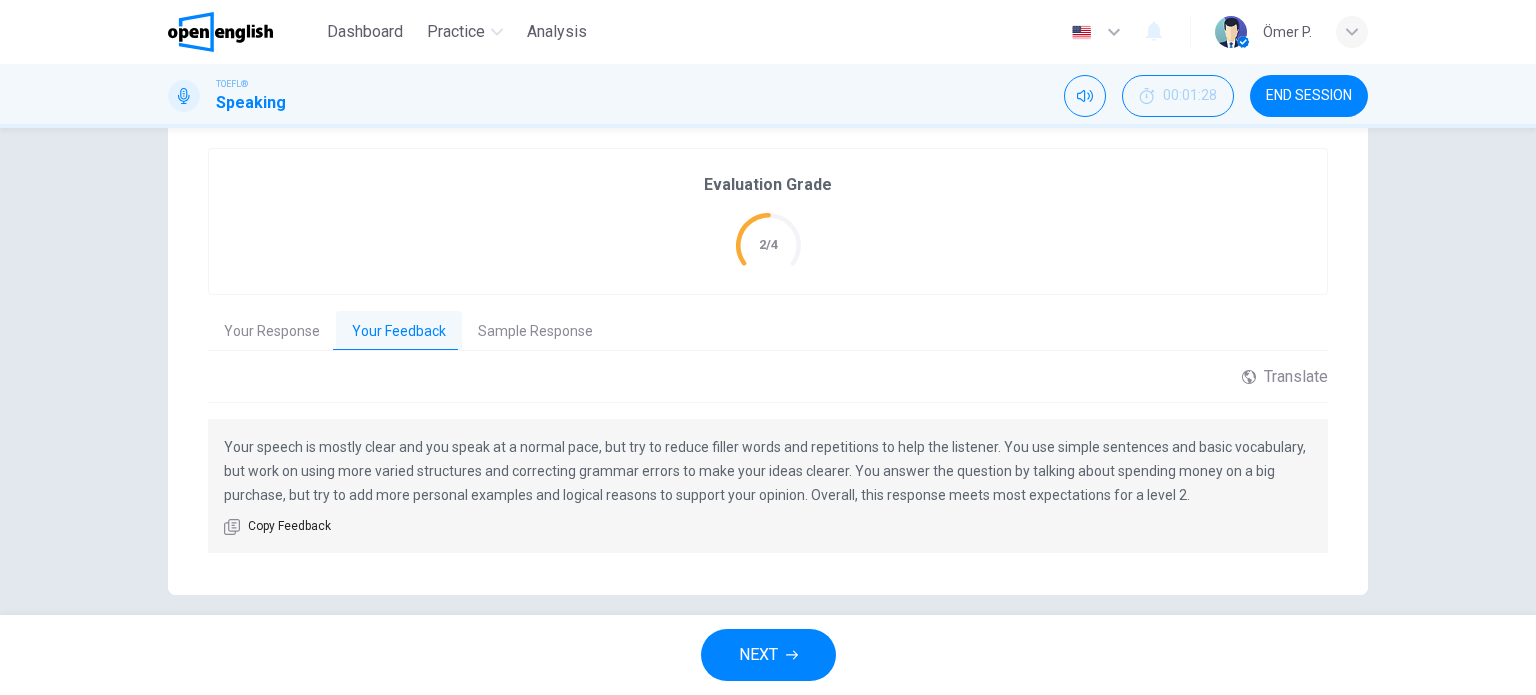click on "Sample Response" at bounding box center (535, 332) 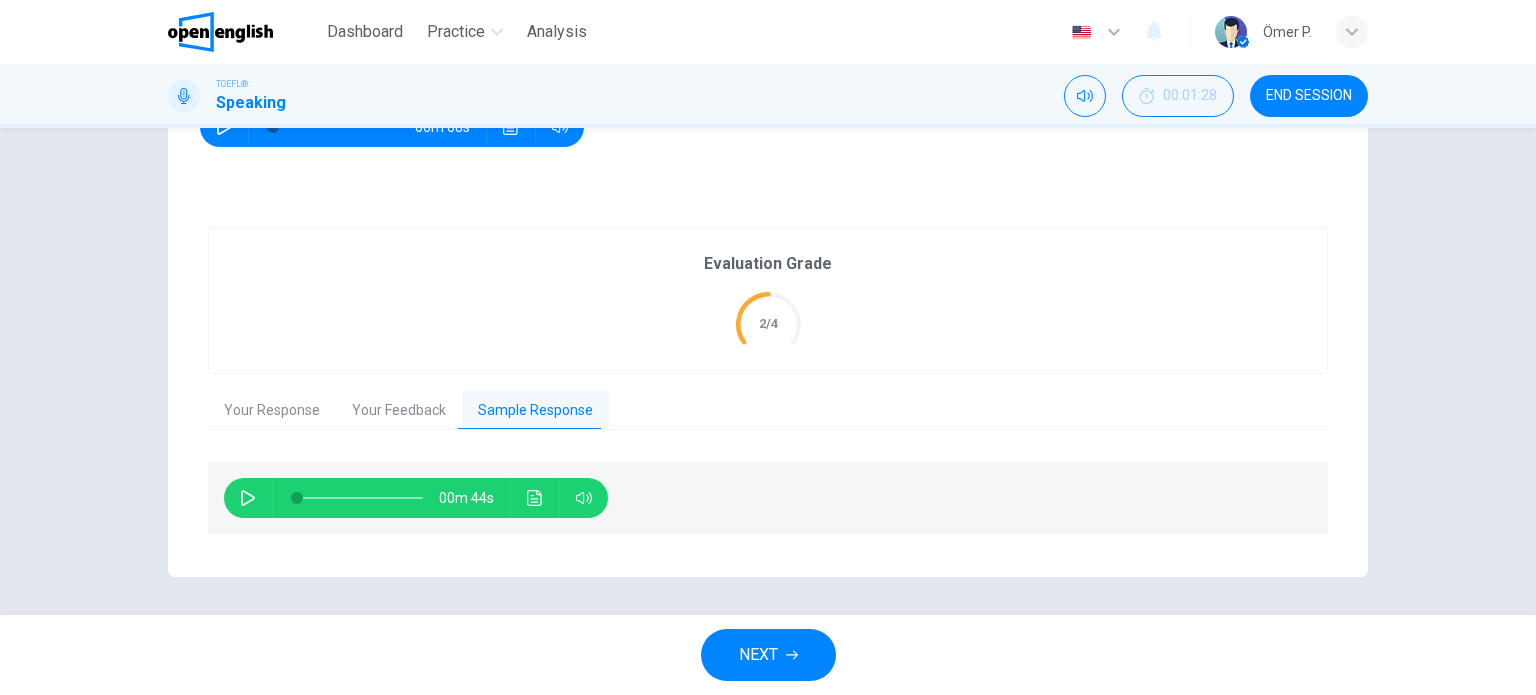 click at bounding box center [248, 498] 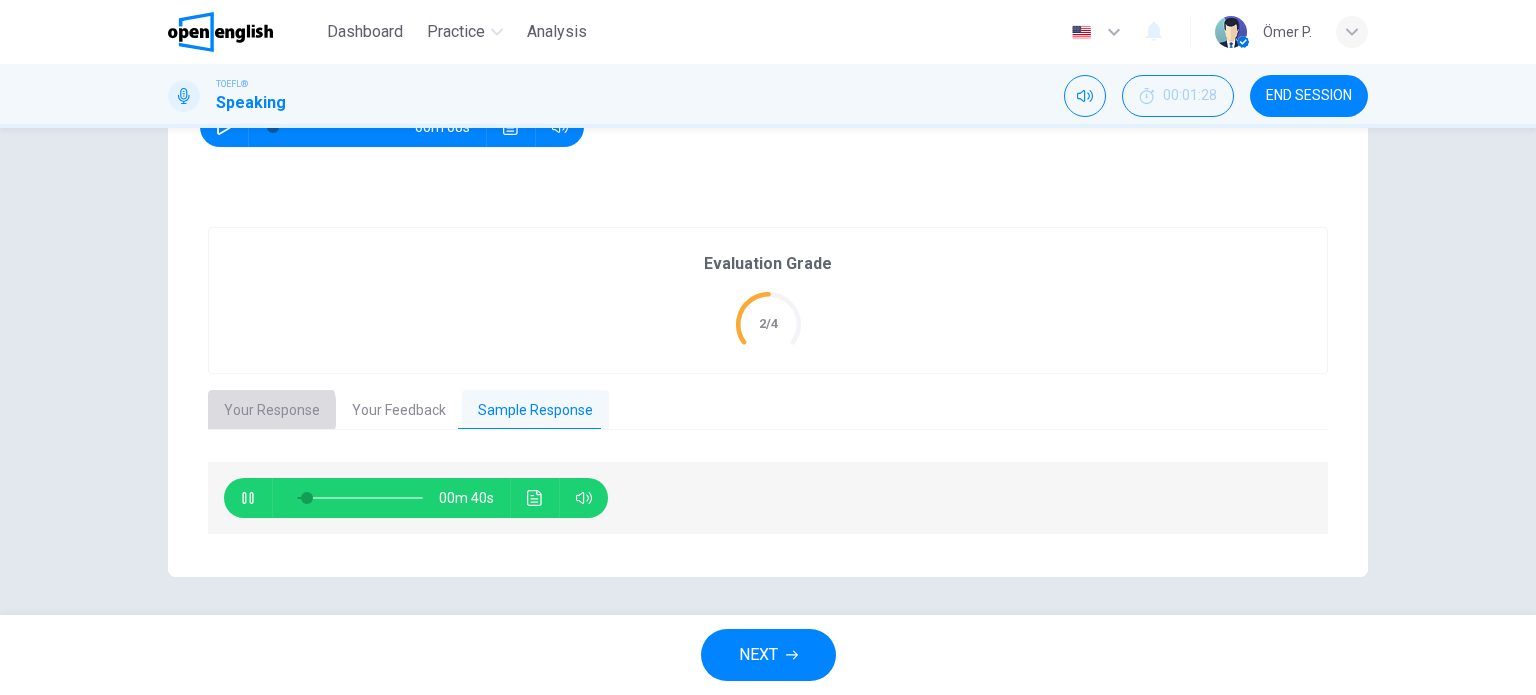 click on "Your Response" at bounding box center [272, 411] 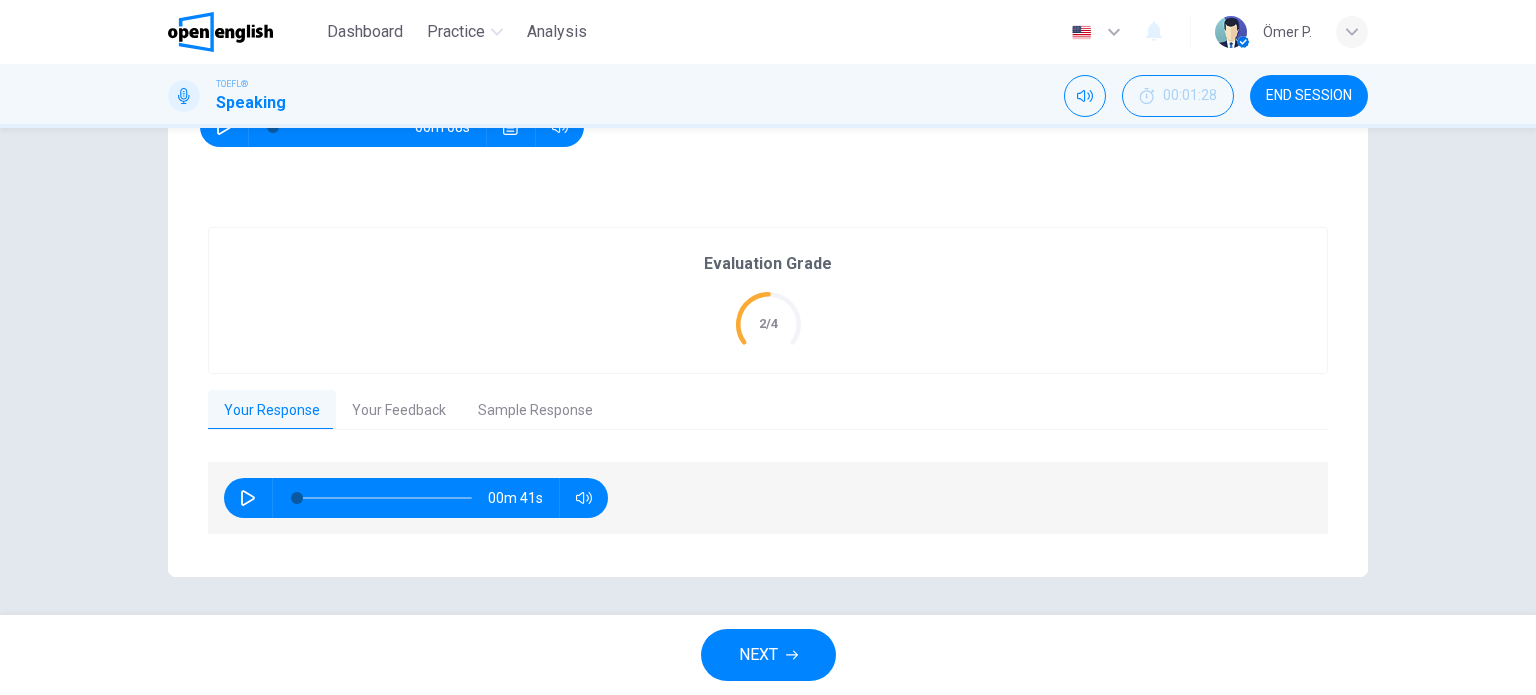 click 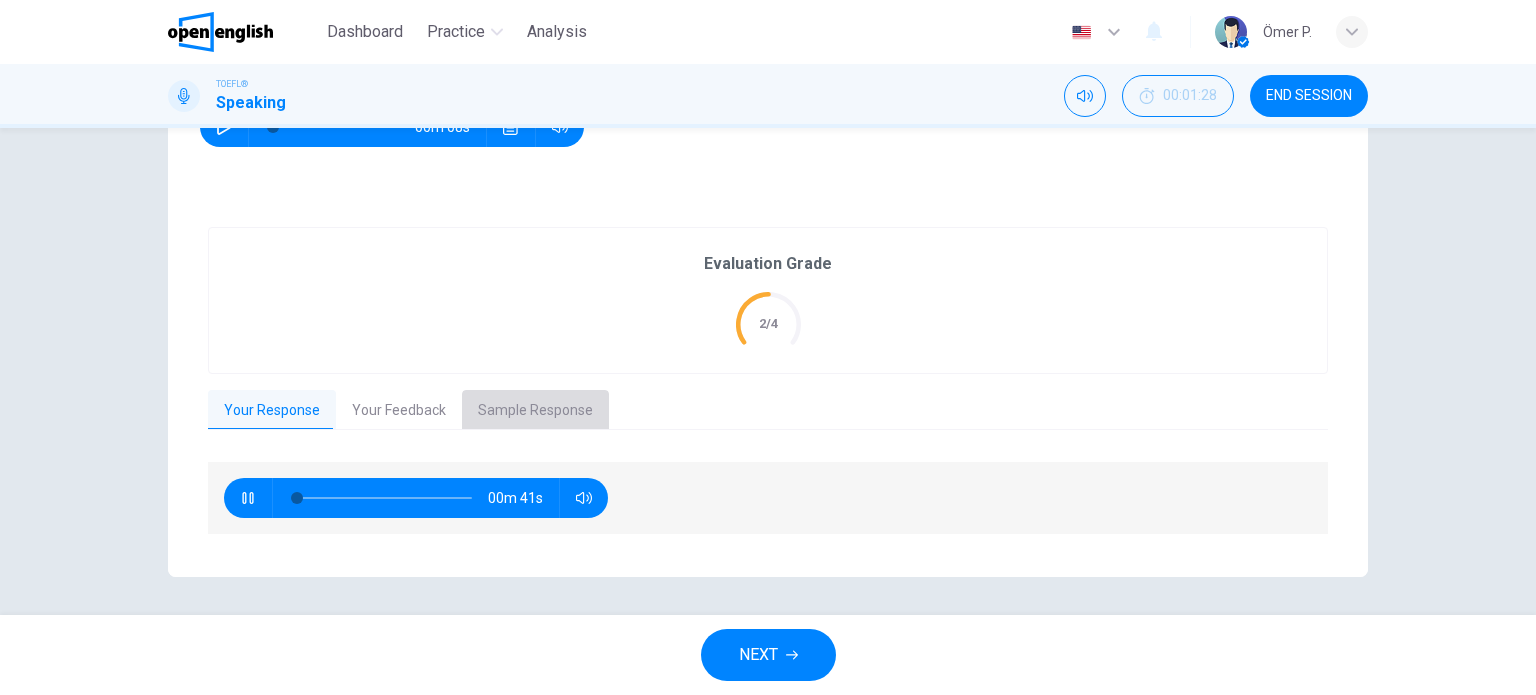 click on "Sample Response" at bounding box center (535, 411) 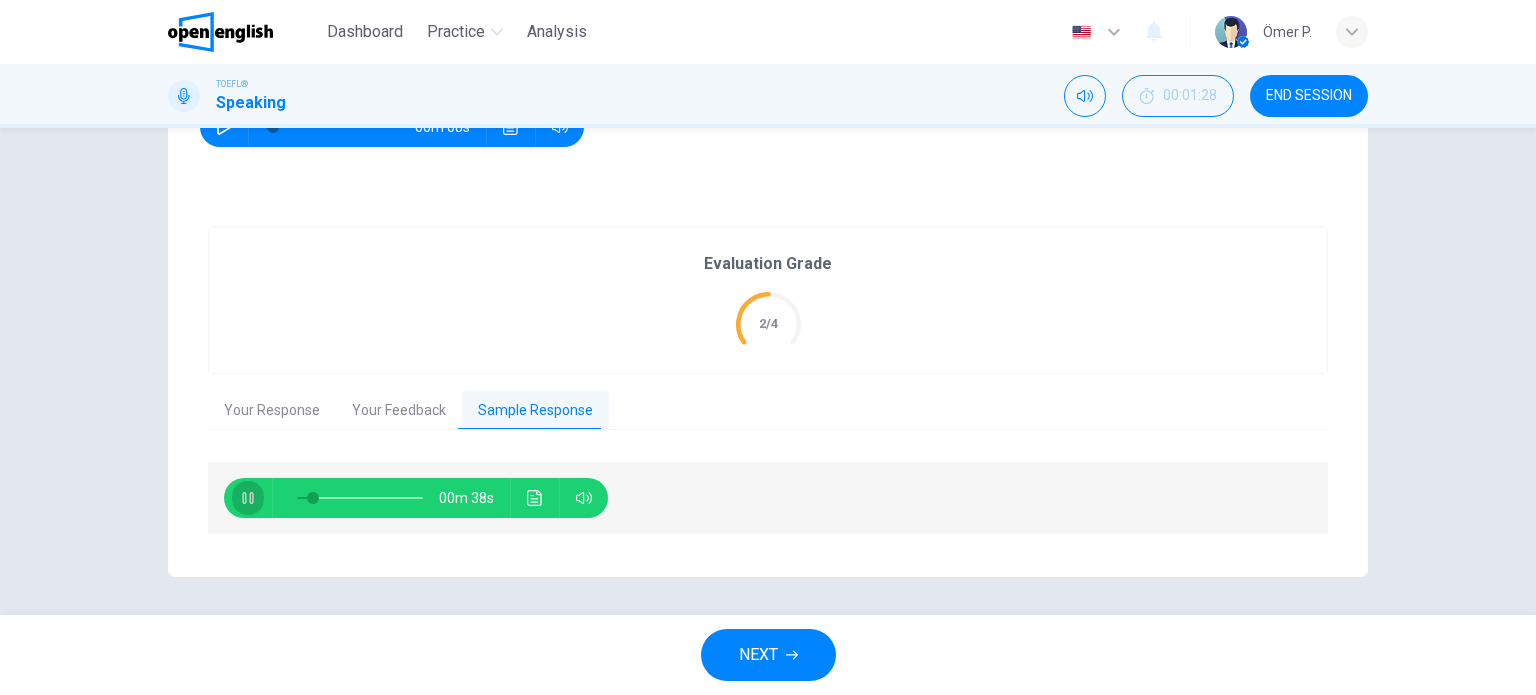 click 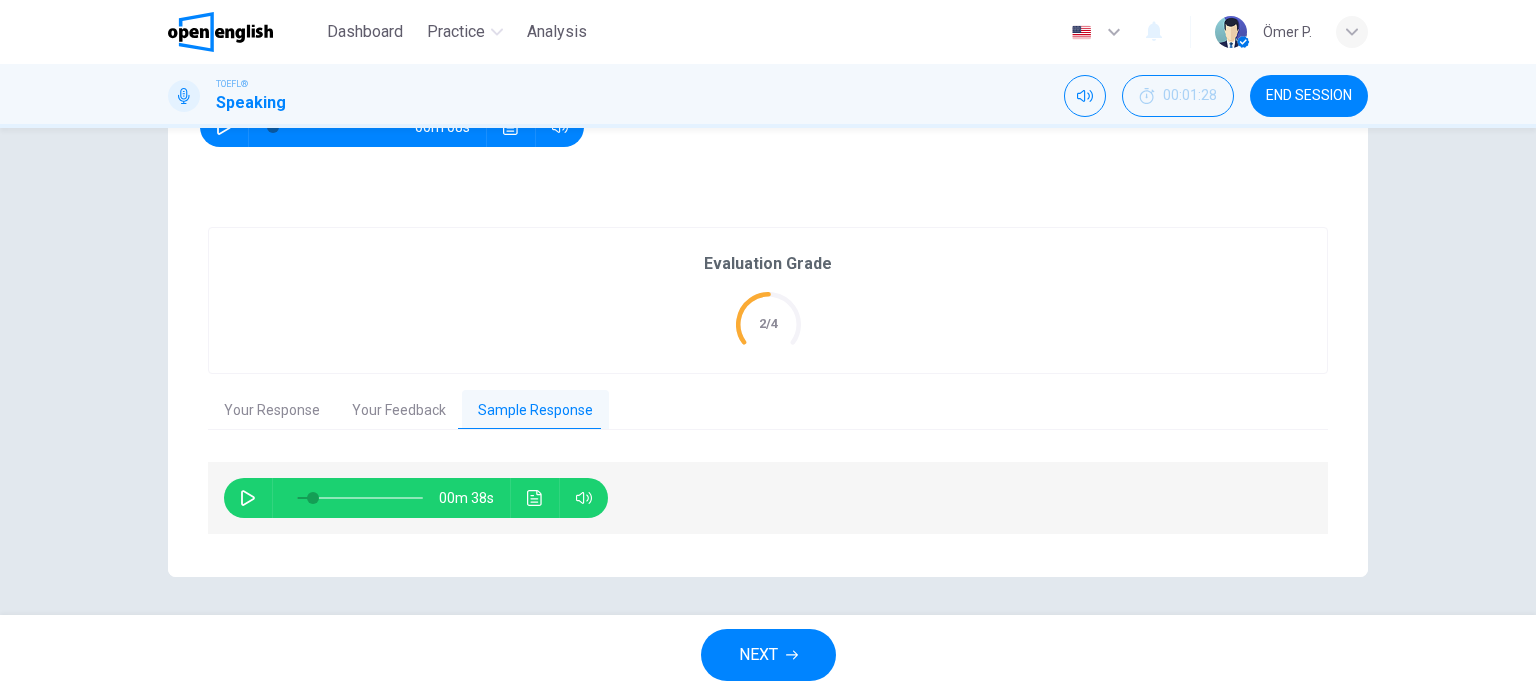 click on "Your Response" at bounding box center (272, 411) 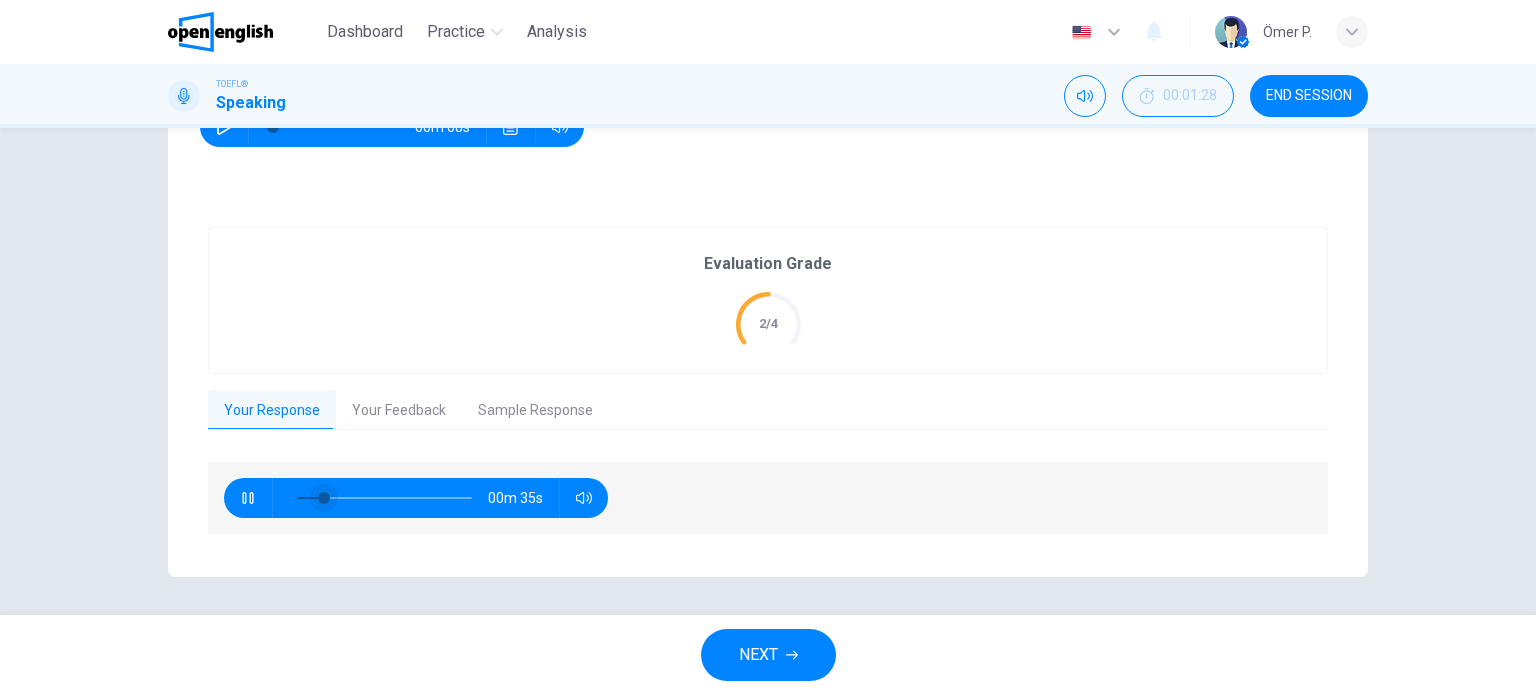 click at bounding box center [384, 498] 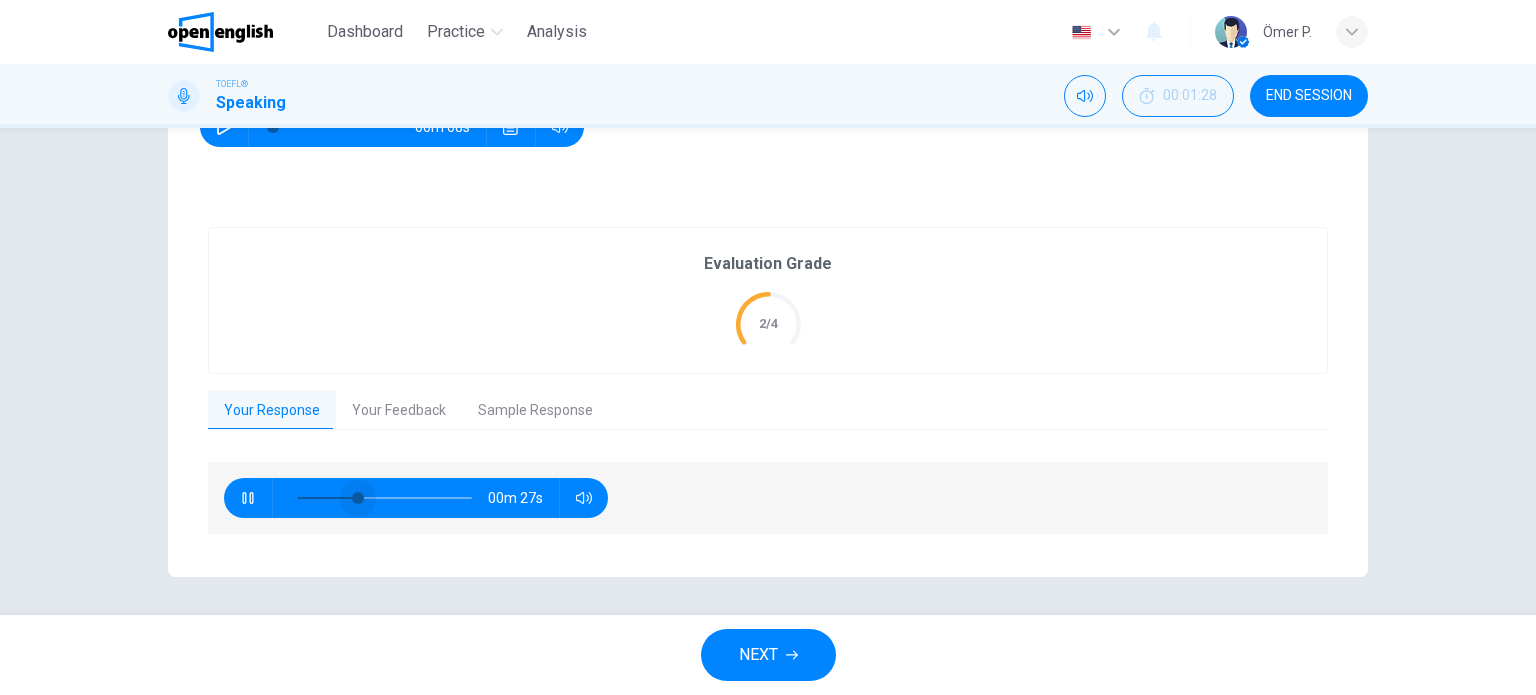 drag, startPoint x: 354, startPoint y: 490, endPoint x: 253, endPoint y: 495, distance: 101.12369 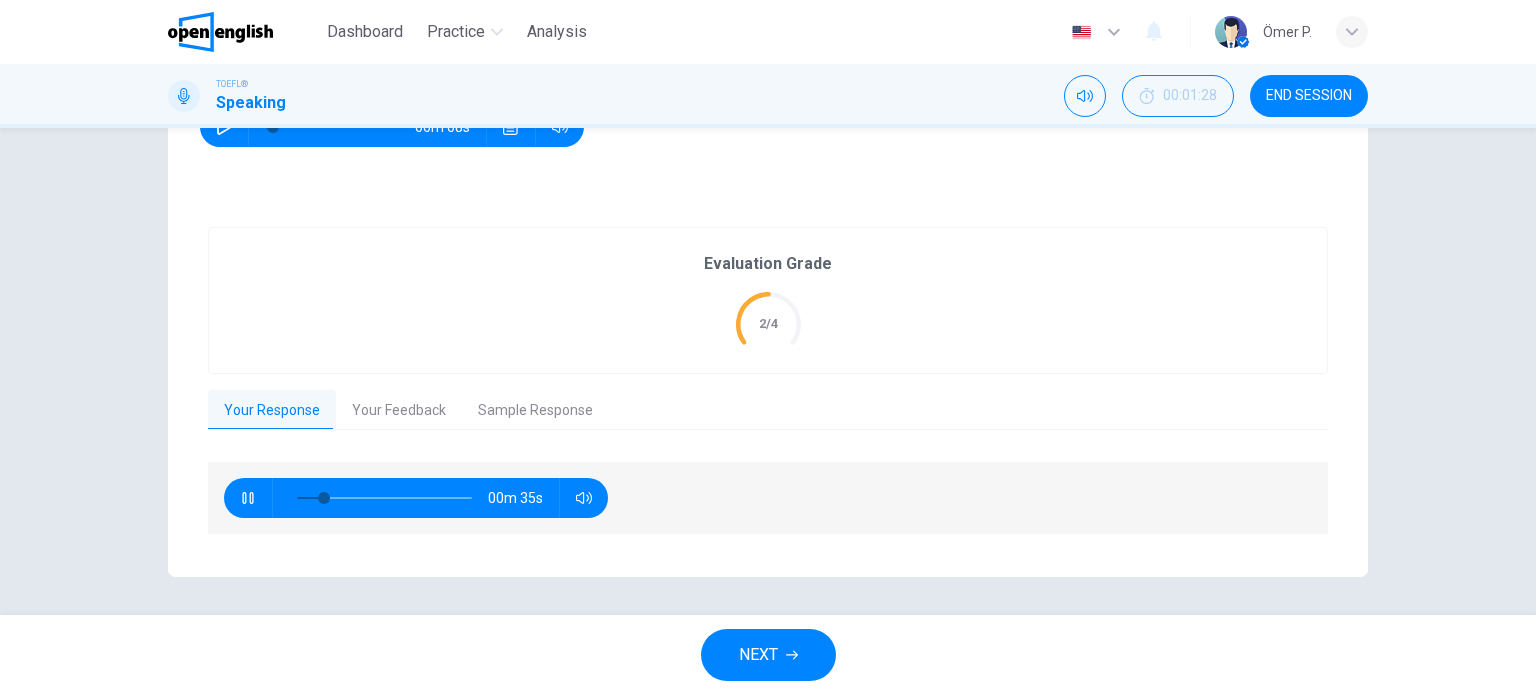 click on "Your Feedback" at bounding box center (399, 411) 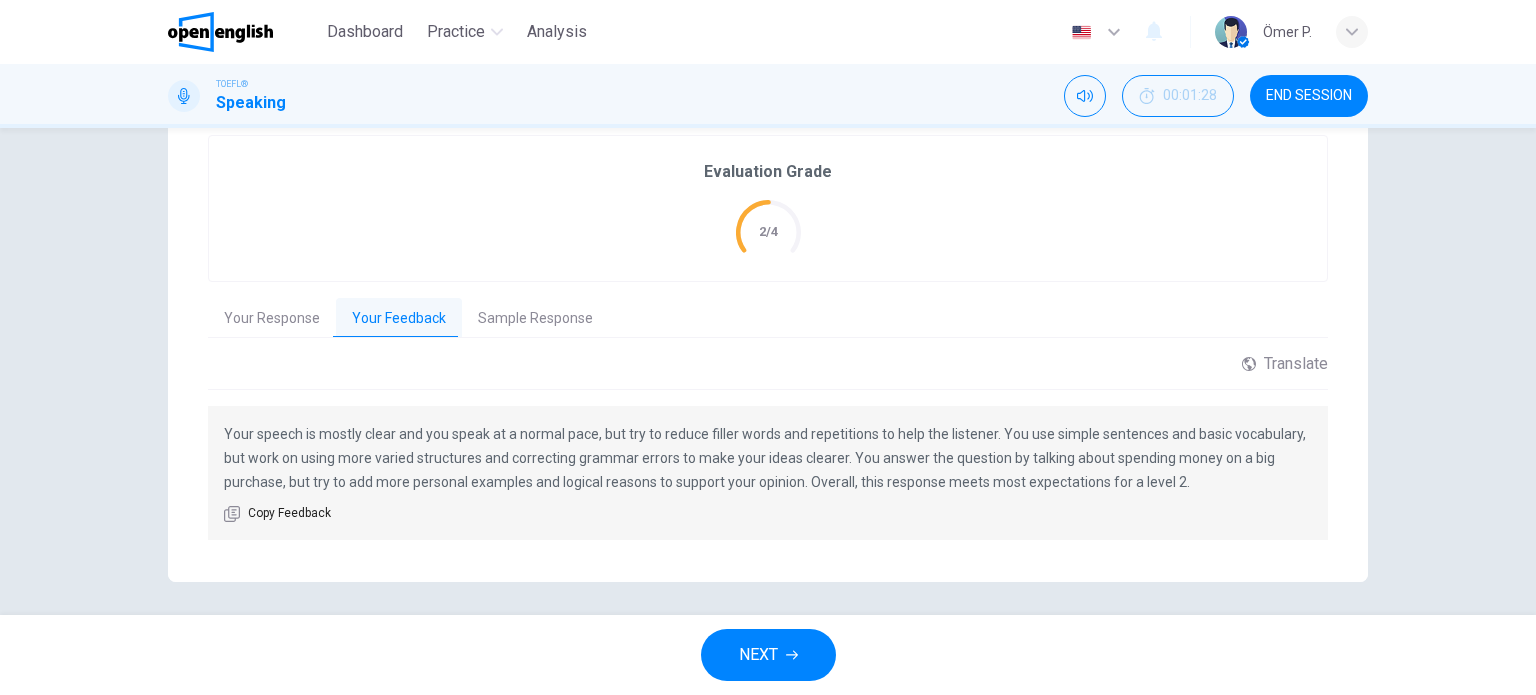 scroll, scrollTop: 408, scrollLeft: 0, axis: vertical 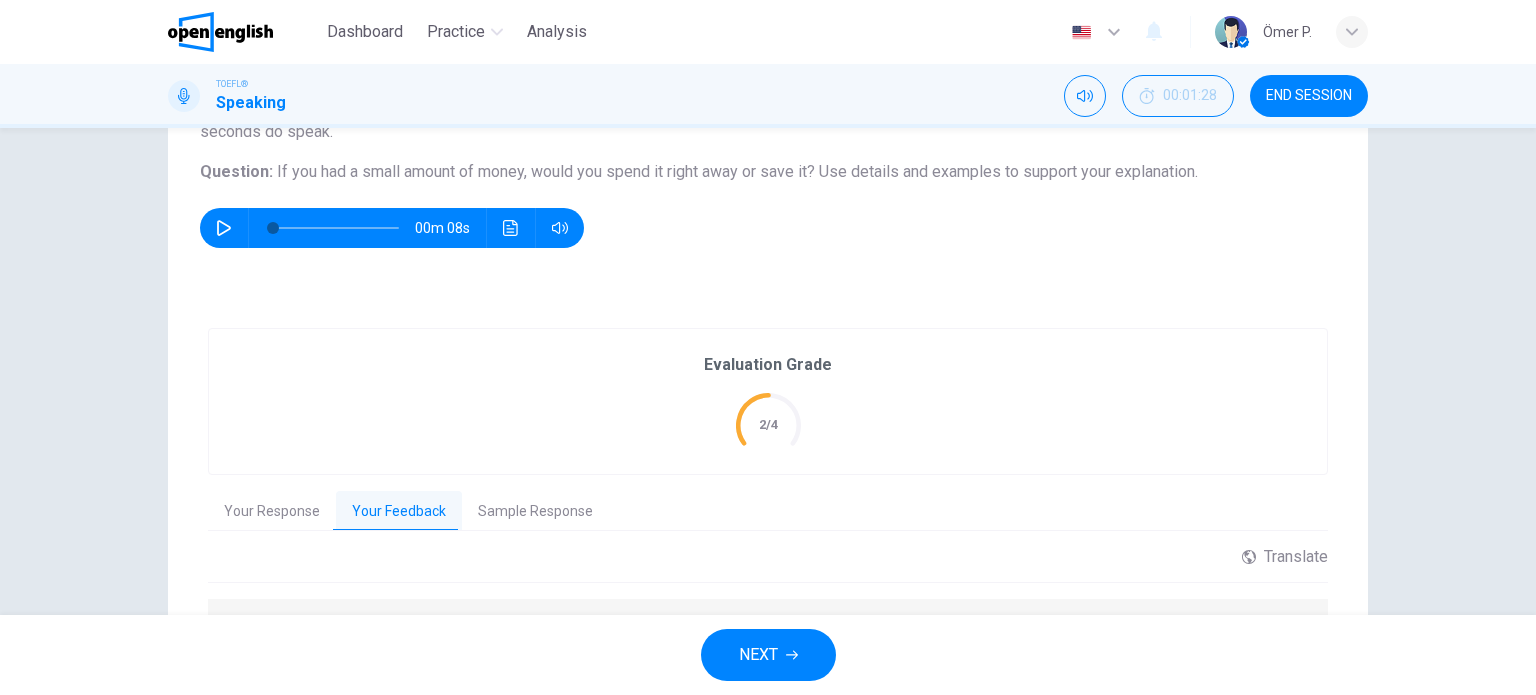 click on "Your Response" at bounding box center (272, 512) 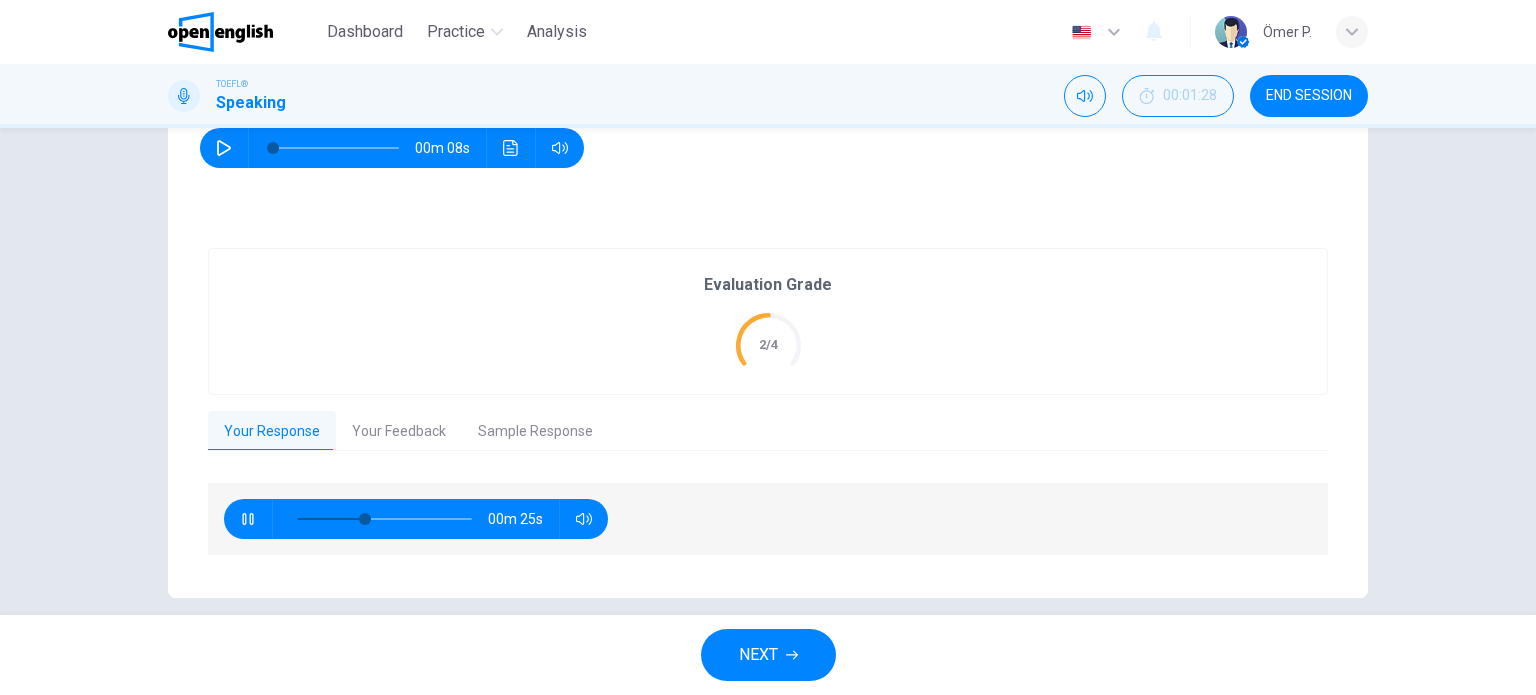 scroll, scrollTop: 309, scrollLeft: 0, axis: vertical 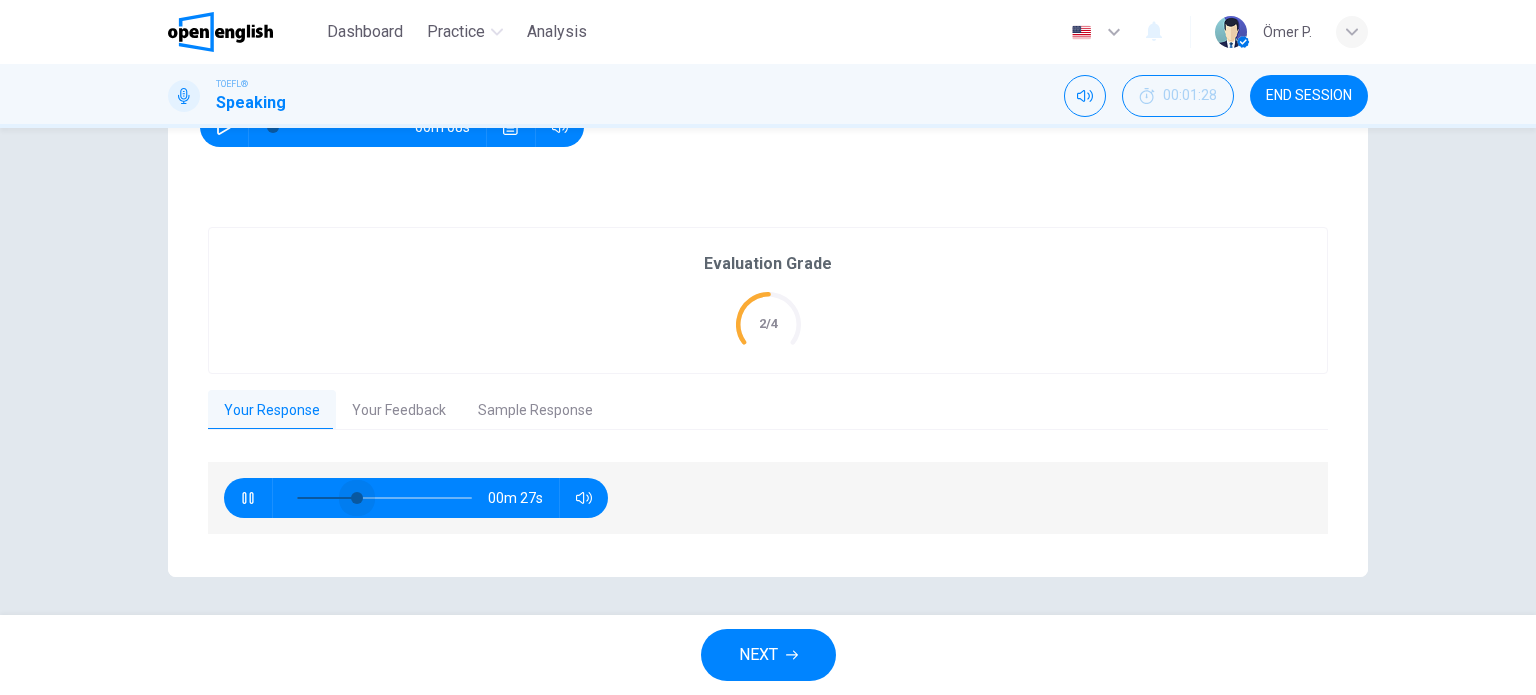 drag, startPoint x: 368, startPoint y: 493, endPoint x: 228, endPoint y: 472, distance: 141.56624 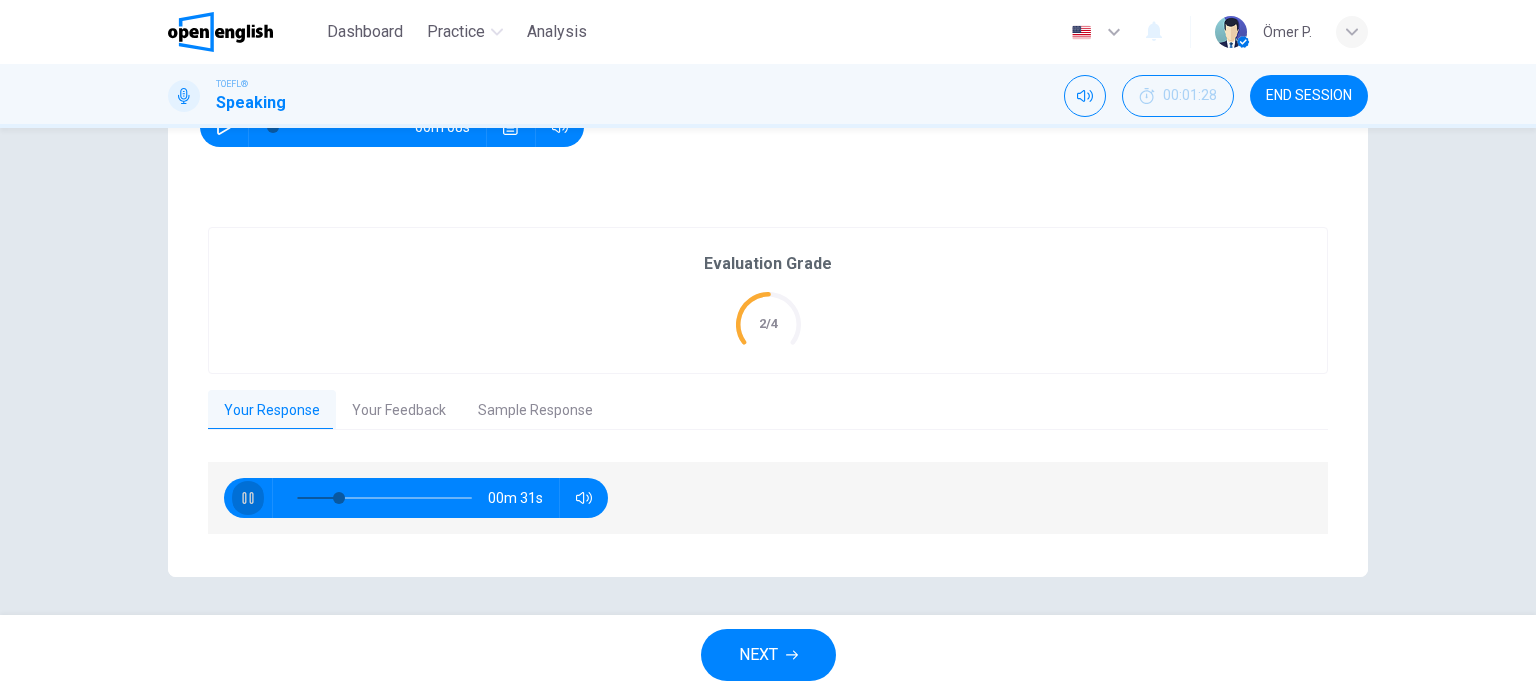 click at bounding box center [248, 498] 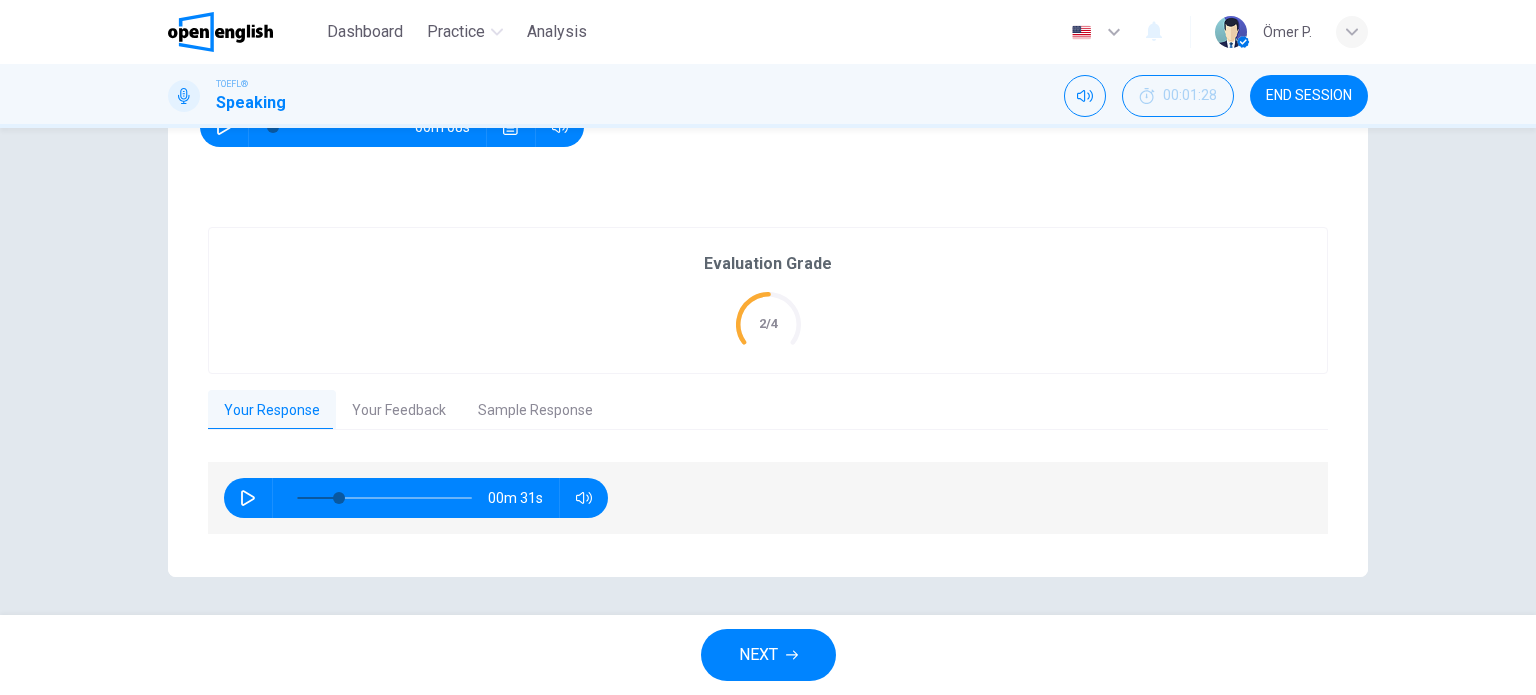 click at bounding box center (248, 498) 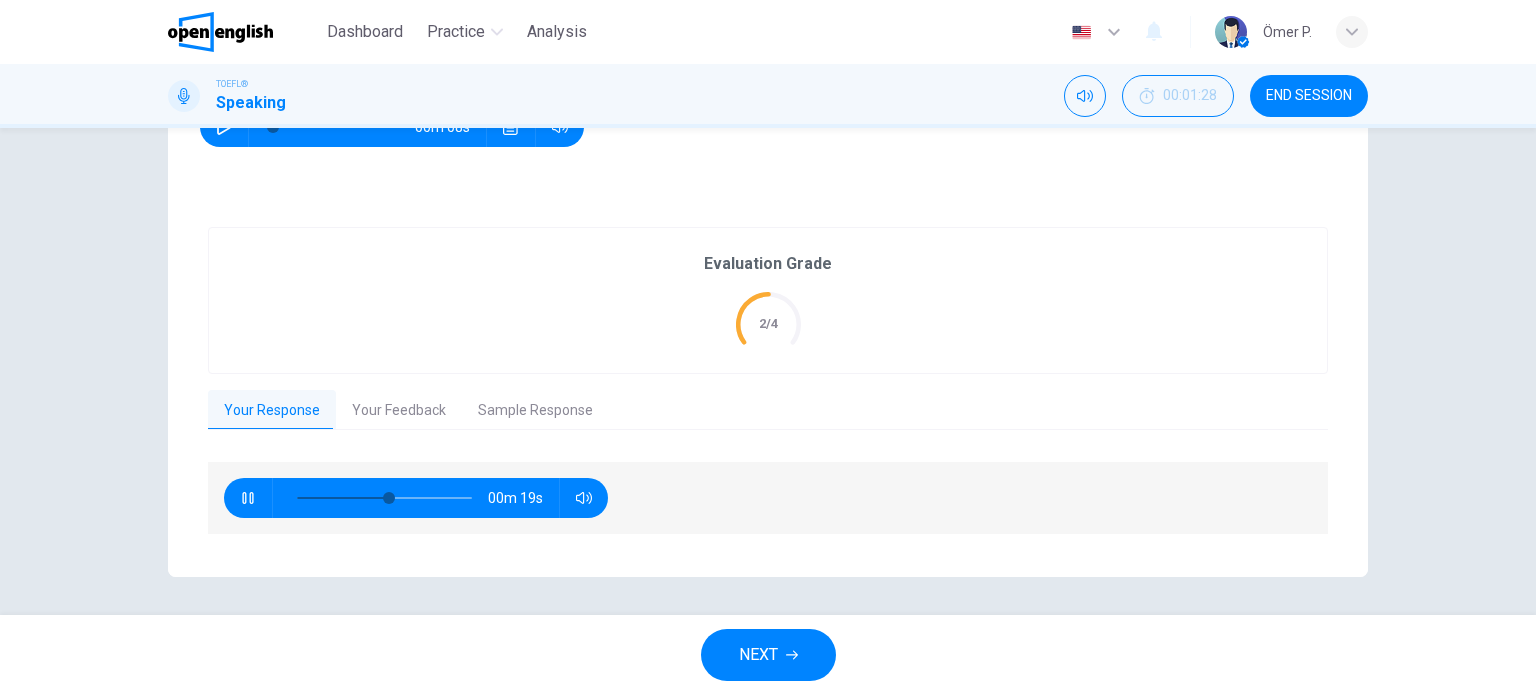 type on "**" 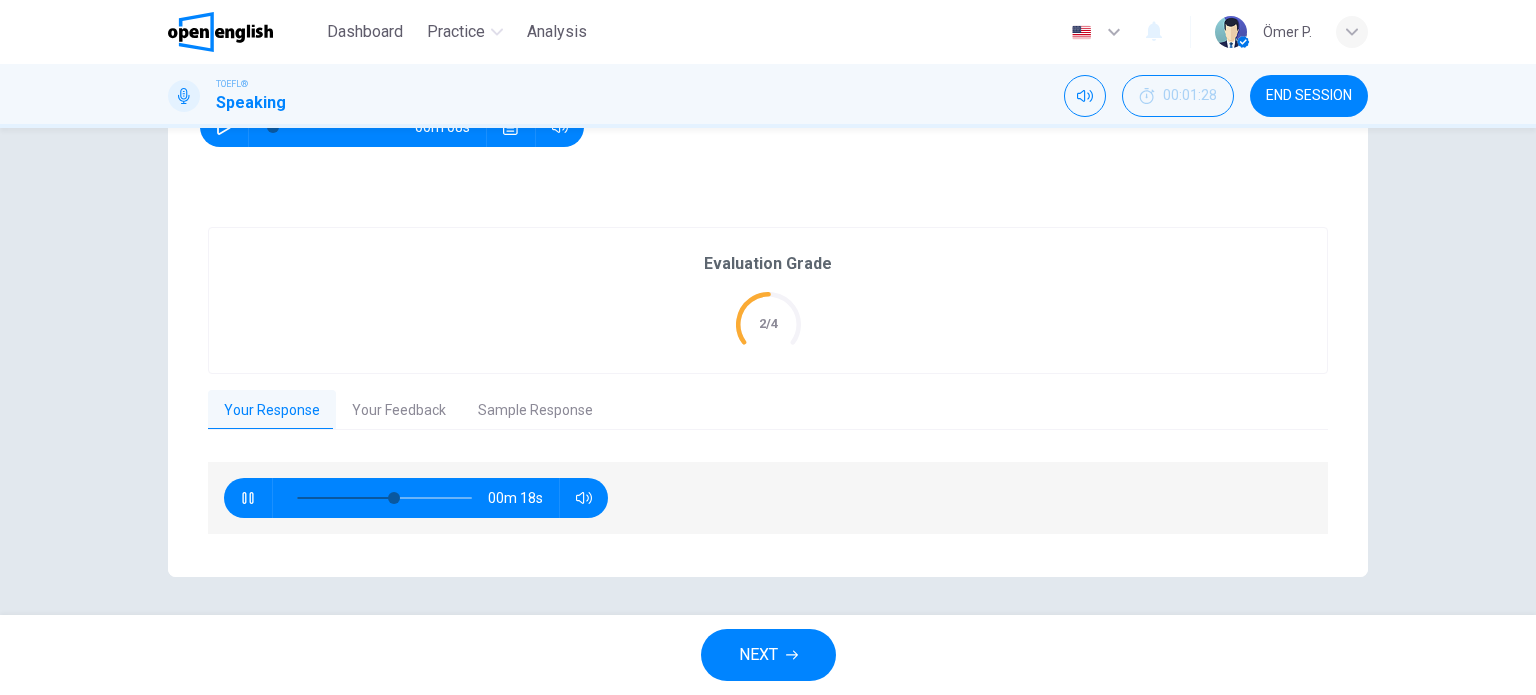 click on "Sample Response" at bounding box center (535, 411) 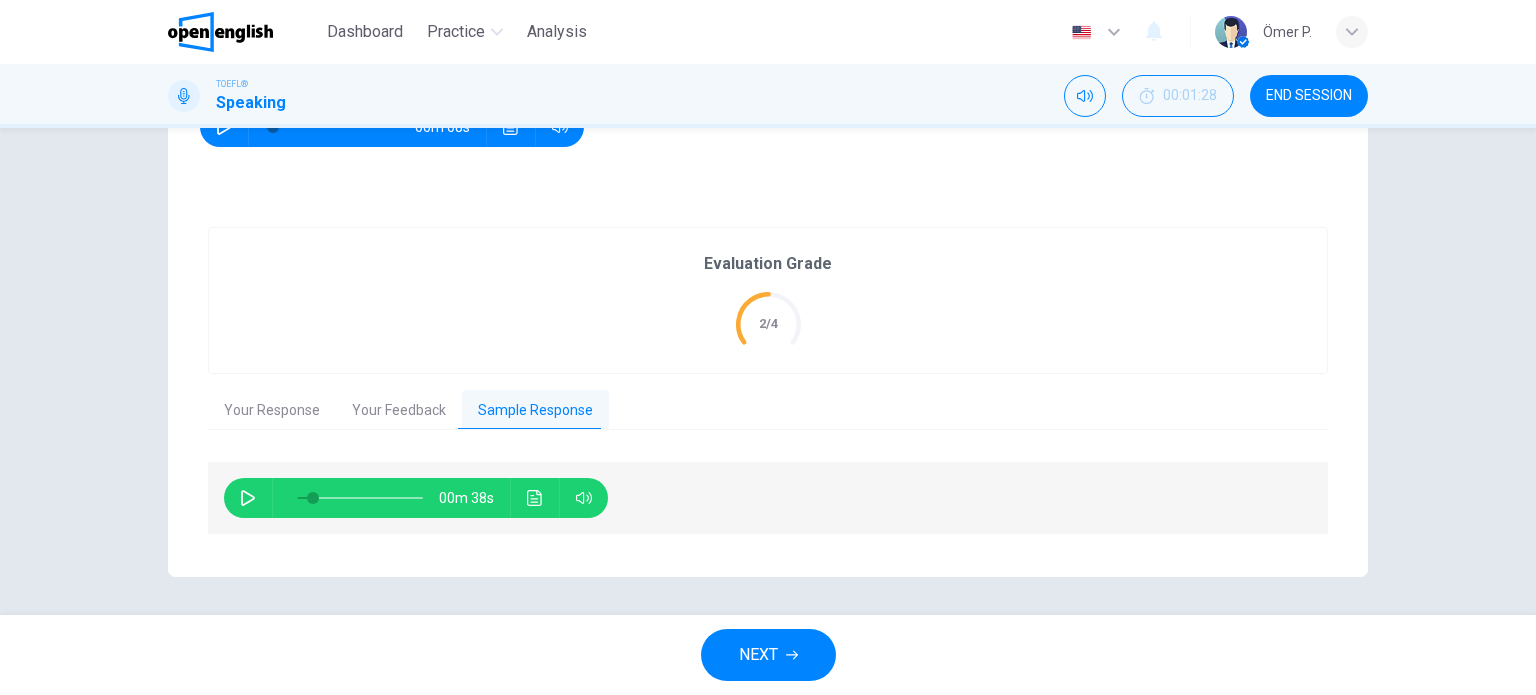type on "**" 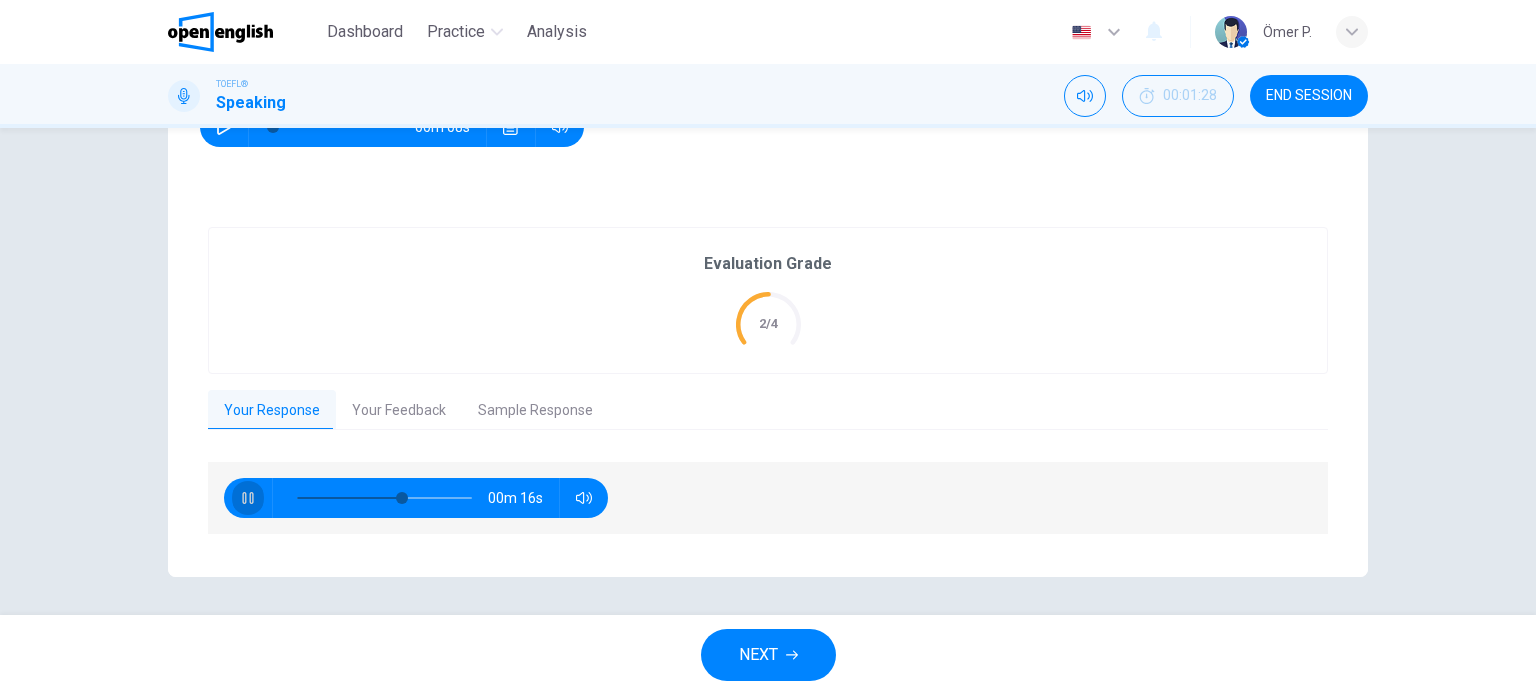 click at bounding box center (248, 498) 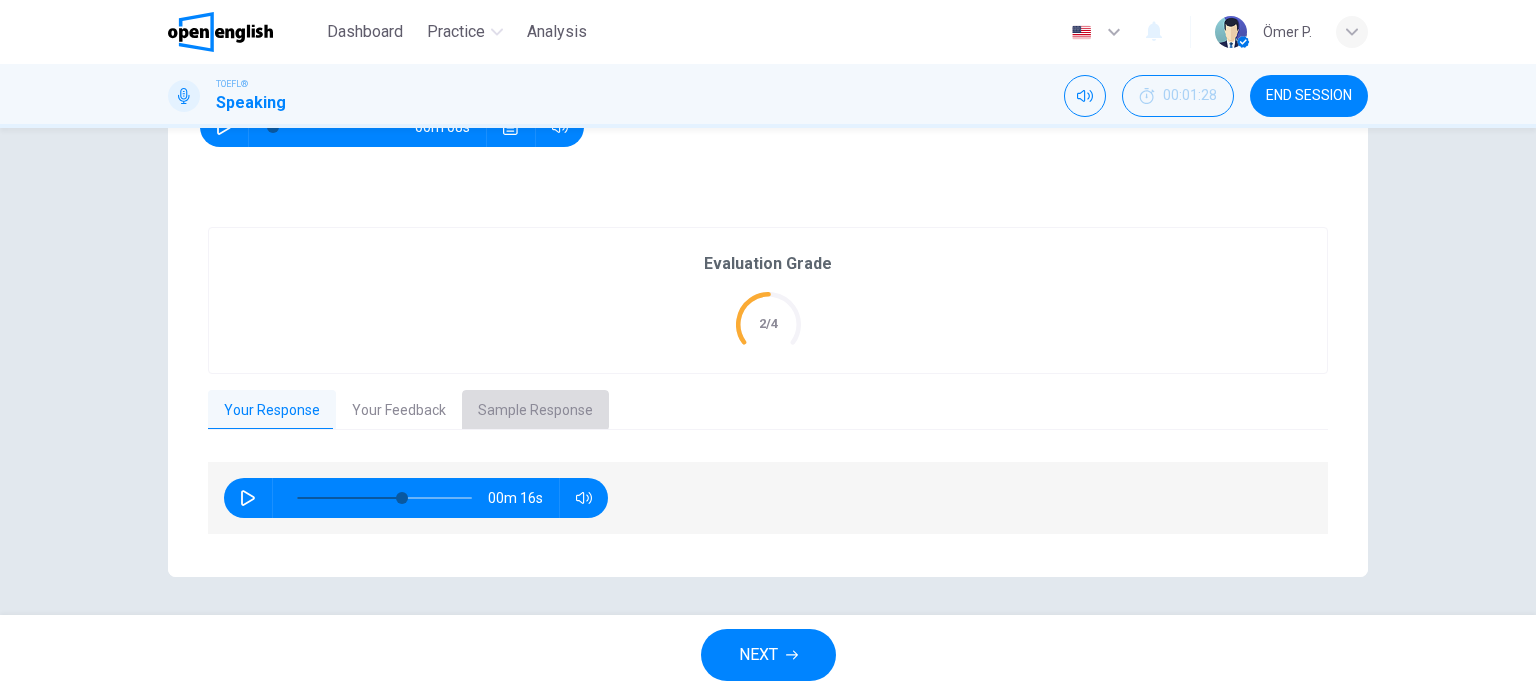 click on "Sample Response" at bounding box center (535, 411) 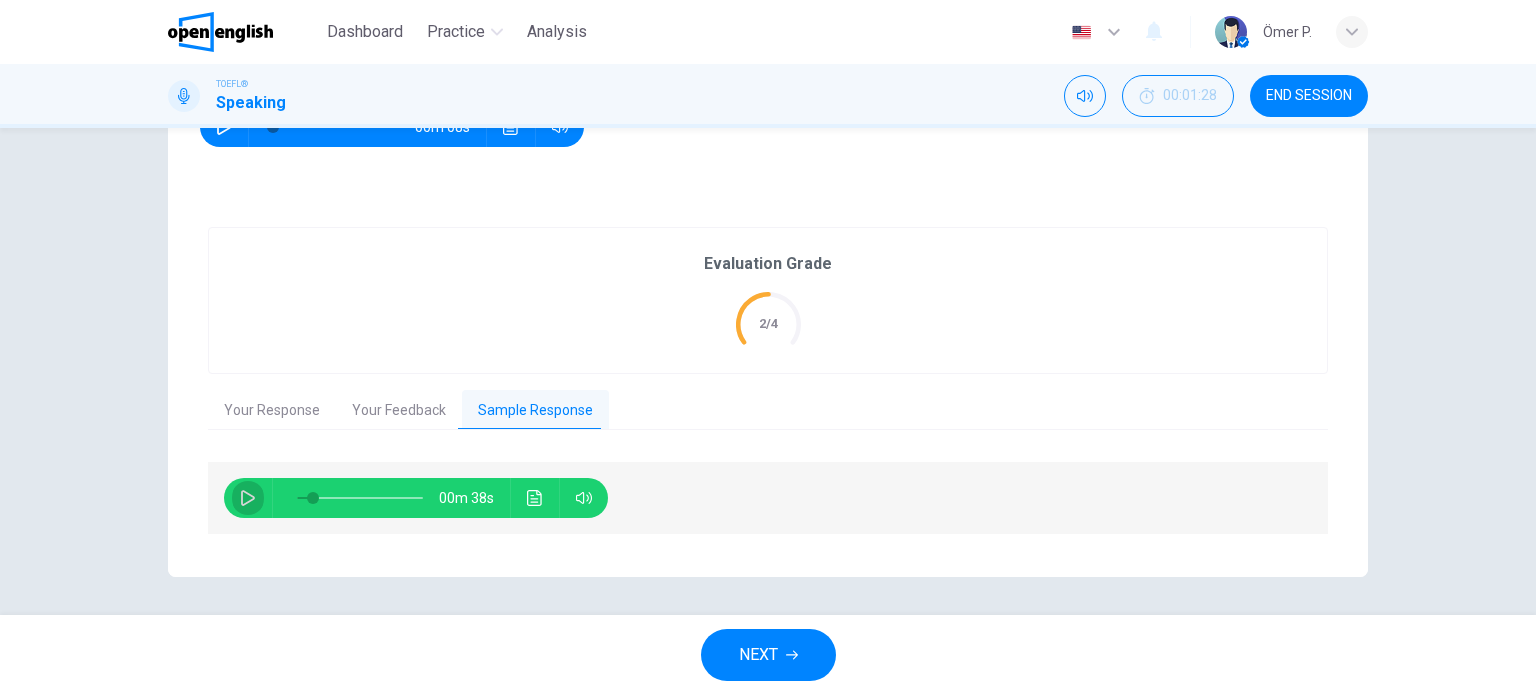 click at bounding box center [248, 498] 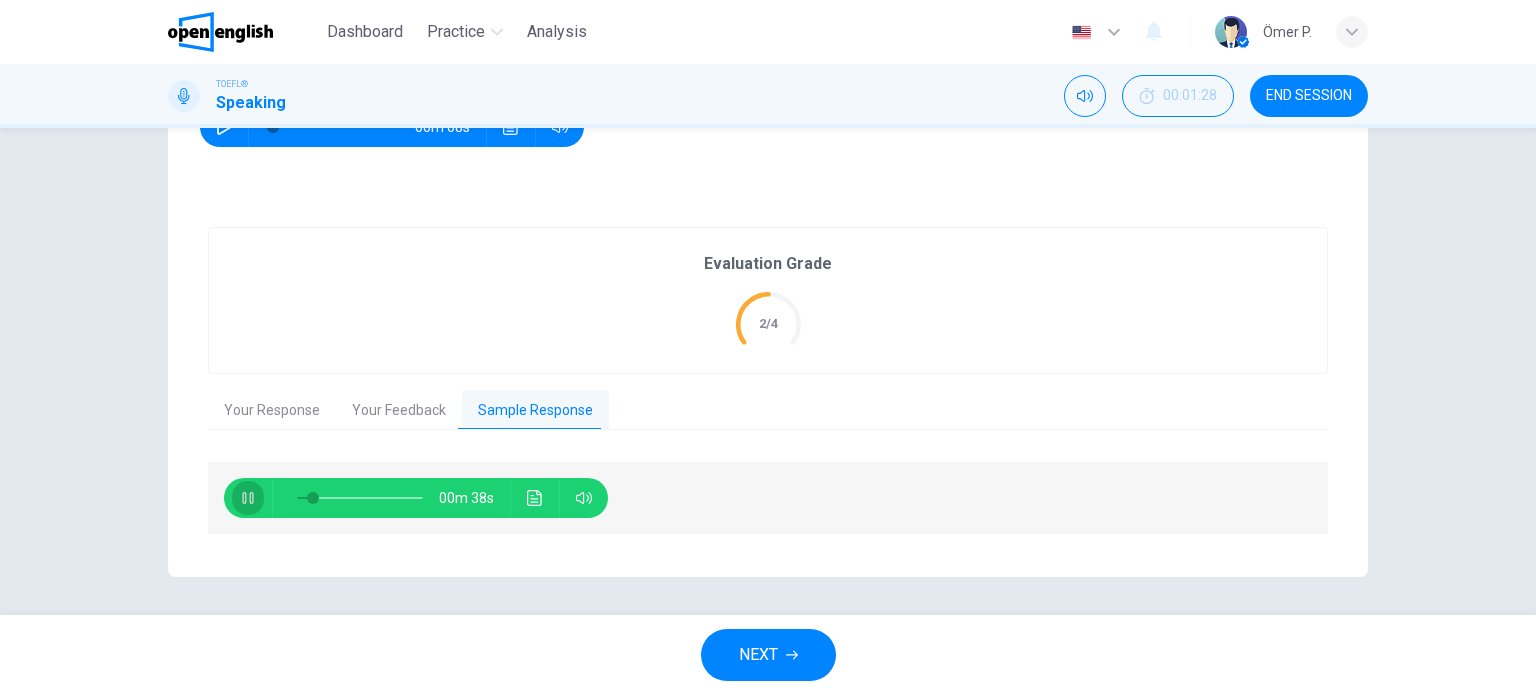 click at bounding box center [248, 498] 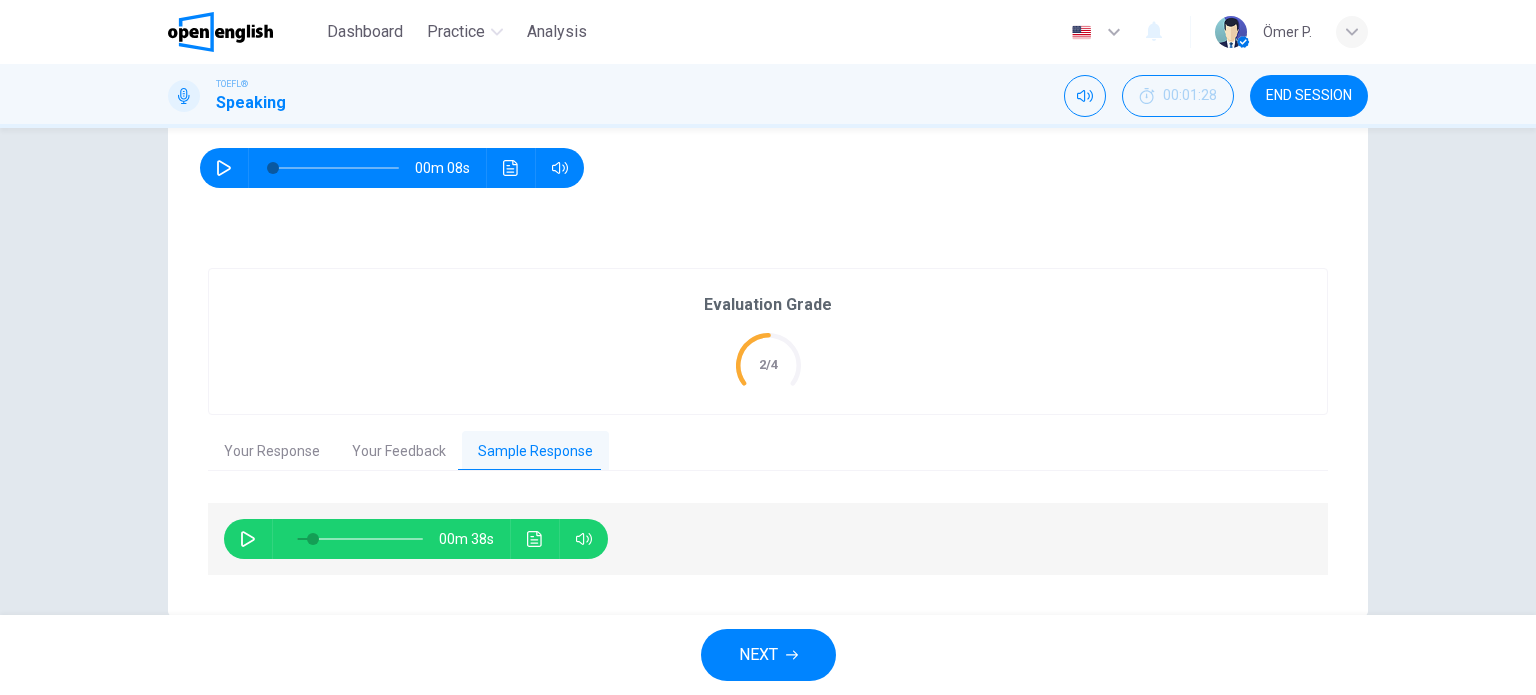 scroll, scrollTop: 309, scrollLeft: 0, axis: vertical 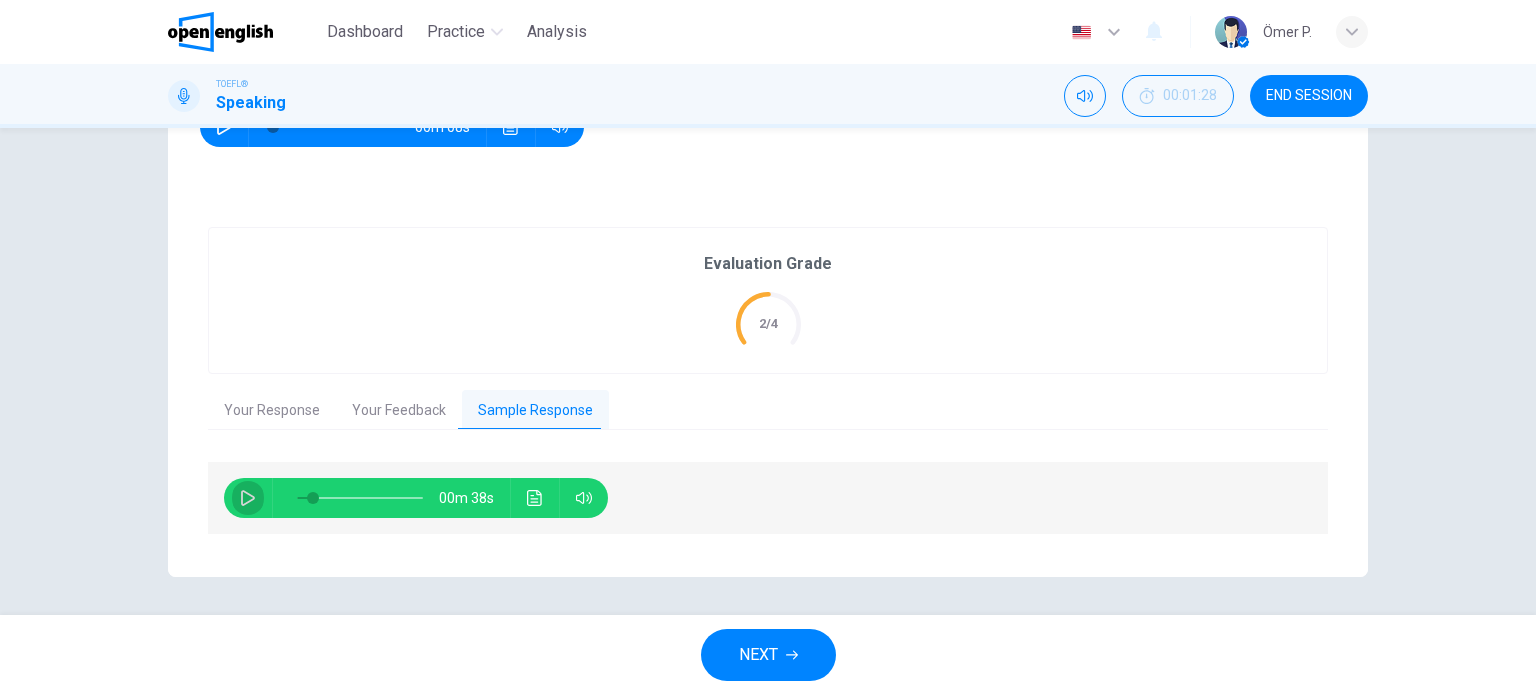 click at bounding box center (248, 498) 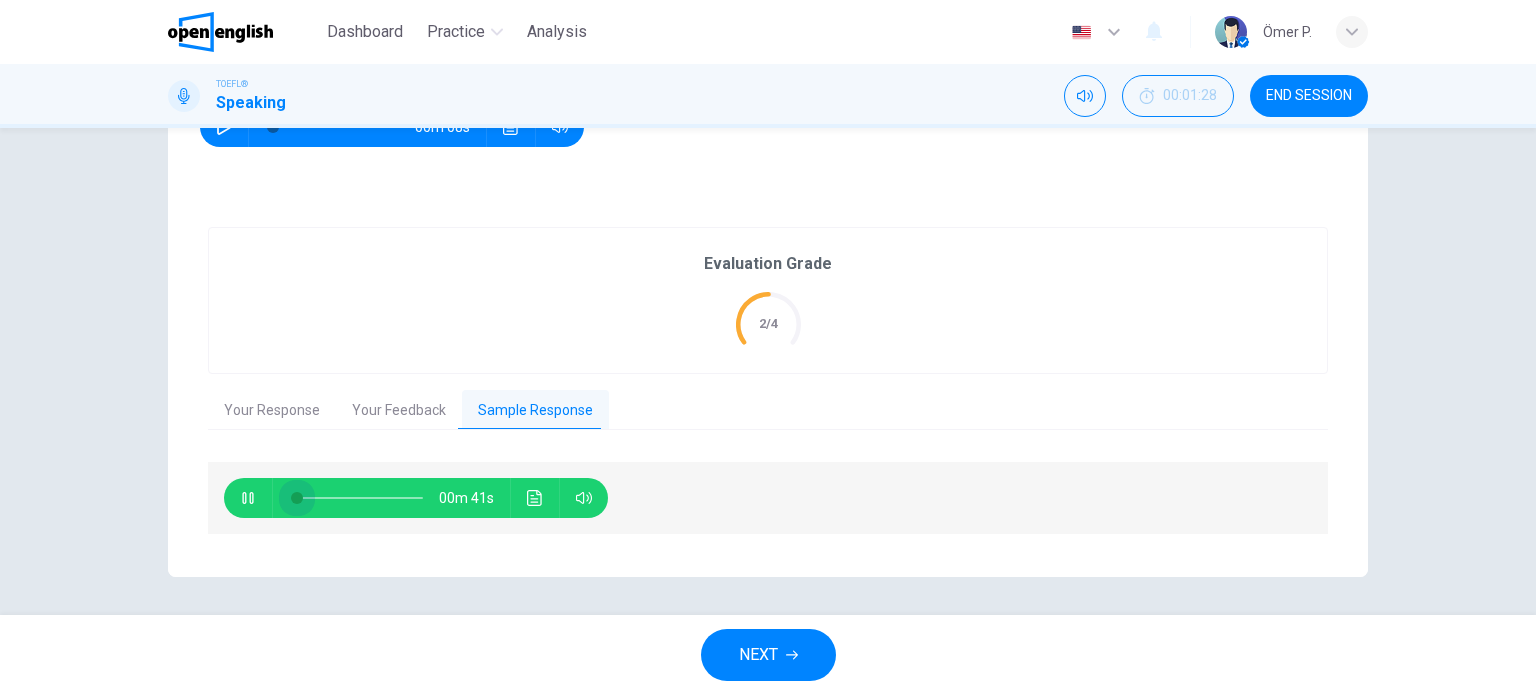 click on "00m 41s" at bounding box center [416, 498] 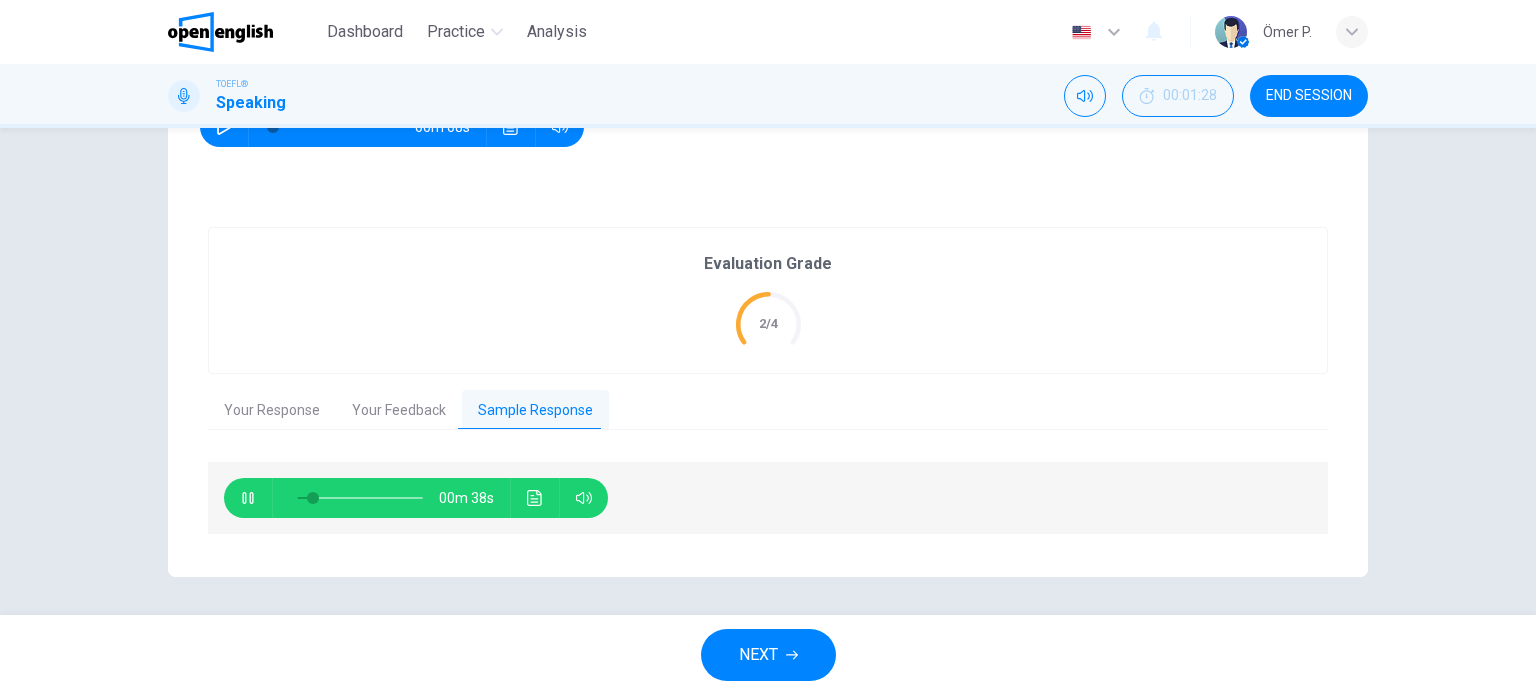 click on "Evaluation Grade 2/4" at bounding box center (768, 300) 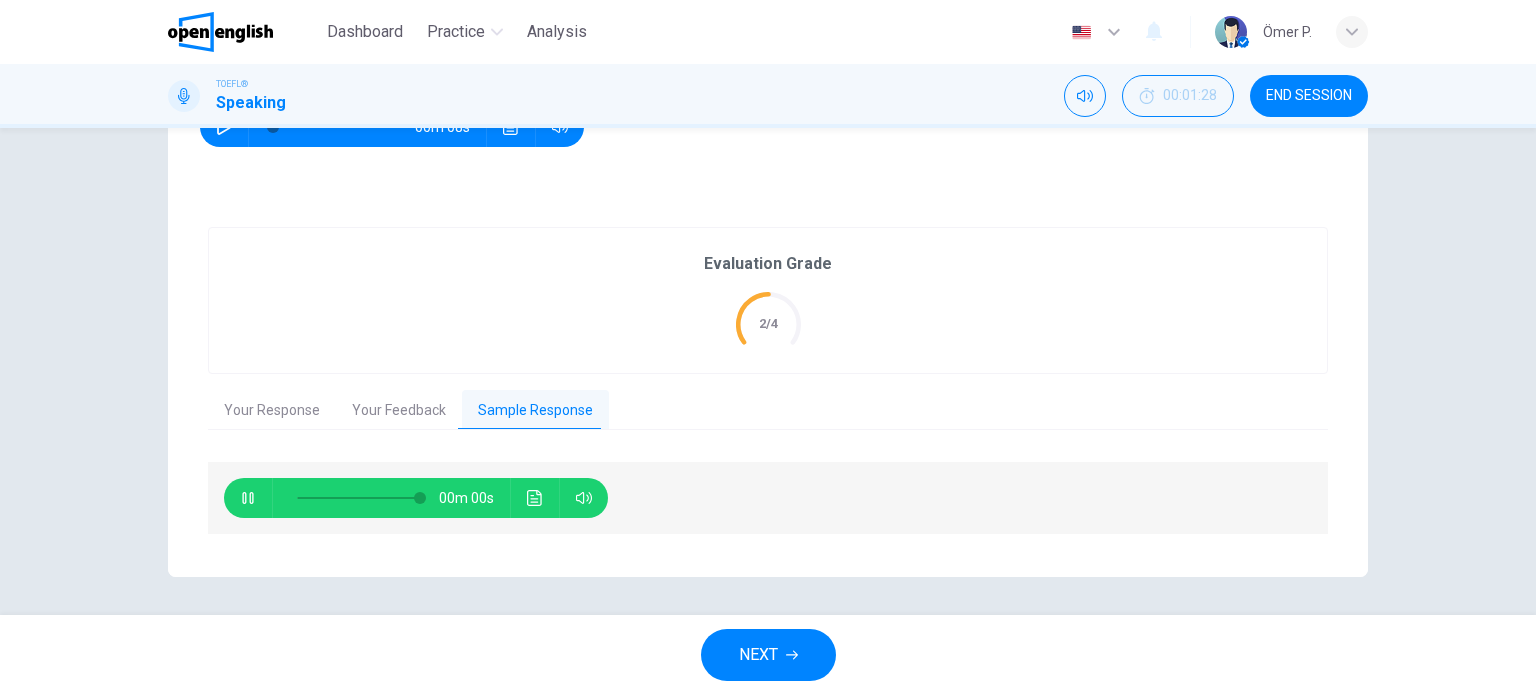 type on "*" 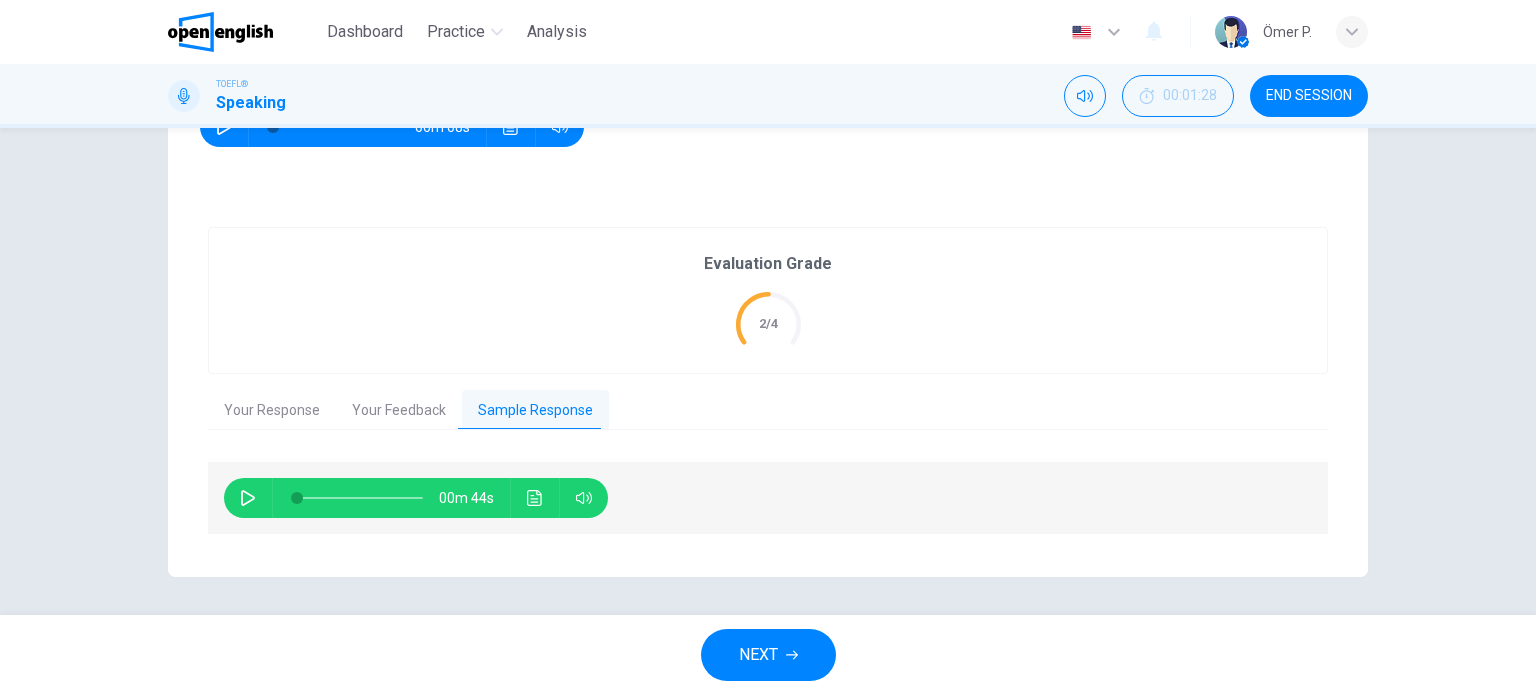 click on "END SESSION" at bounding box center (1309, 96) 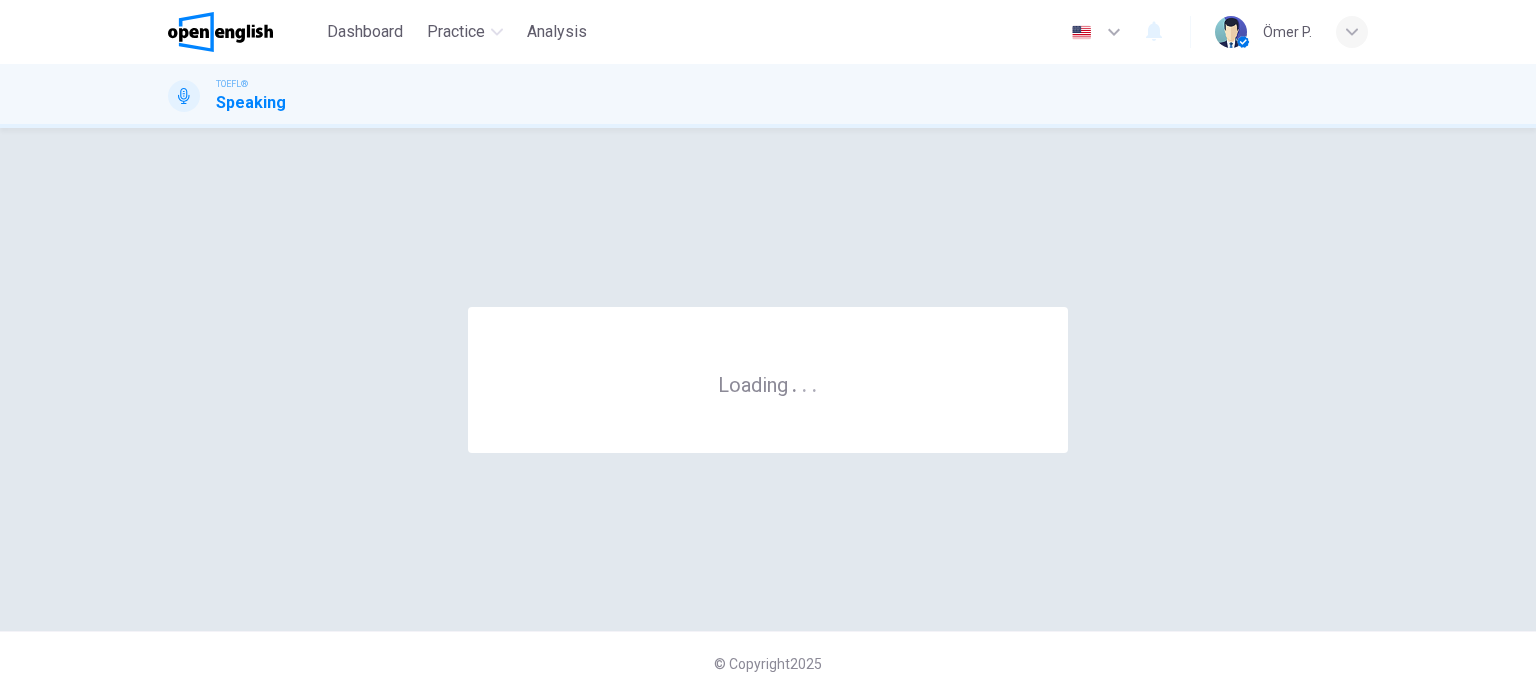 scroll, scrollTop: 0, scrollLeft: 0, axis: both 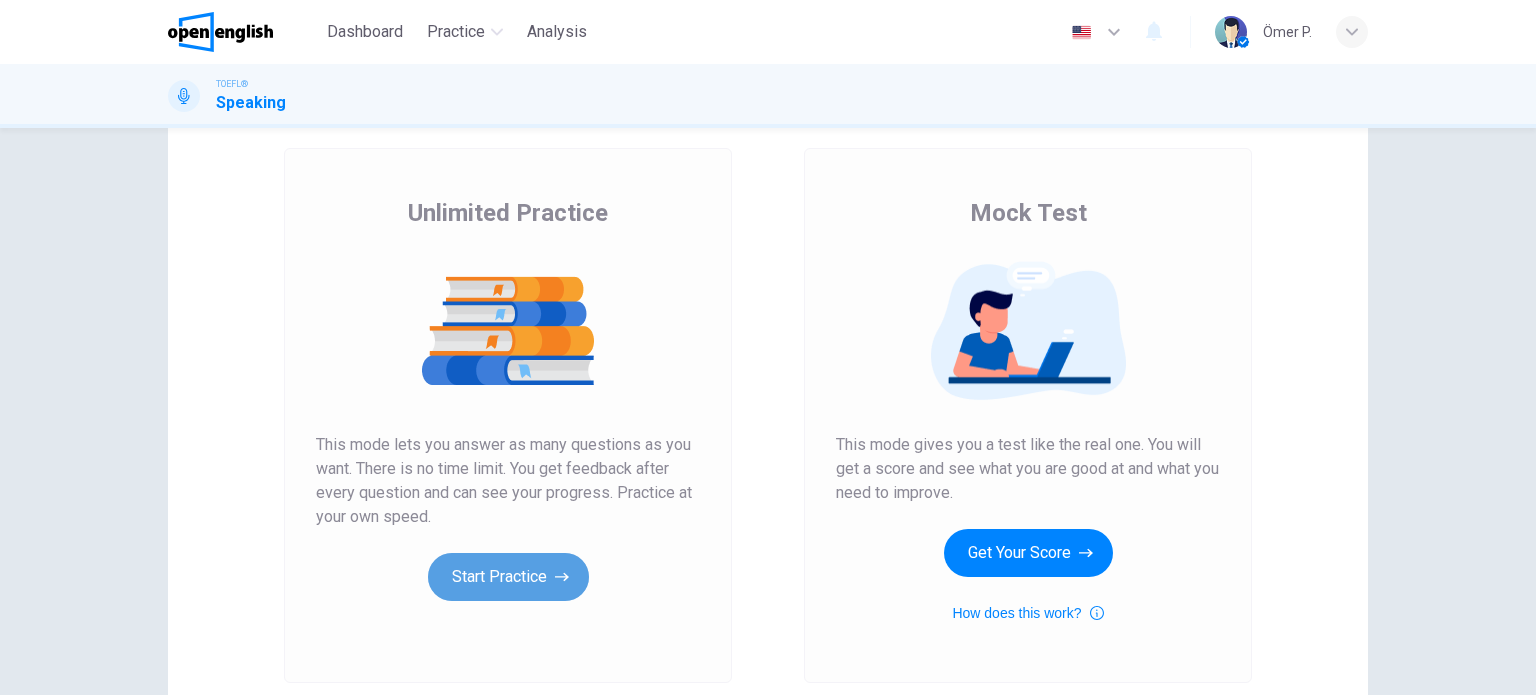click on "Start Practice" at bounding box center [508, 577] 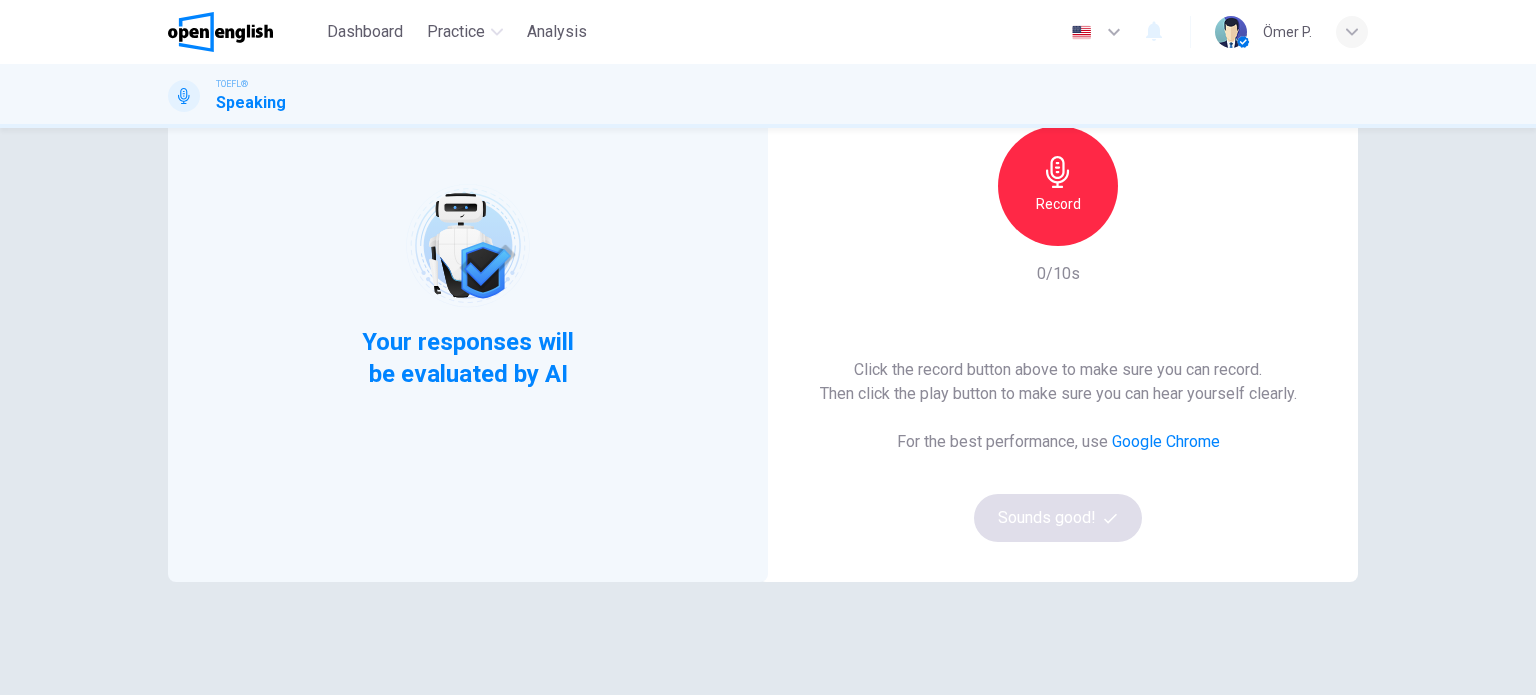 scroll, scrollTop: 0, scrollLeft: 0, axis: both 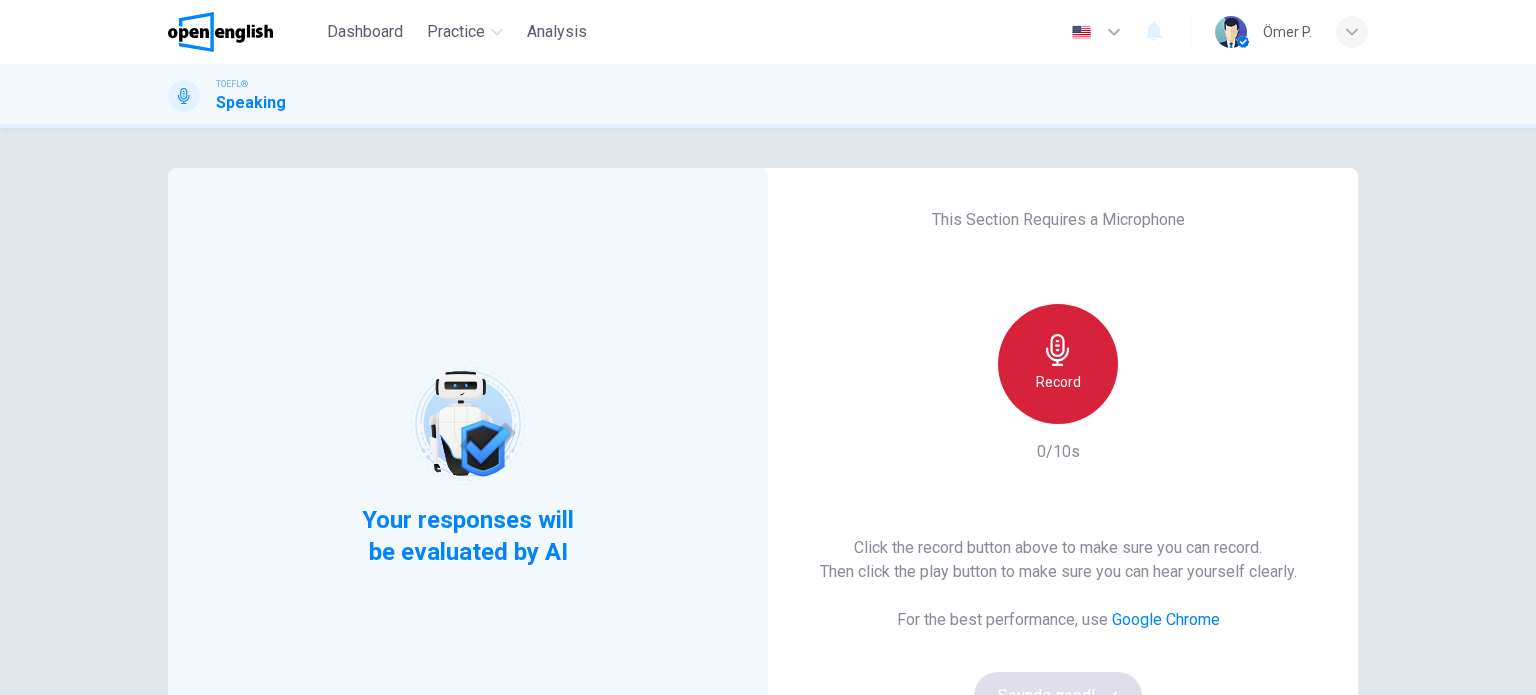 click 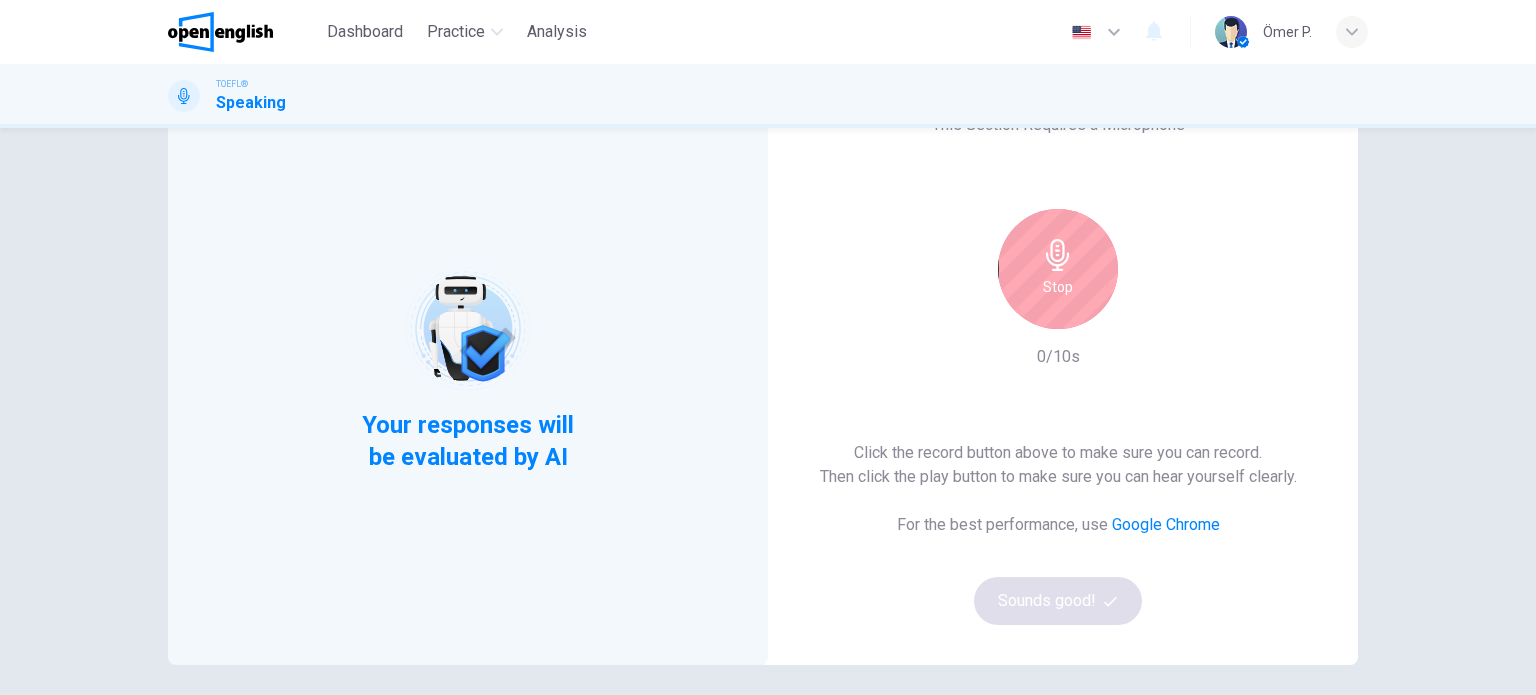 scroll, scrollTop: 100, scrollLeft: 0, axis: vertical 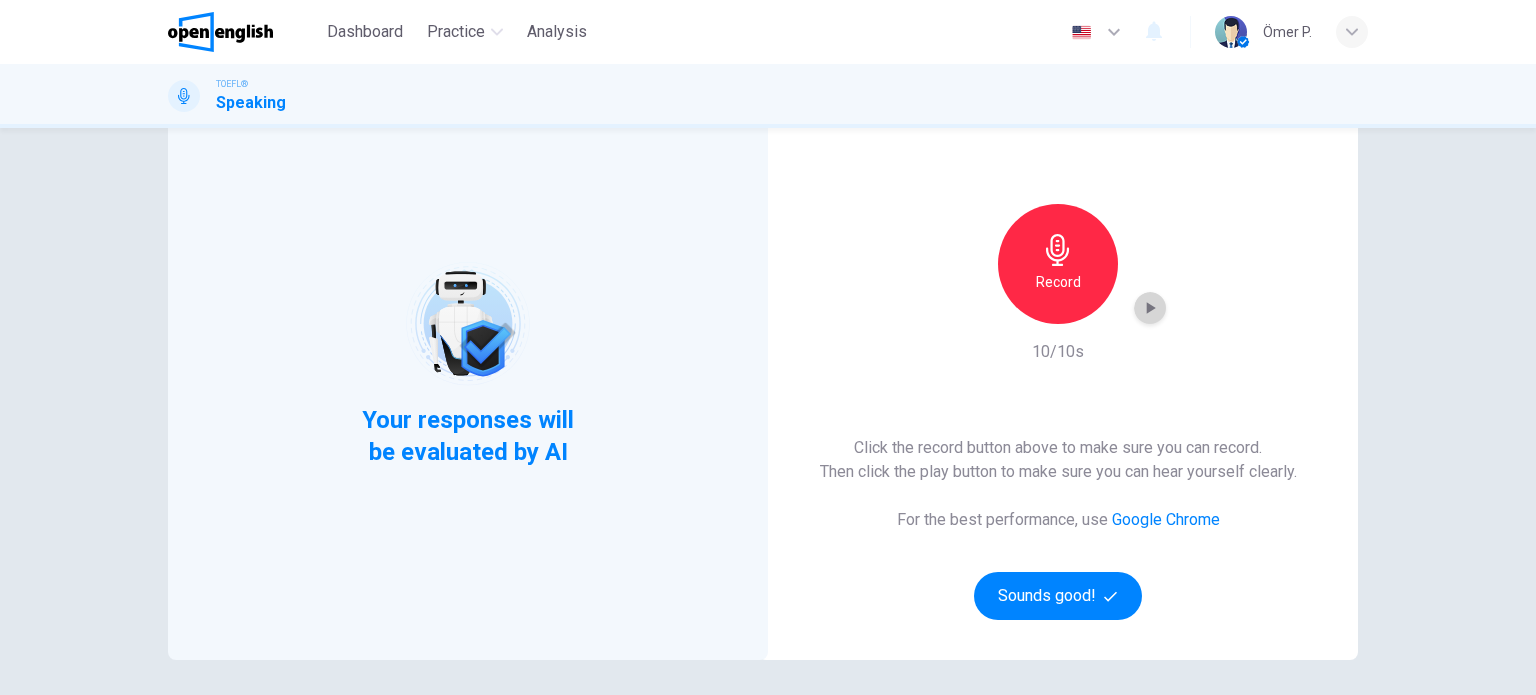 click at bounding box center [1150, 308] 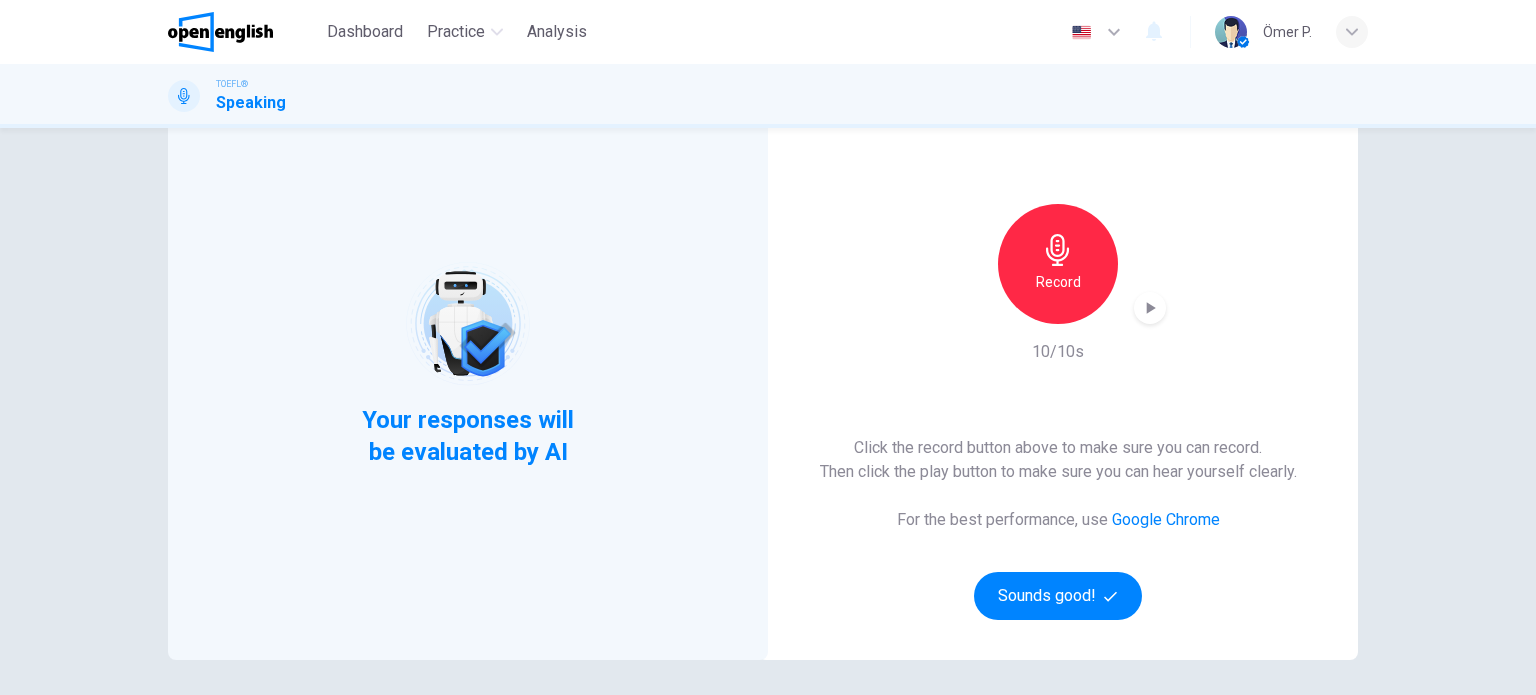 click at bounding box center [1150, 308] 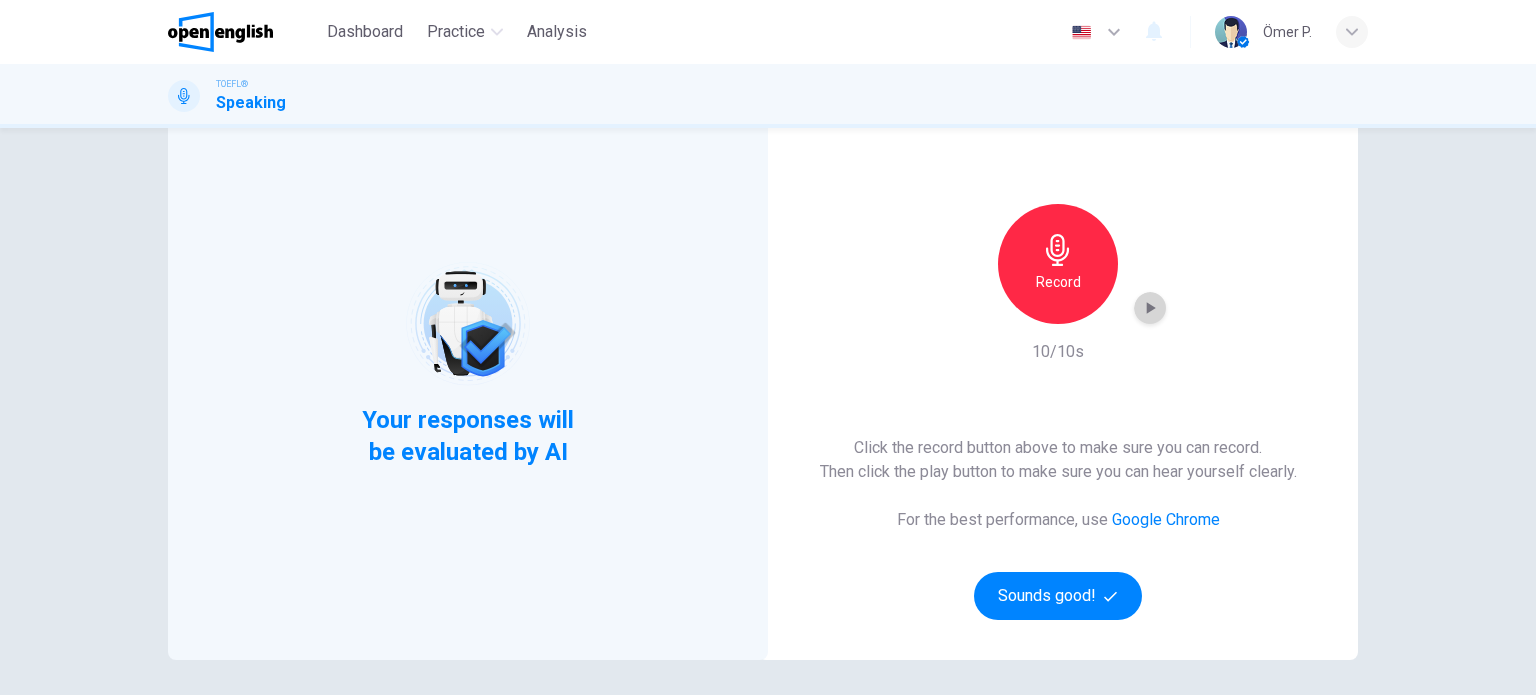 click at bounding box center (1150, 308) 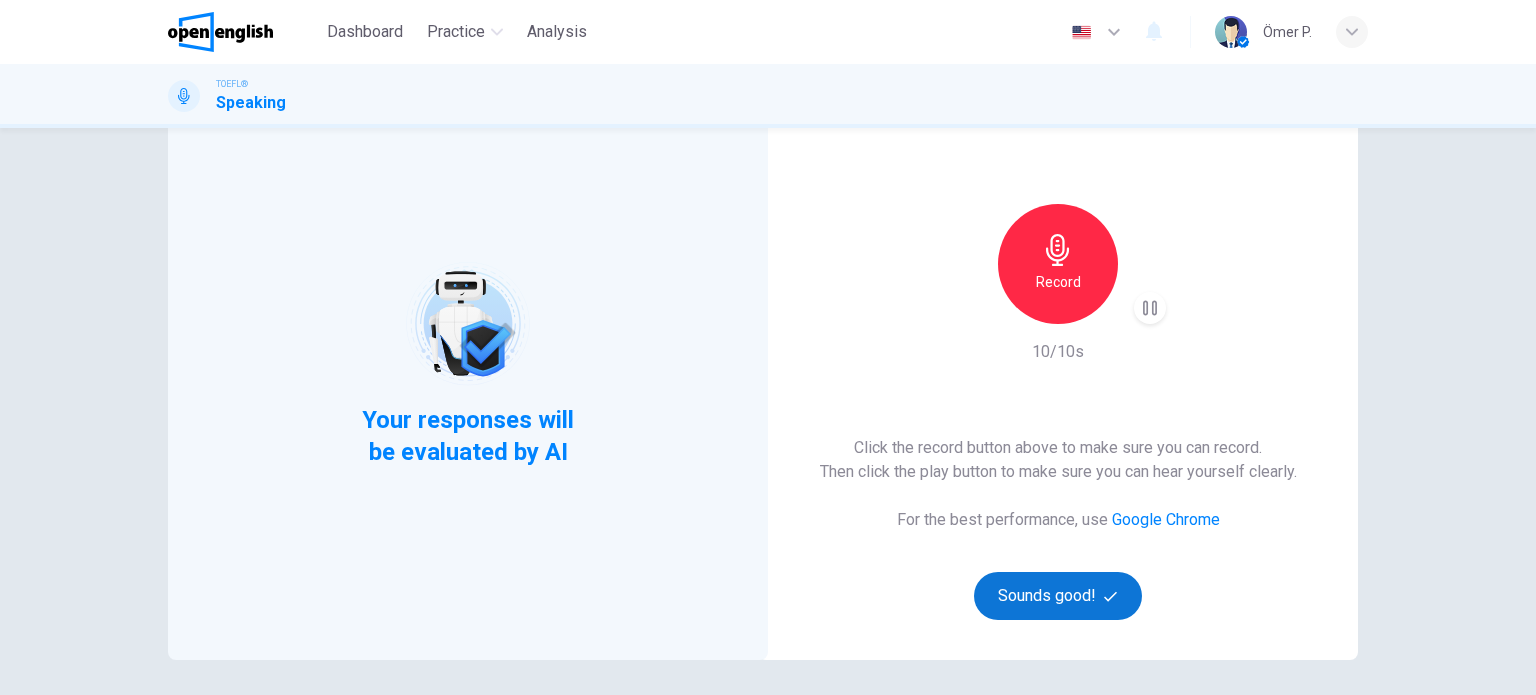 click on "Sounds good!" at bounding box center [1058, 596] 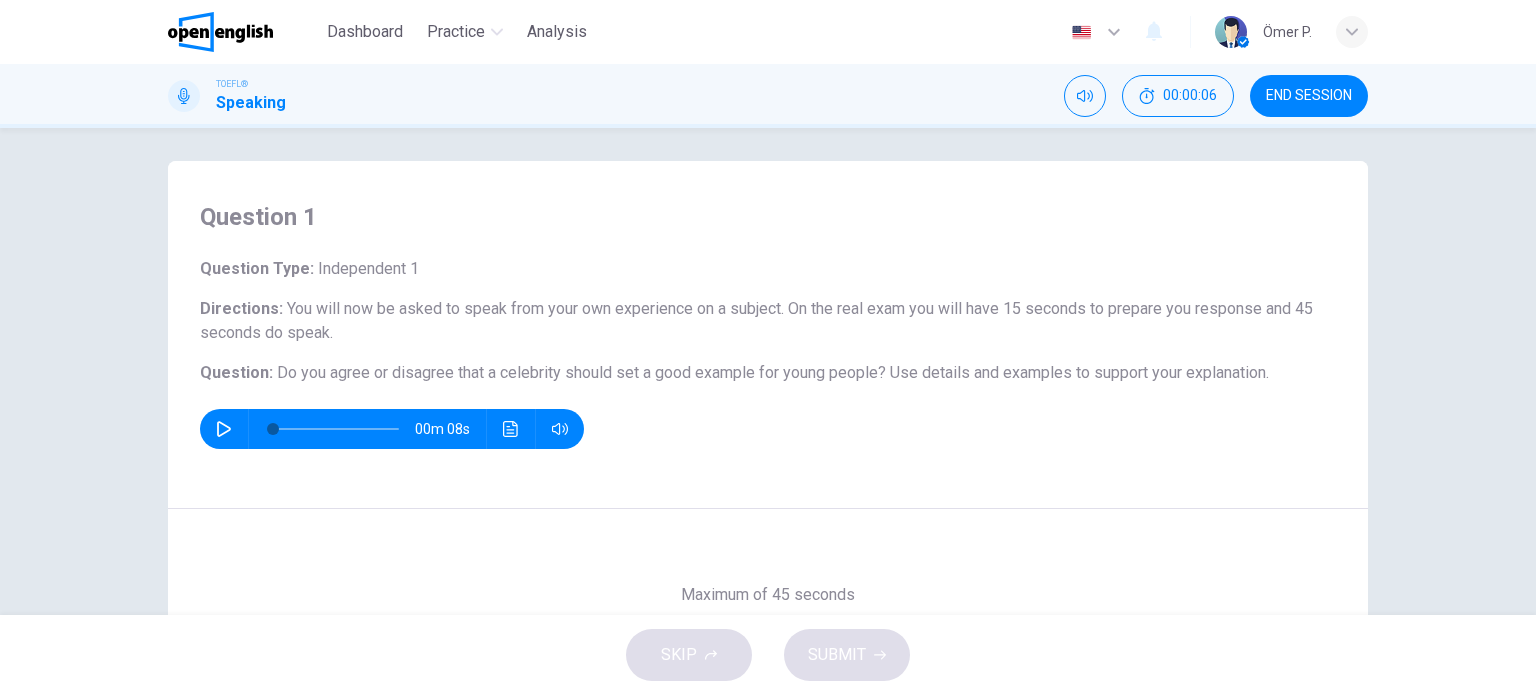 scroll, scrollTop: 0, scrollLeft: 0, axis: both 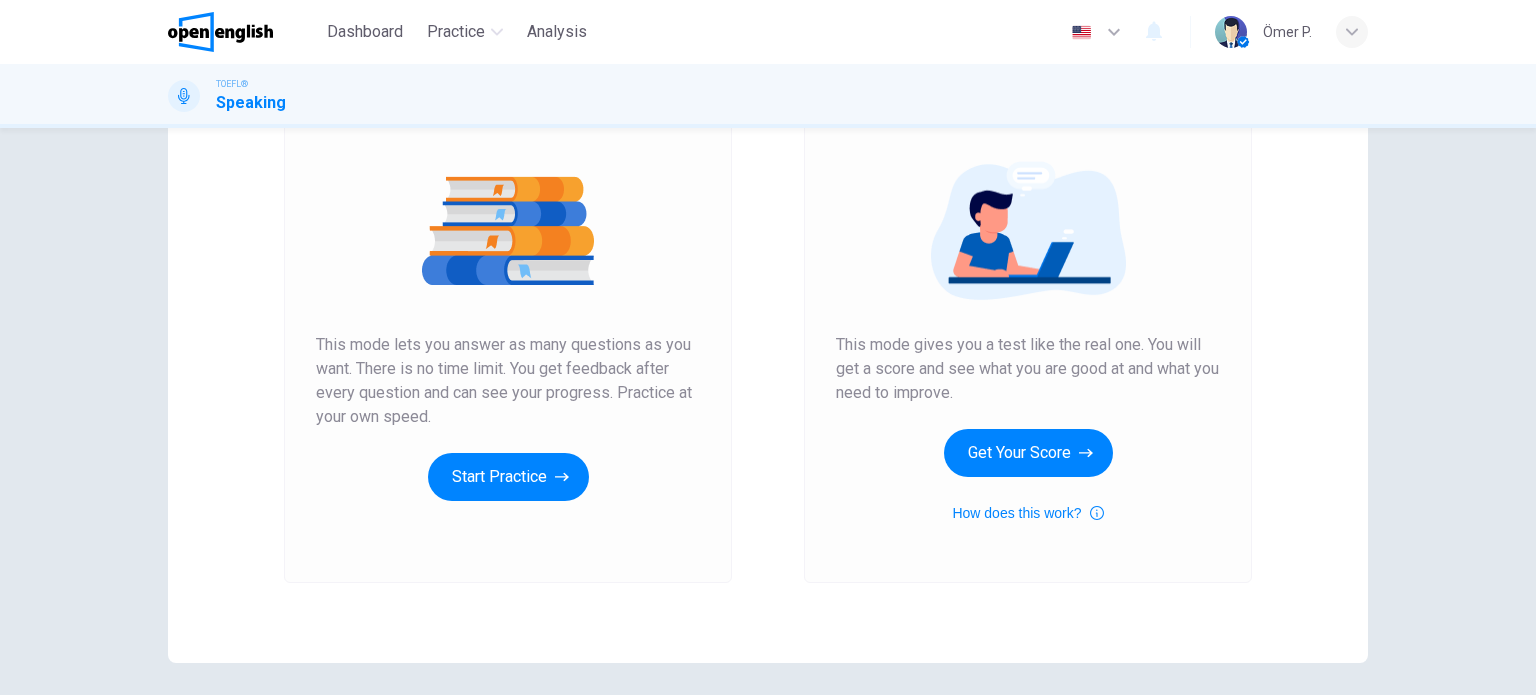 click on "Unlimited Practice This mode lets you answer as many questions as you want. There is no time limit. You get feedback after every question and can see your progress. Practice at your own speed. Start Practice" at bounding box center [508, 299] 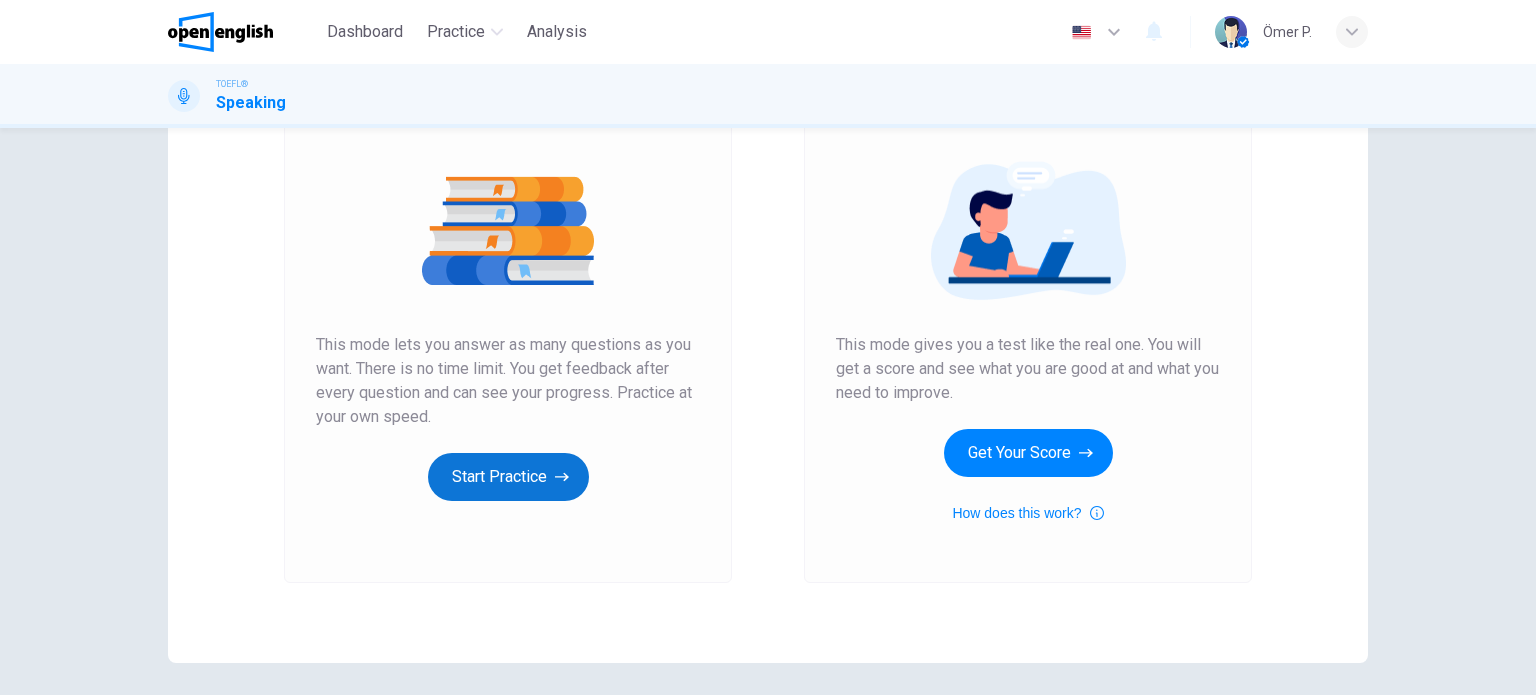 click on "Start Practice" at bounding box center [508, 477] 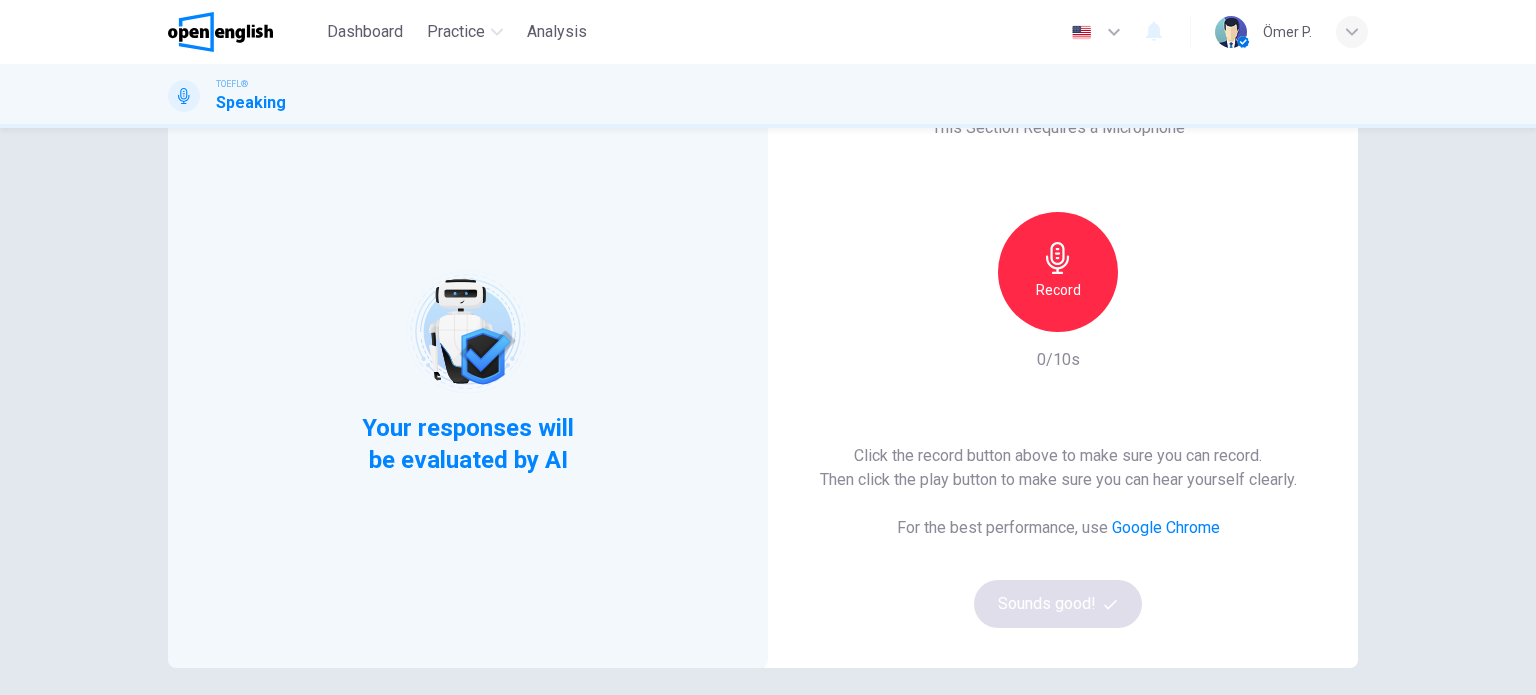 scroll, scrollTop: 100, scrollLeft: 0, axis: vertical 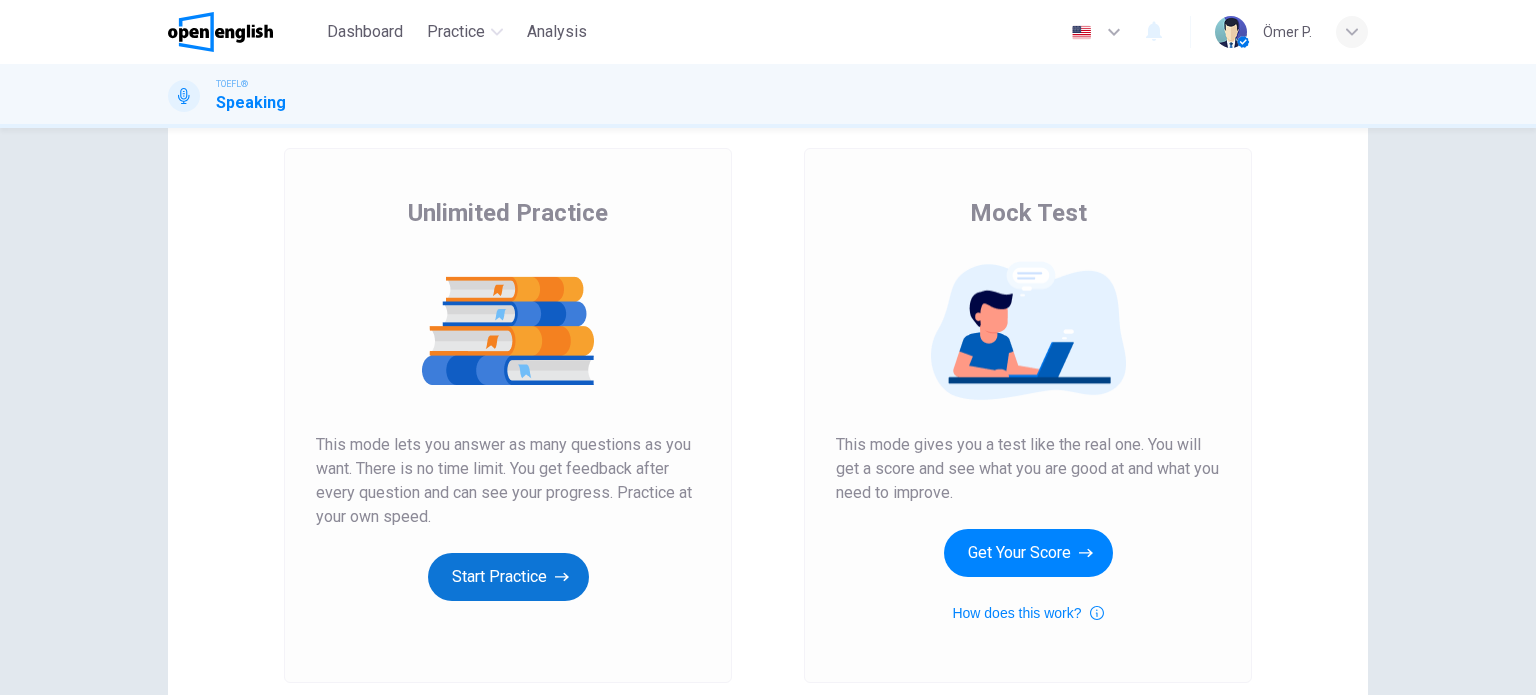 click on "Start Practice" at bounding box center [508, 577] 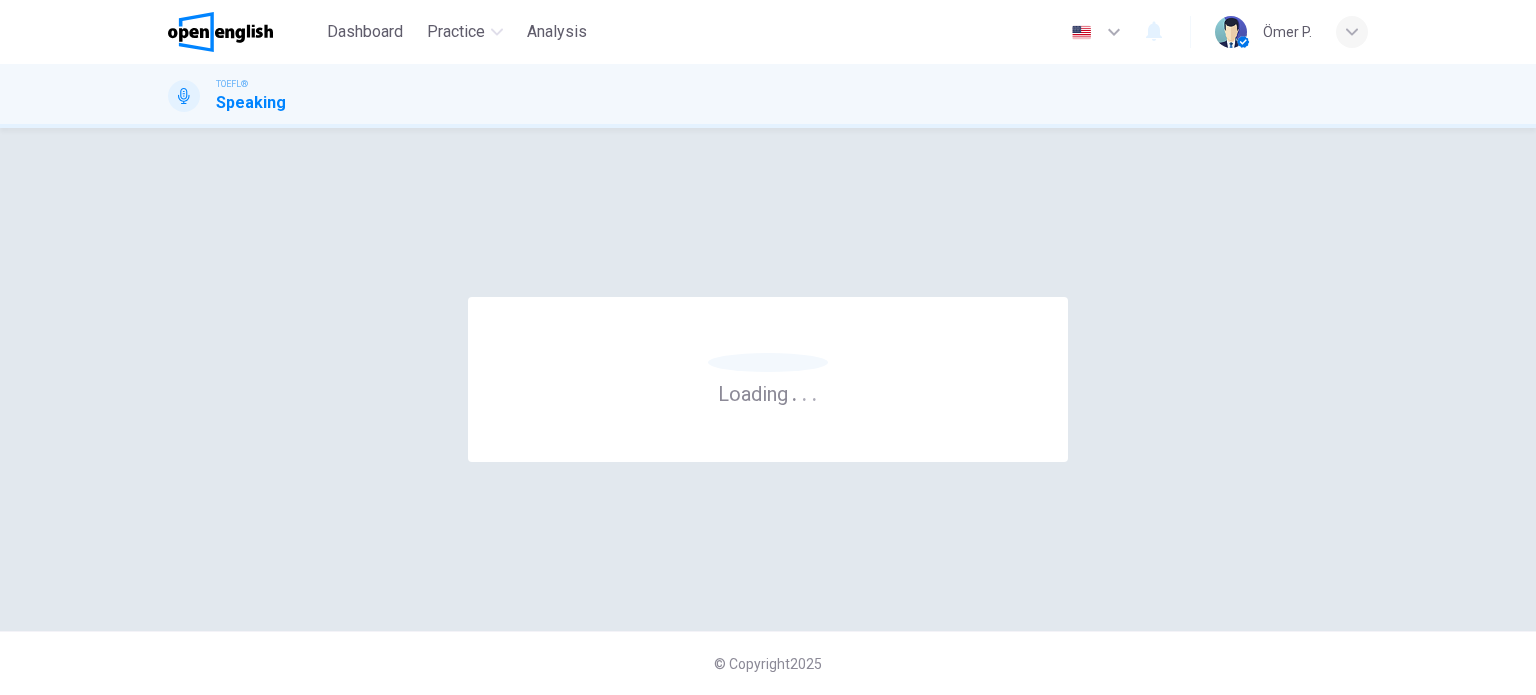scroll, scrollTop: 0, scrollLeft: 0, axis: both 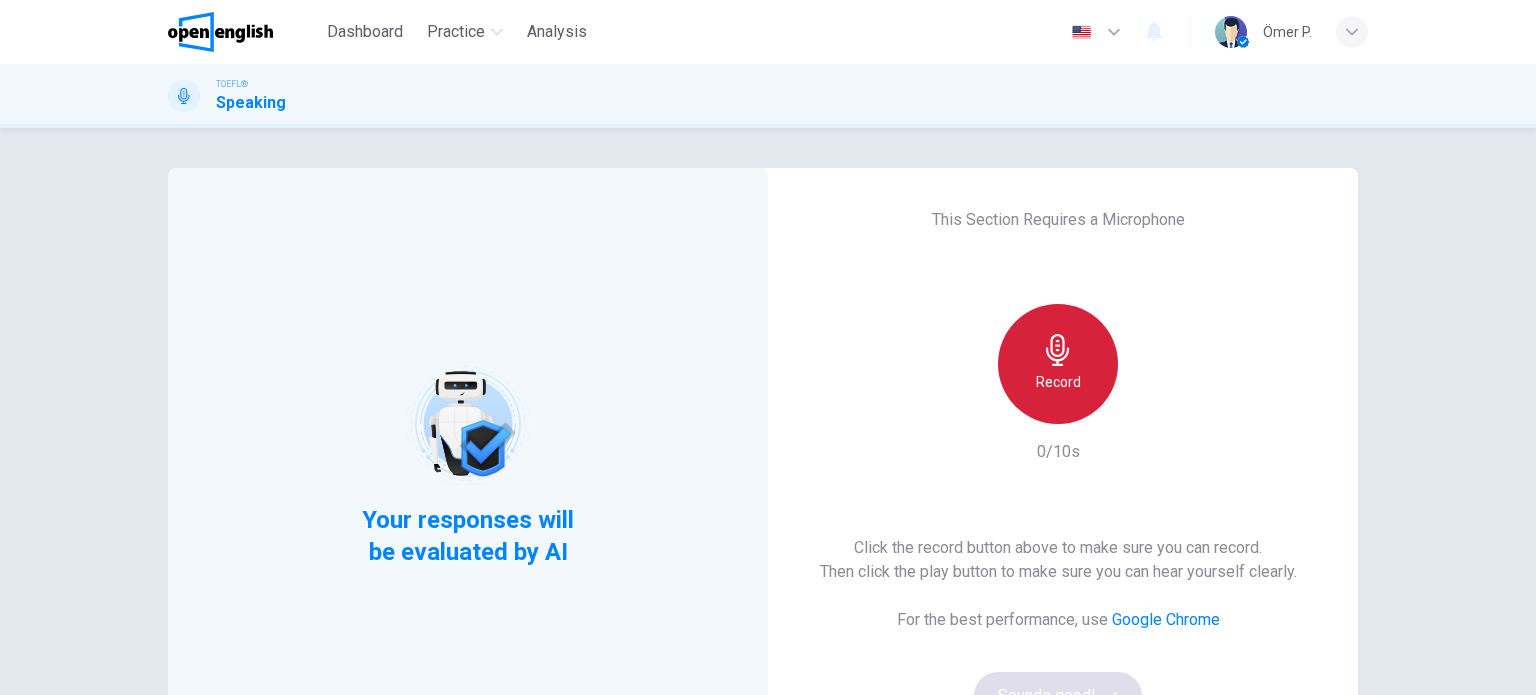 click on "Record" at bounding box center (1058, 364) 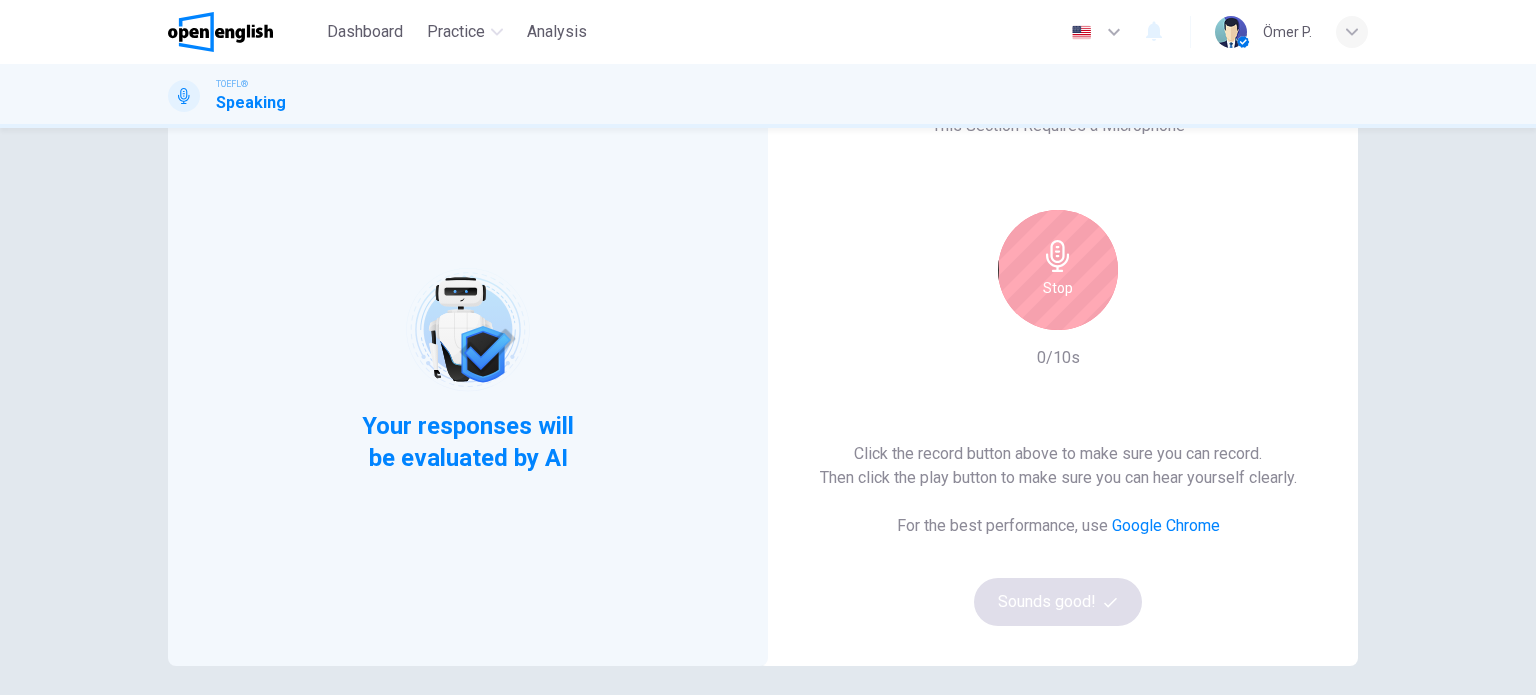 scroll, scrollTop: 100, scrollLeft: 0, axis: vertical 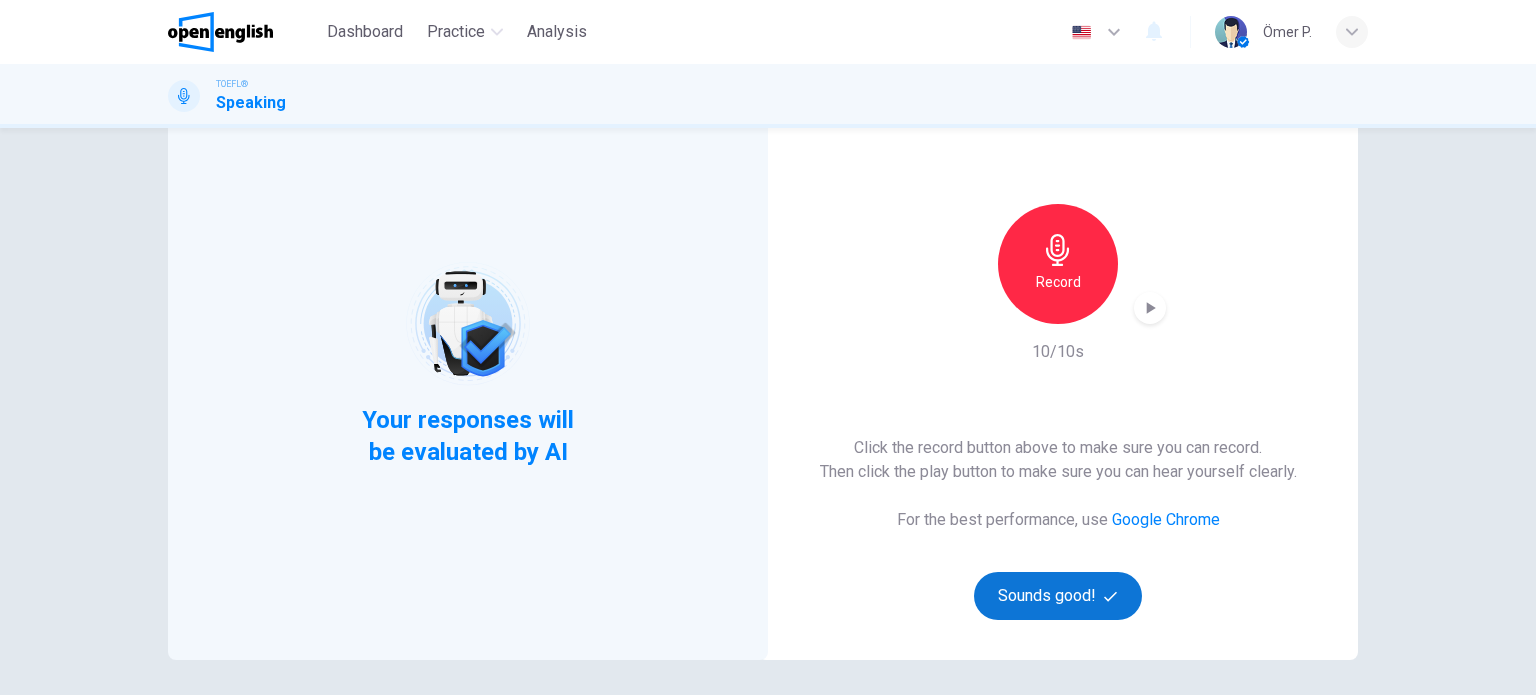 click on "Sounds good!" at bounding box center (1058, 596) 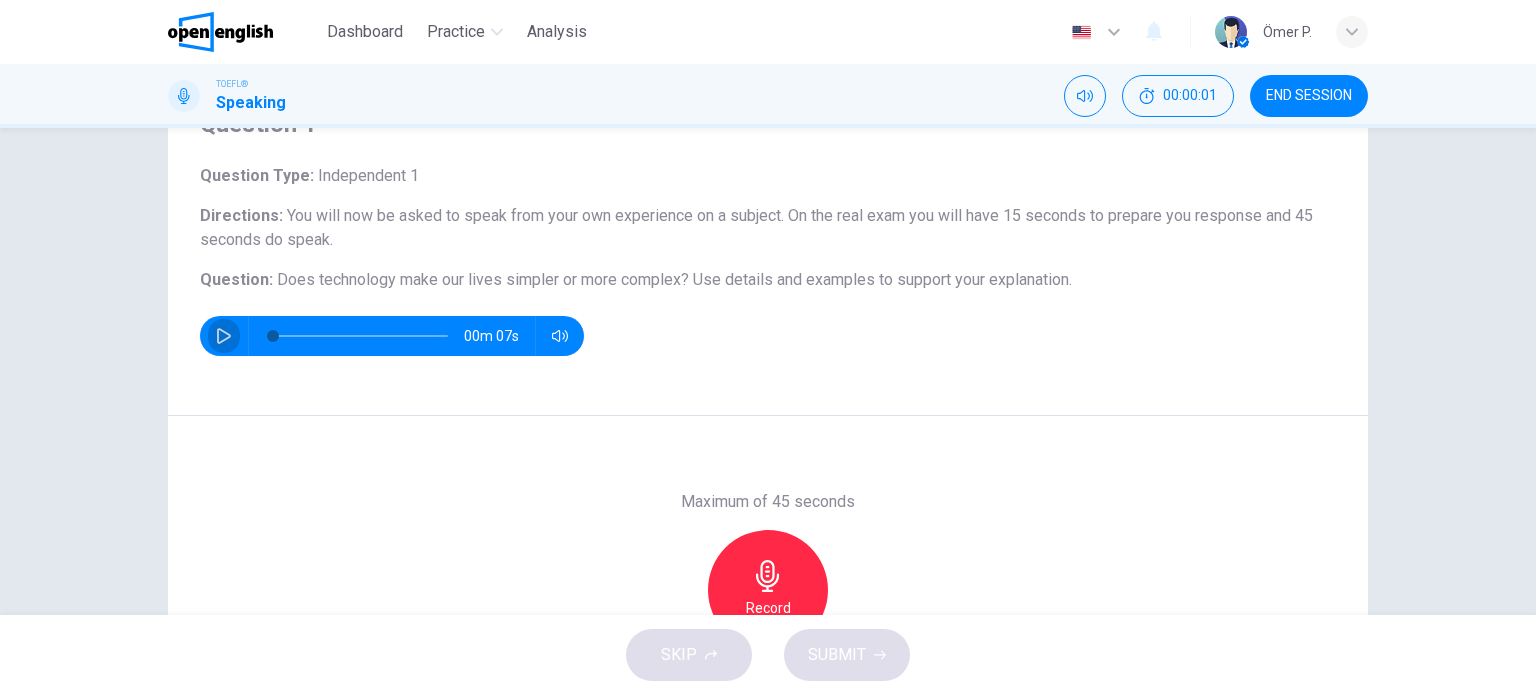 click 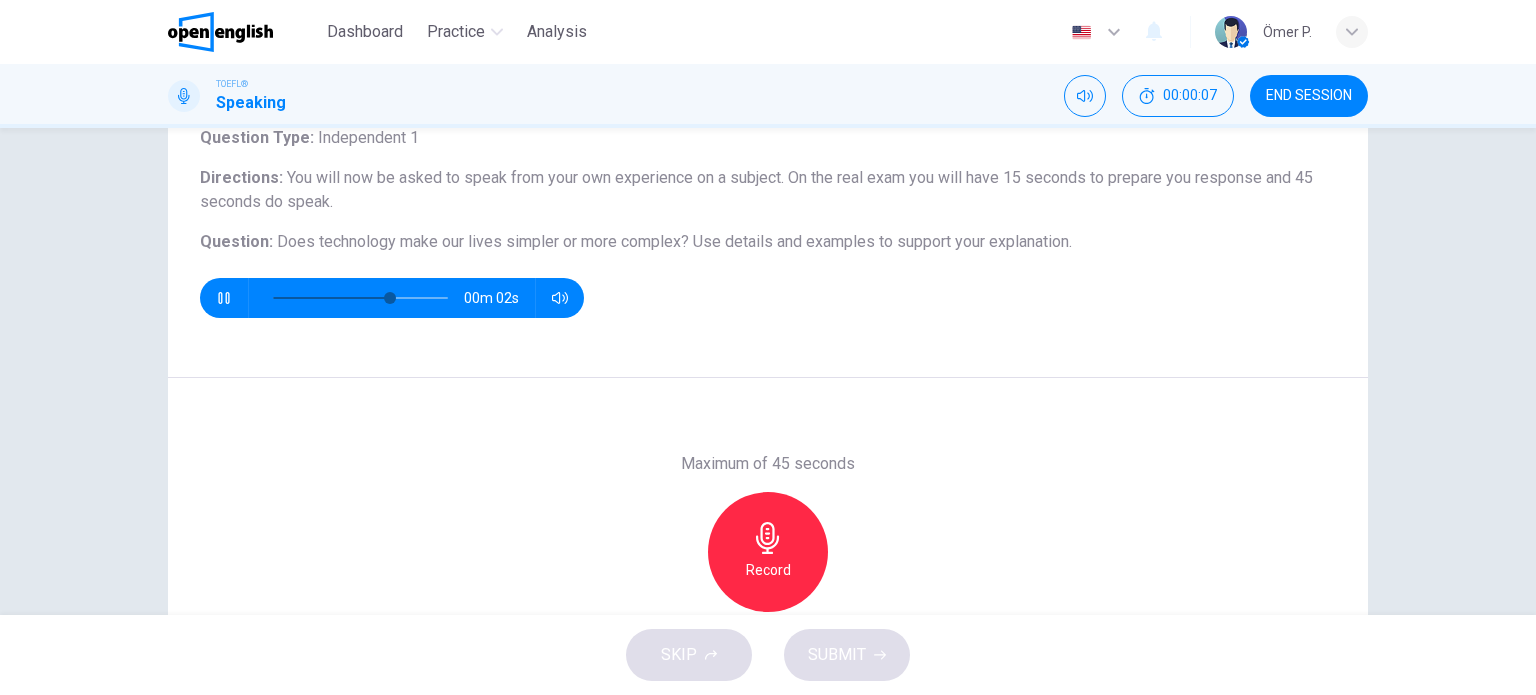 scroll, scrollTop: 200, scrollLeft: 0, axis: vertical 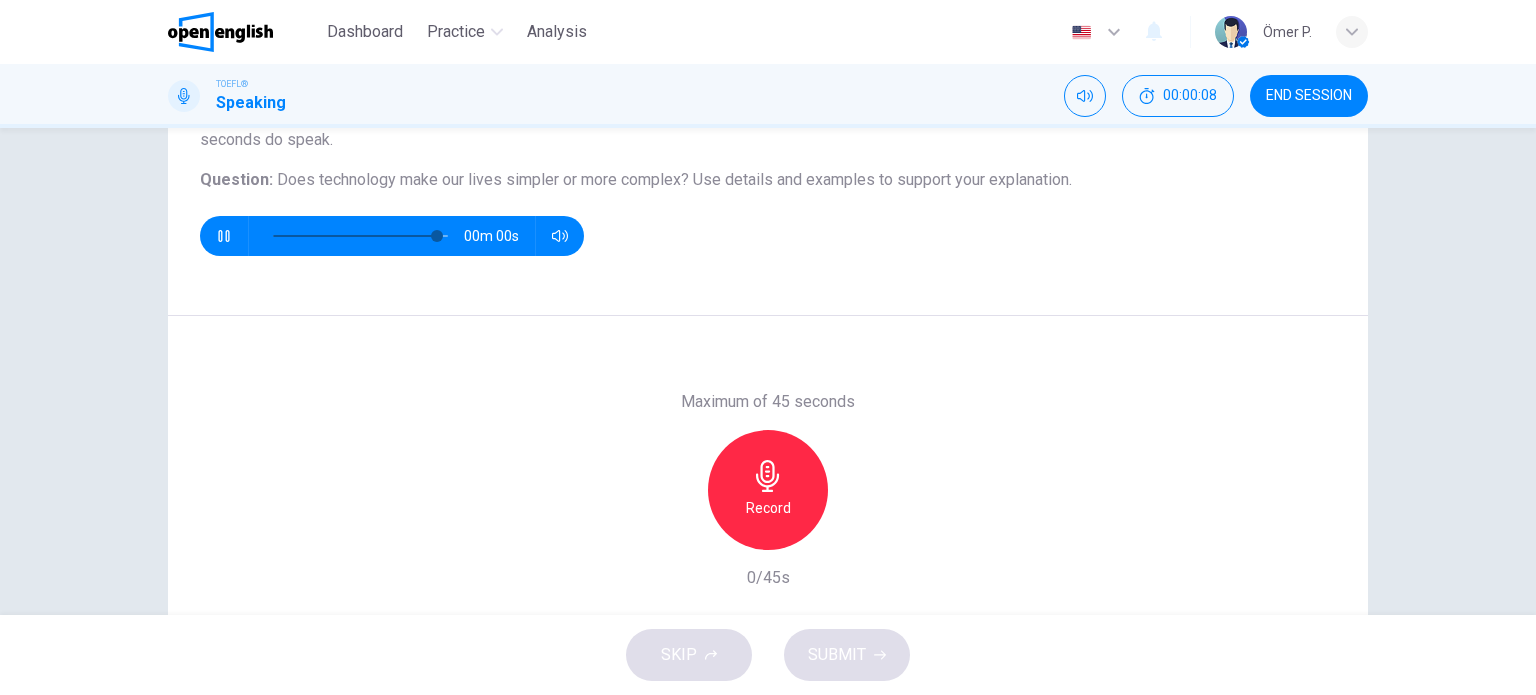 type on "*" 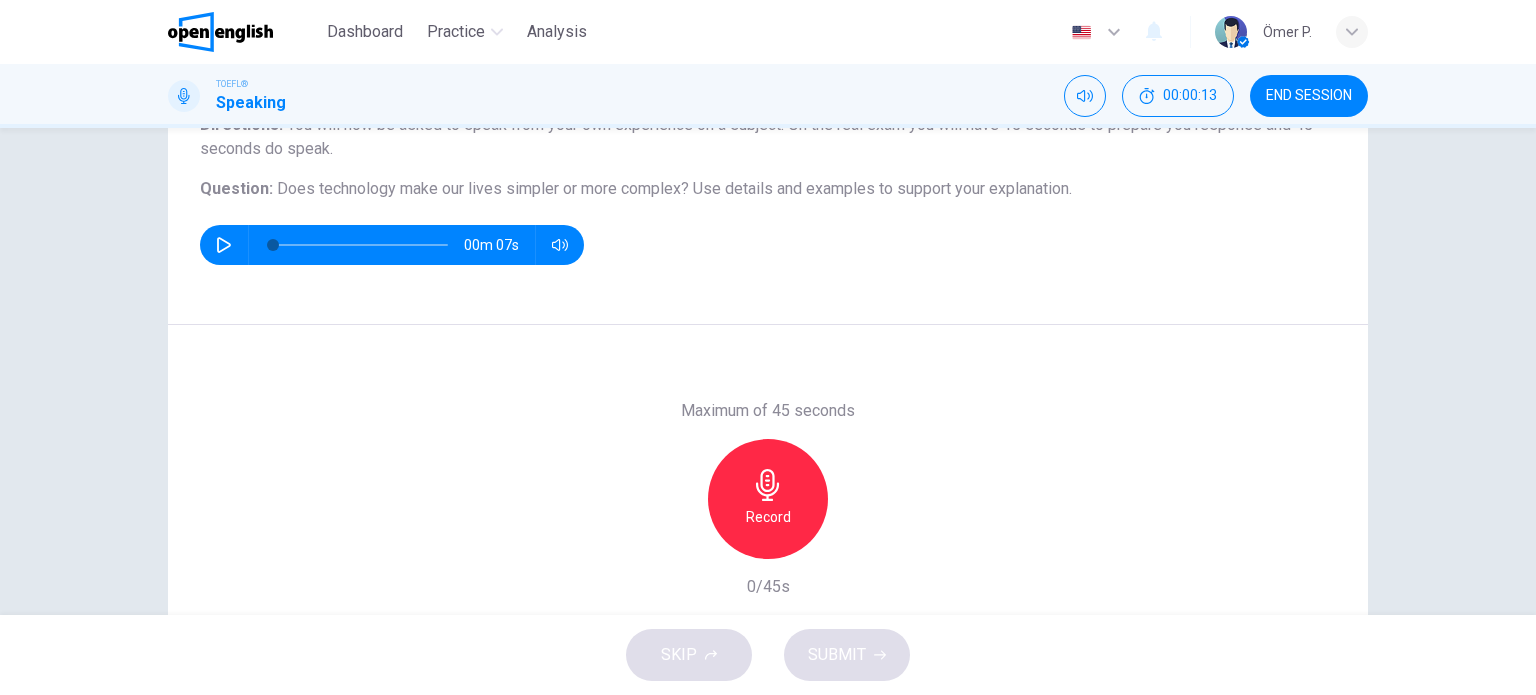 scroll, scrollTop: 188, scrollLeft: 0, axis: vertical 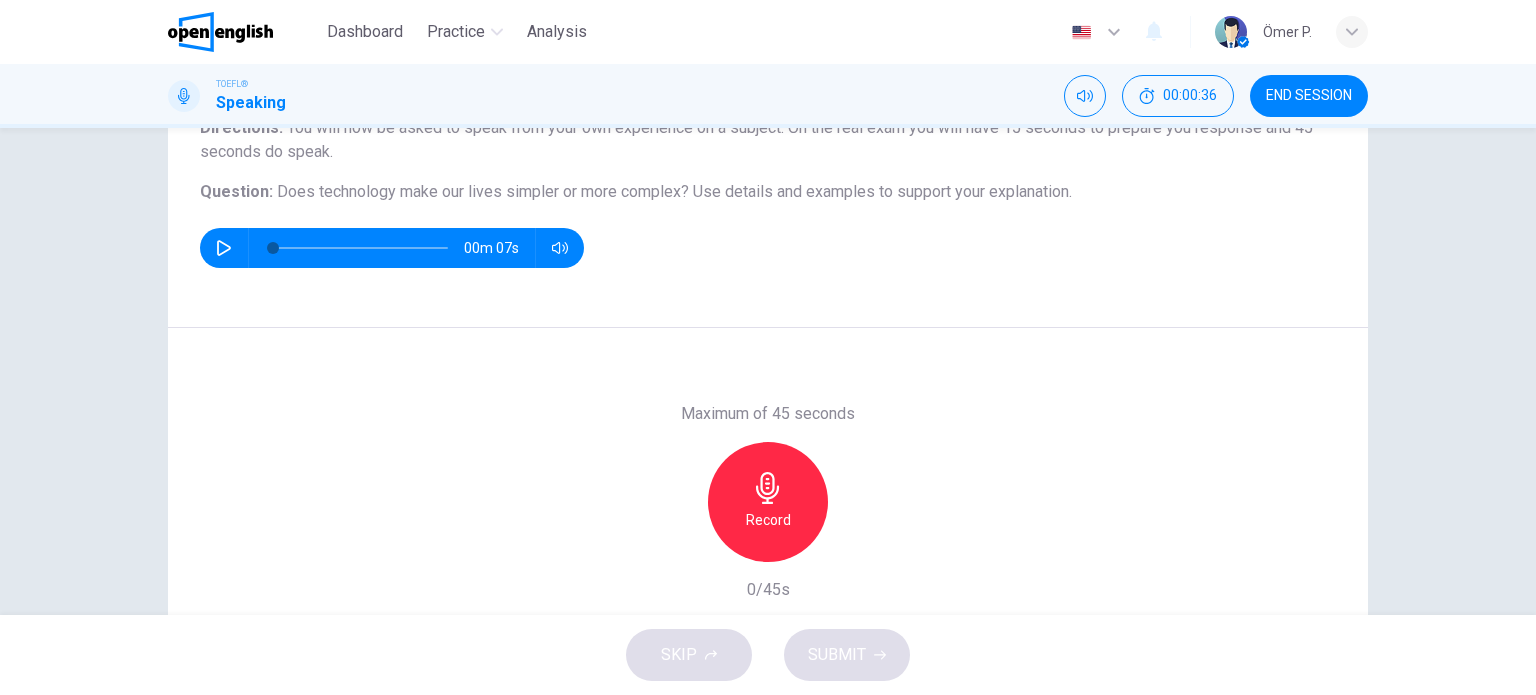 click 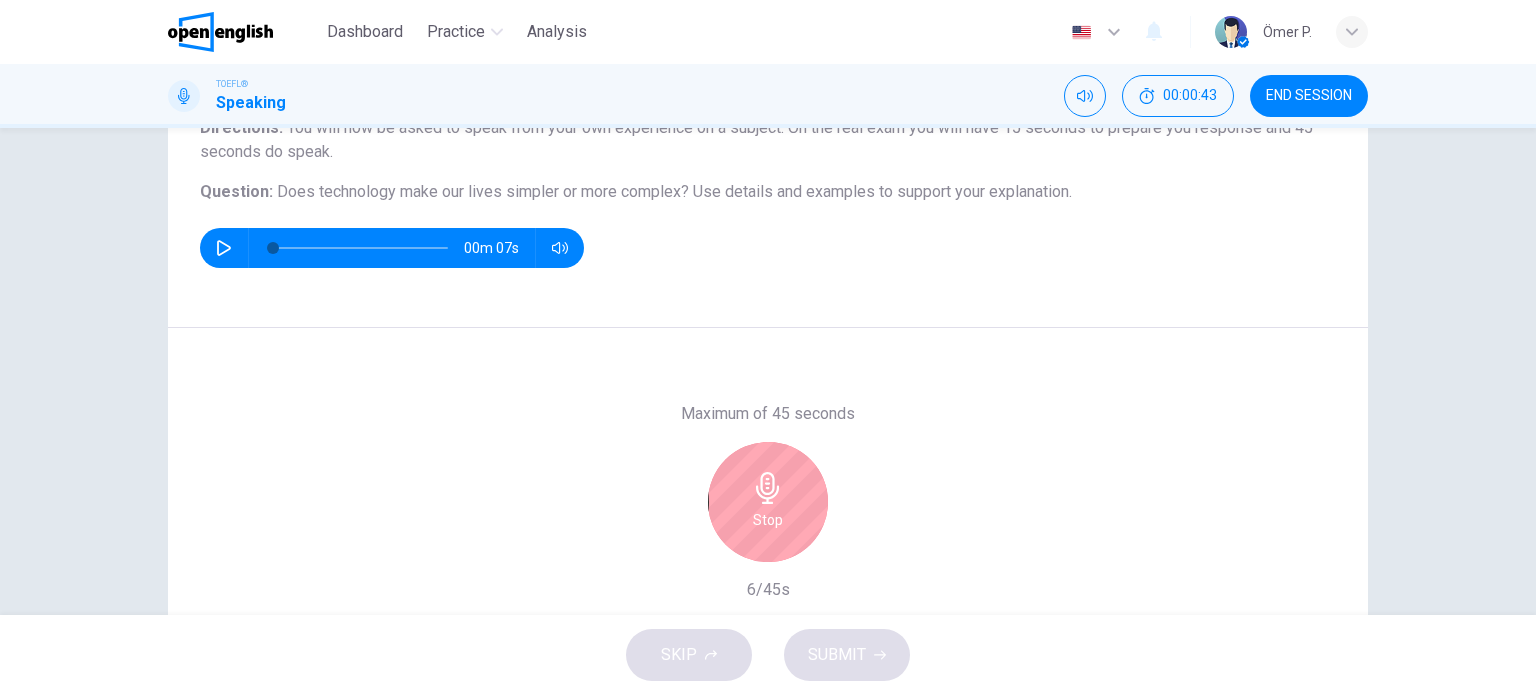 click on "Stop" at bounding box center (768, 502) 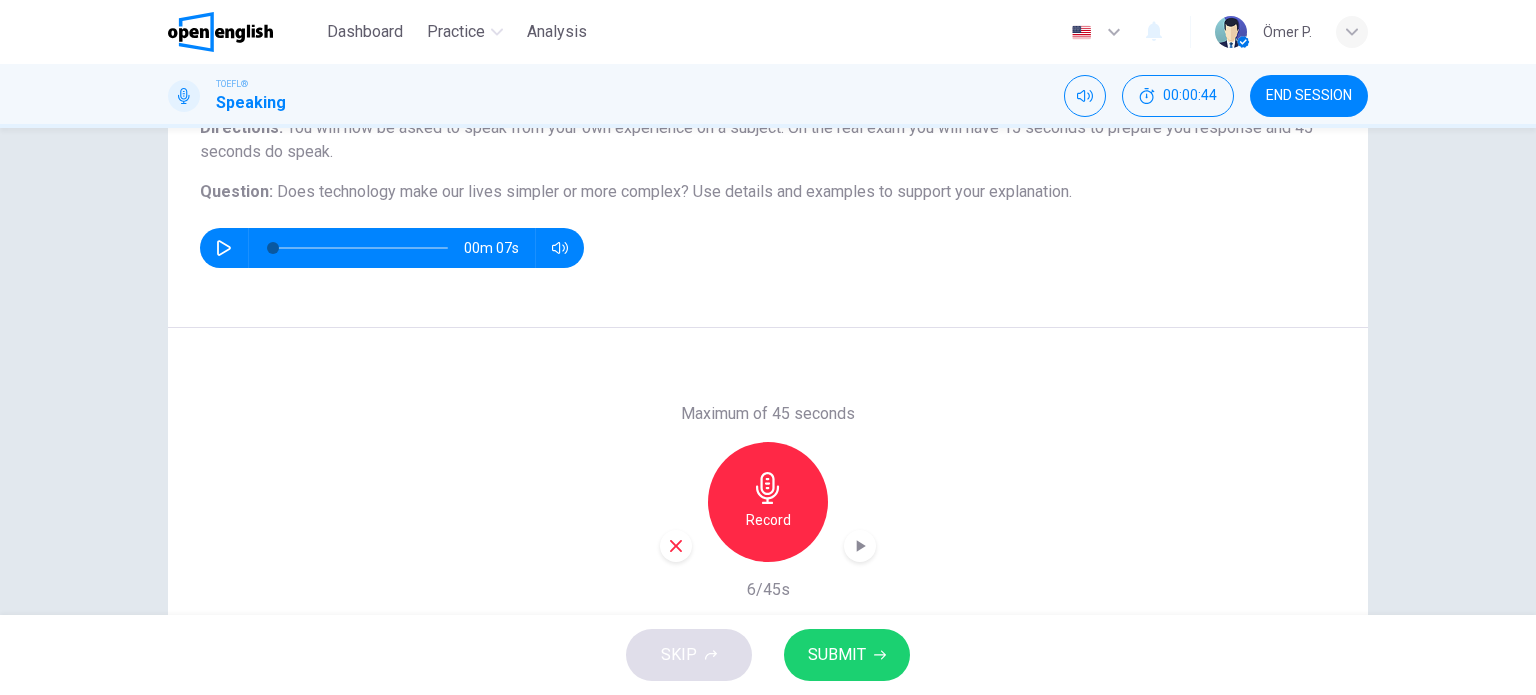 click at bounding box center (676, 546) 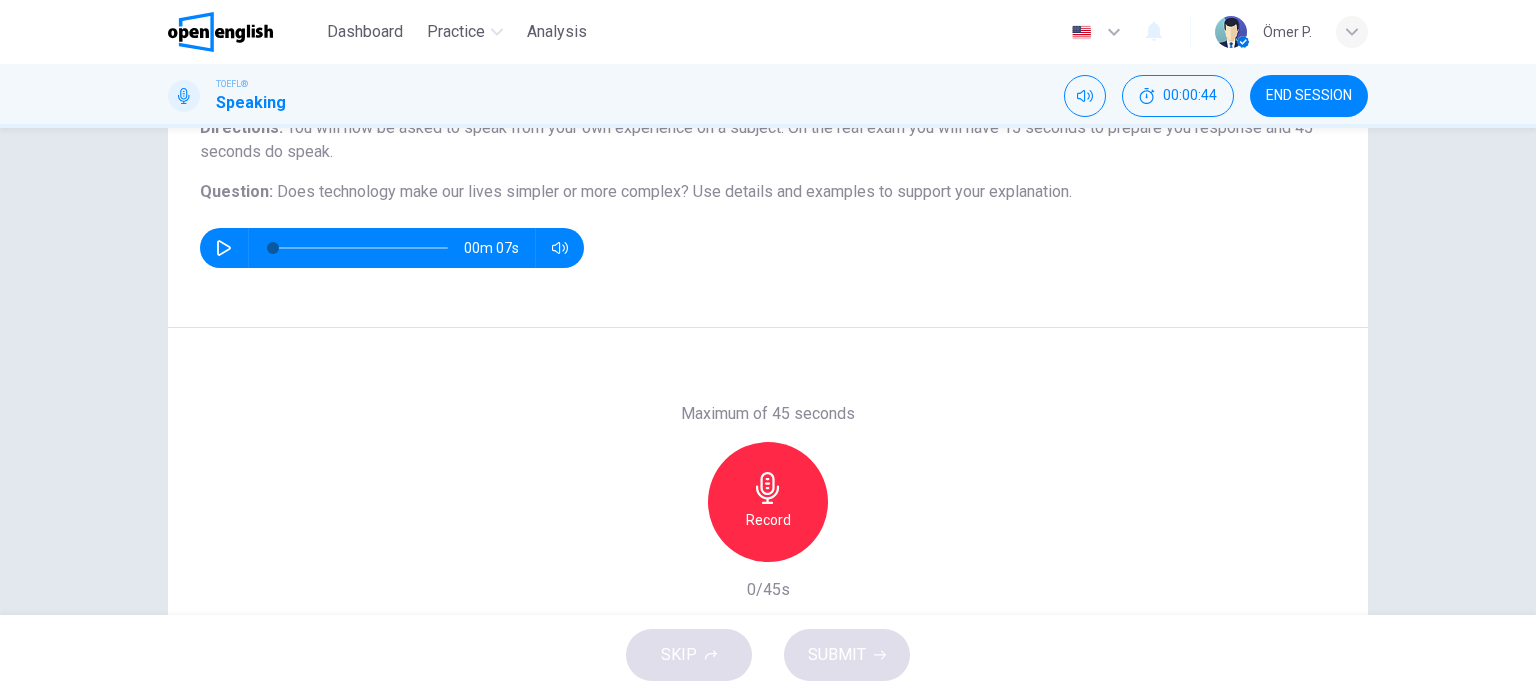 click on "Record" at bounding box center [768, 502] 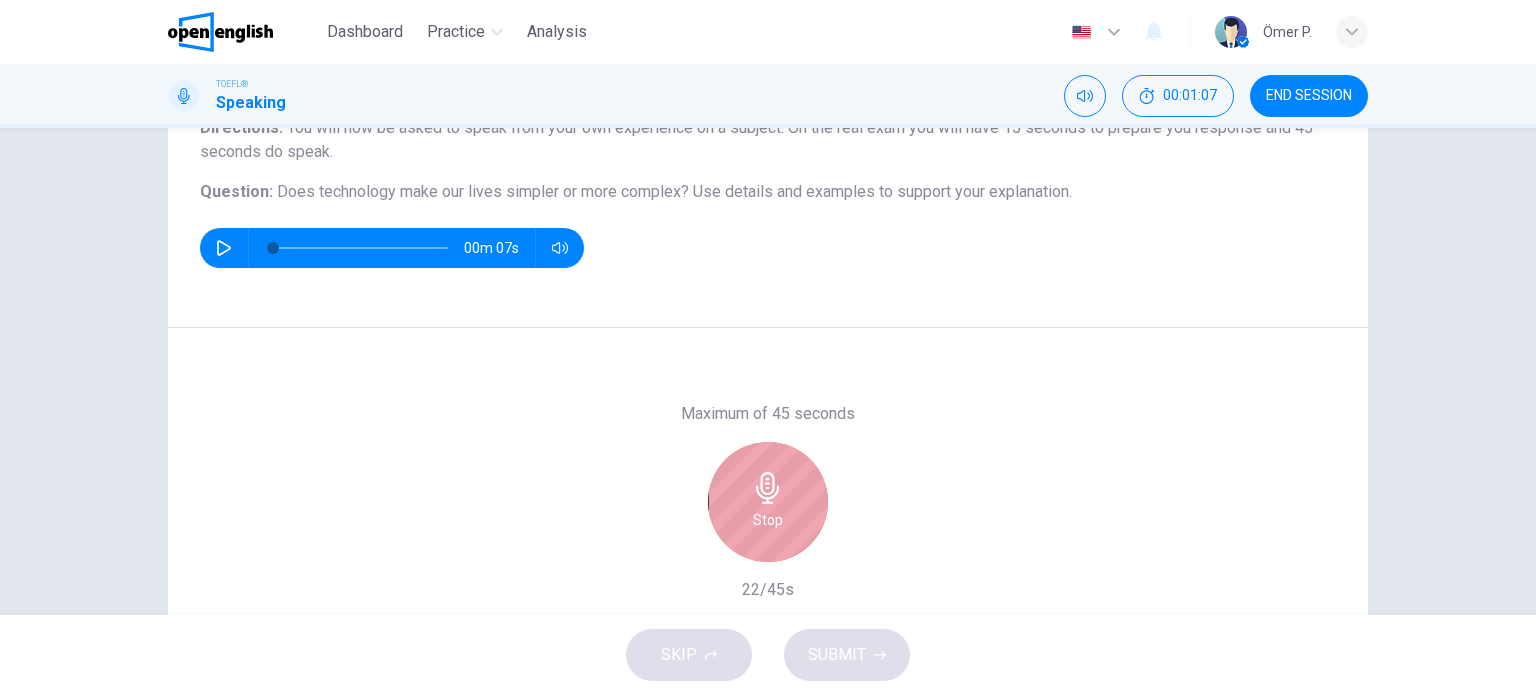 click on "Stop" at bounding box center [768, 520] 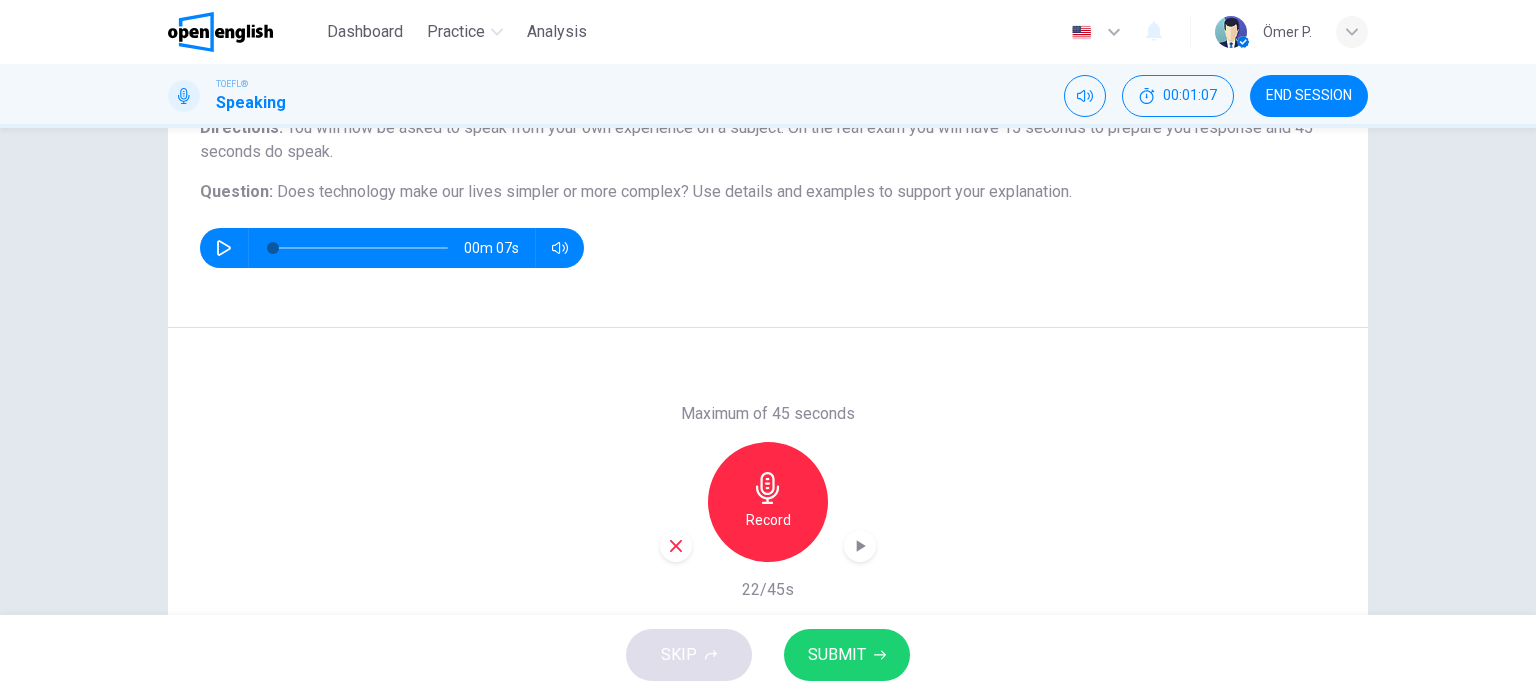 click on "Maximum of 45 seconds Record 22/45s" at bounding box center [768, 501] 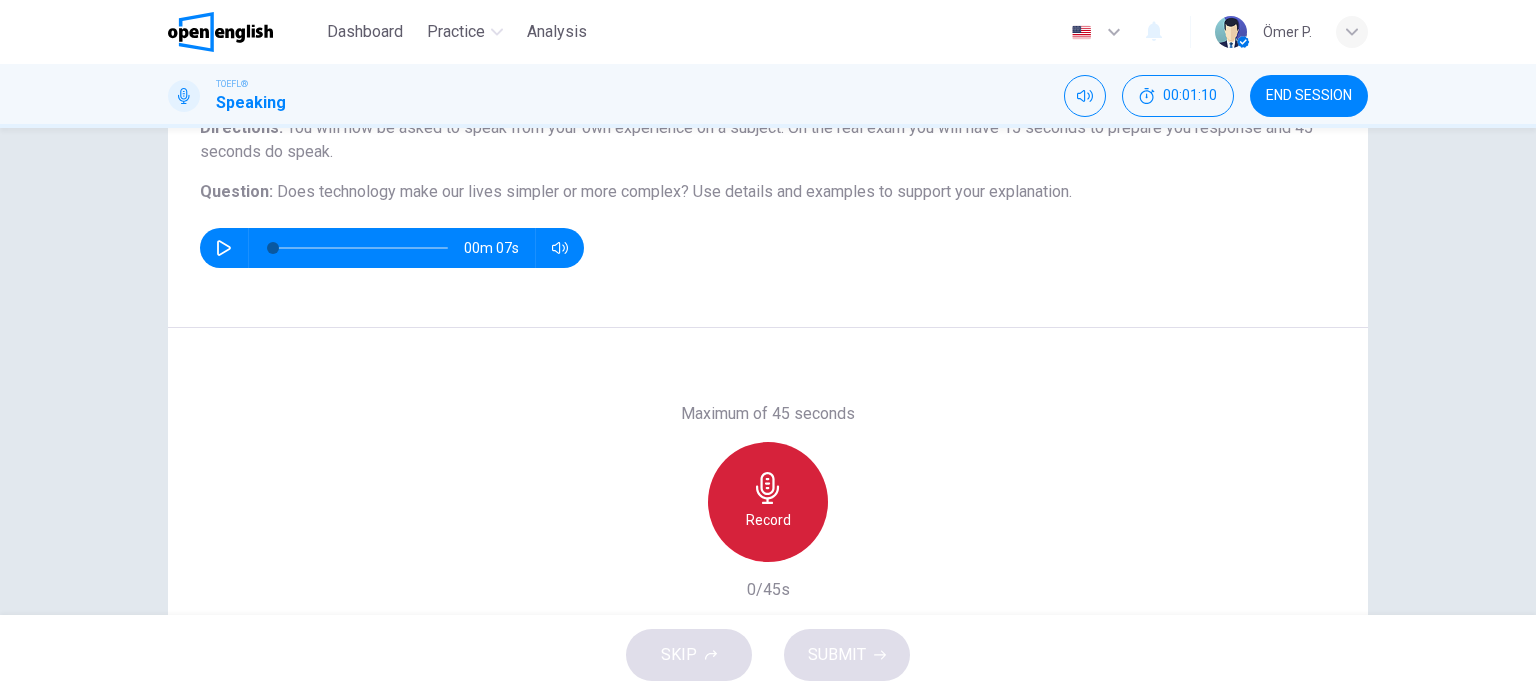 click 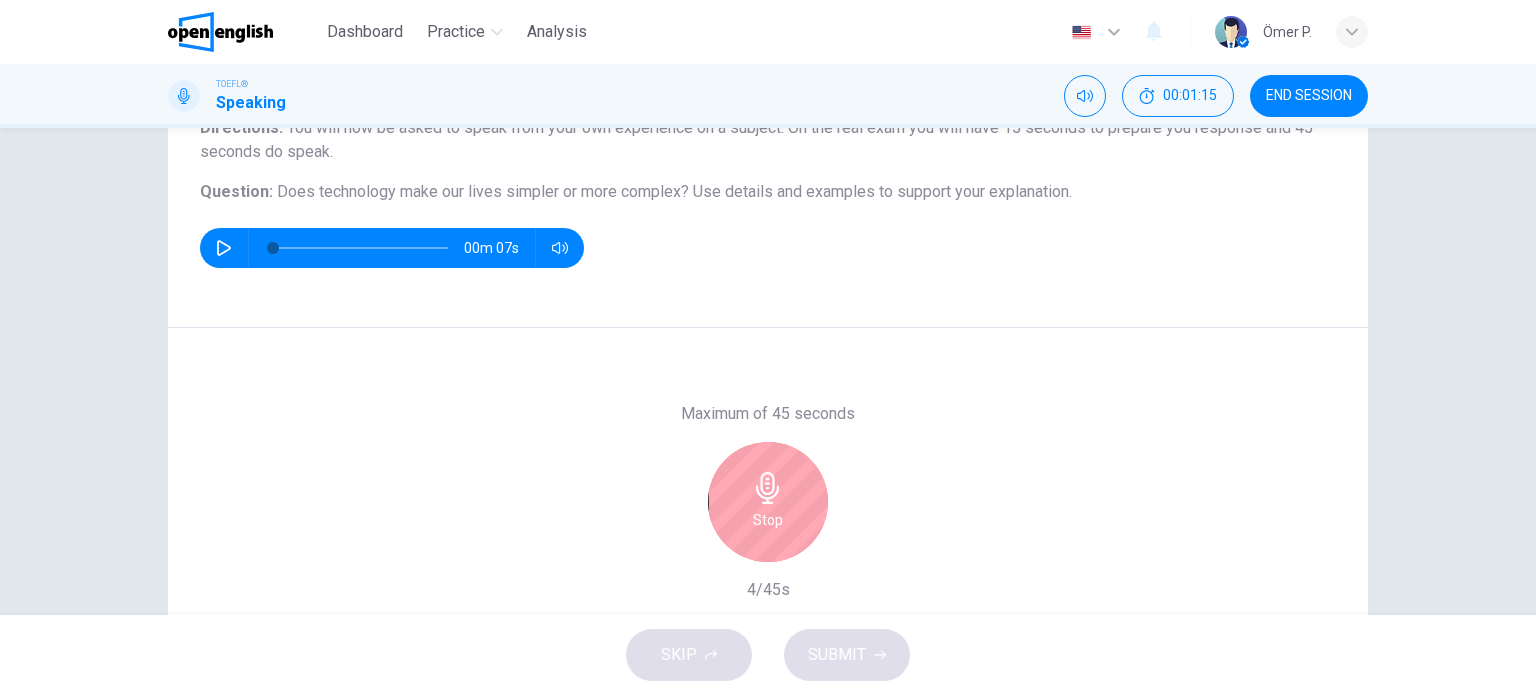 click 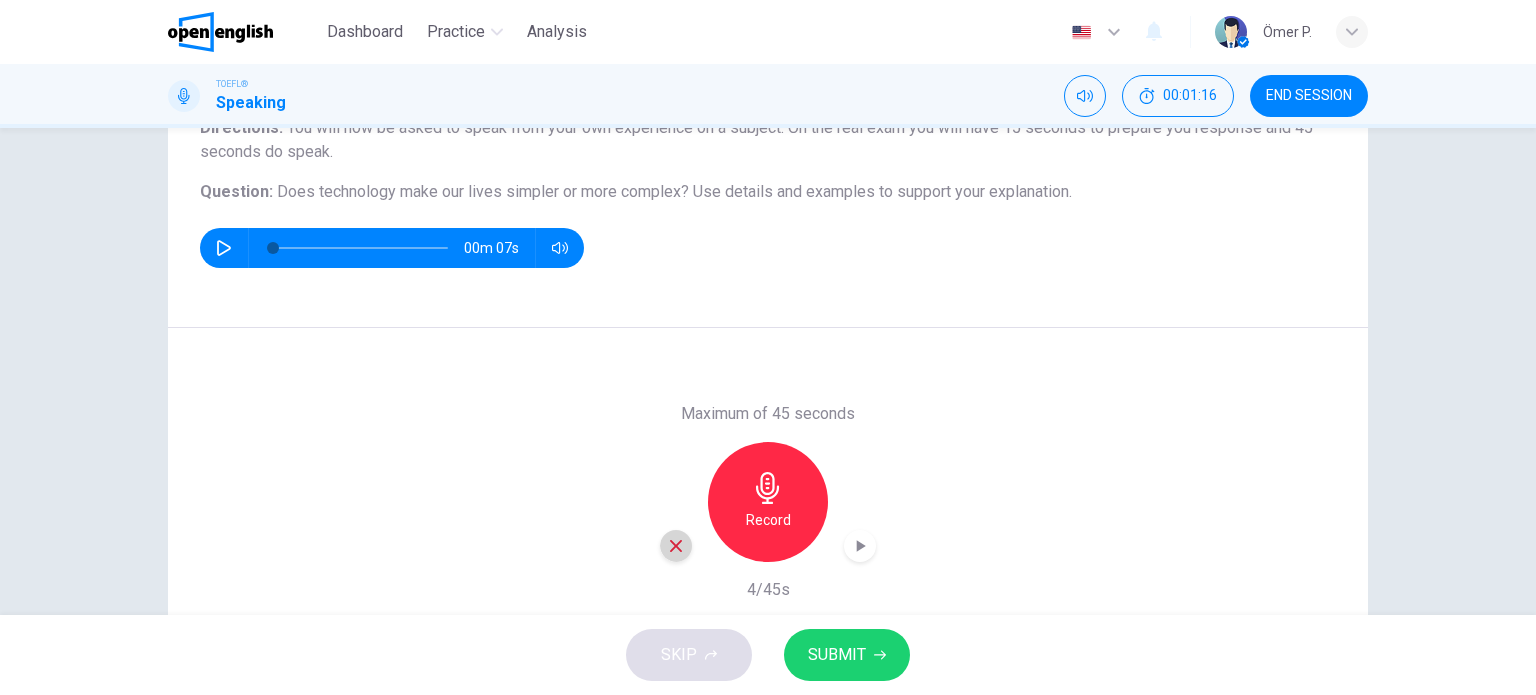click at bounding box center (676, 546) 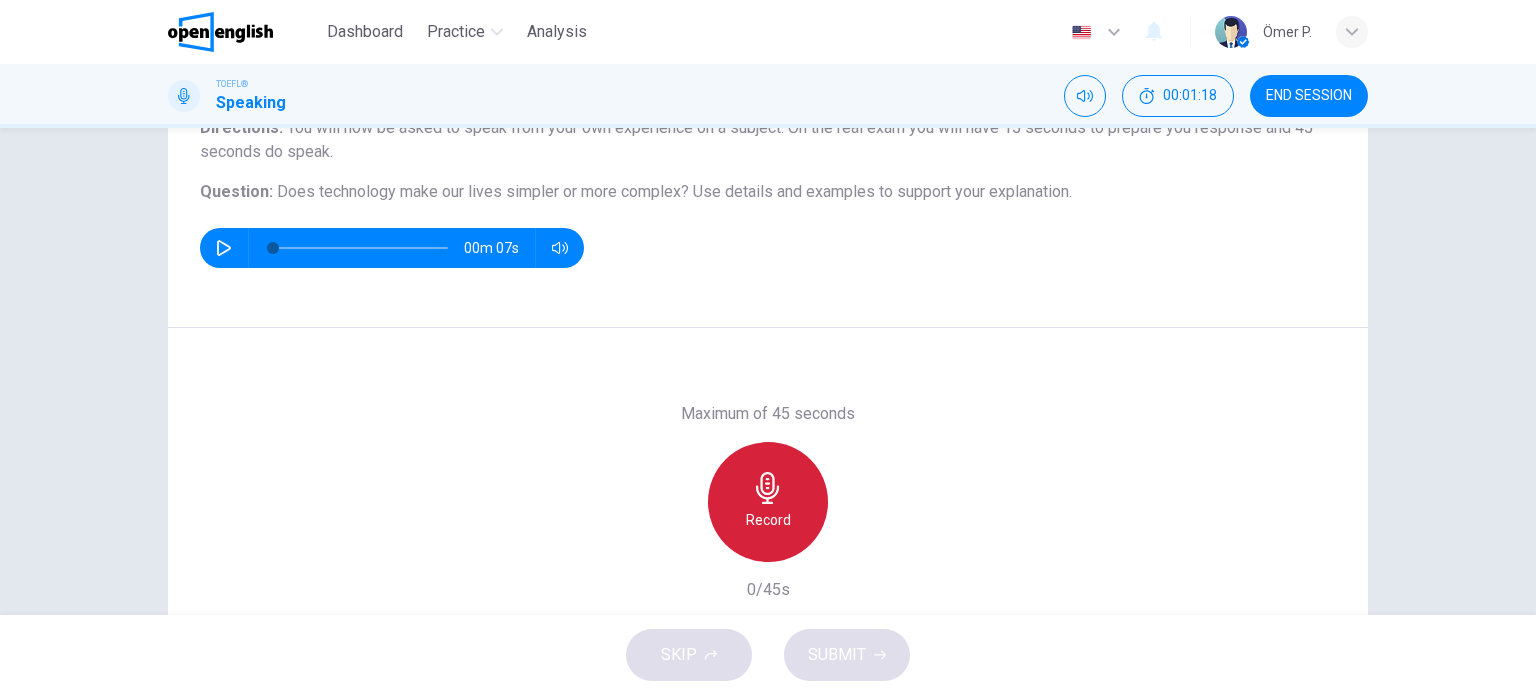 click on "Record" at bounding box center [768, 502] 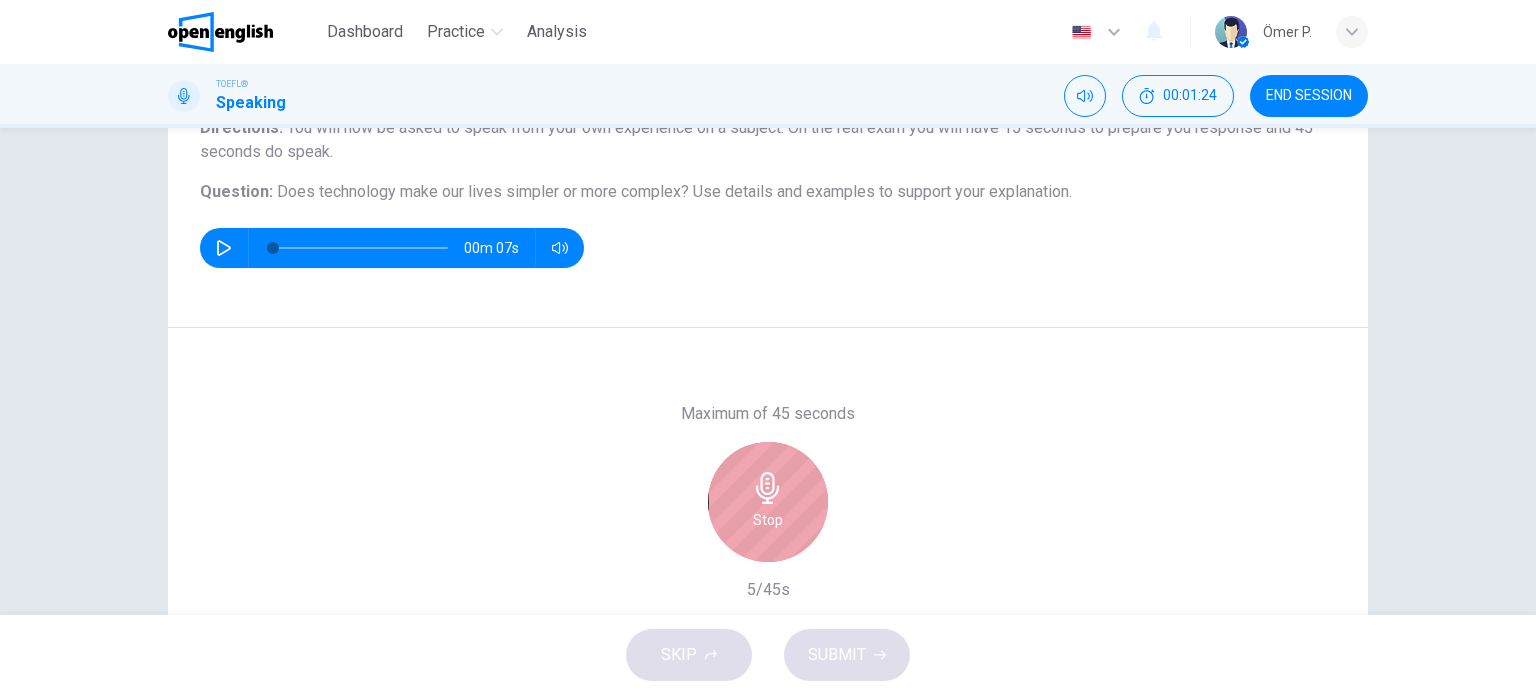click on "Stop" at bounding box center [768, 502] 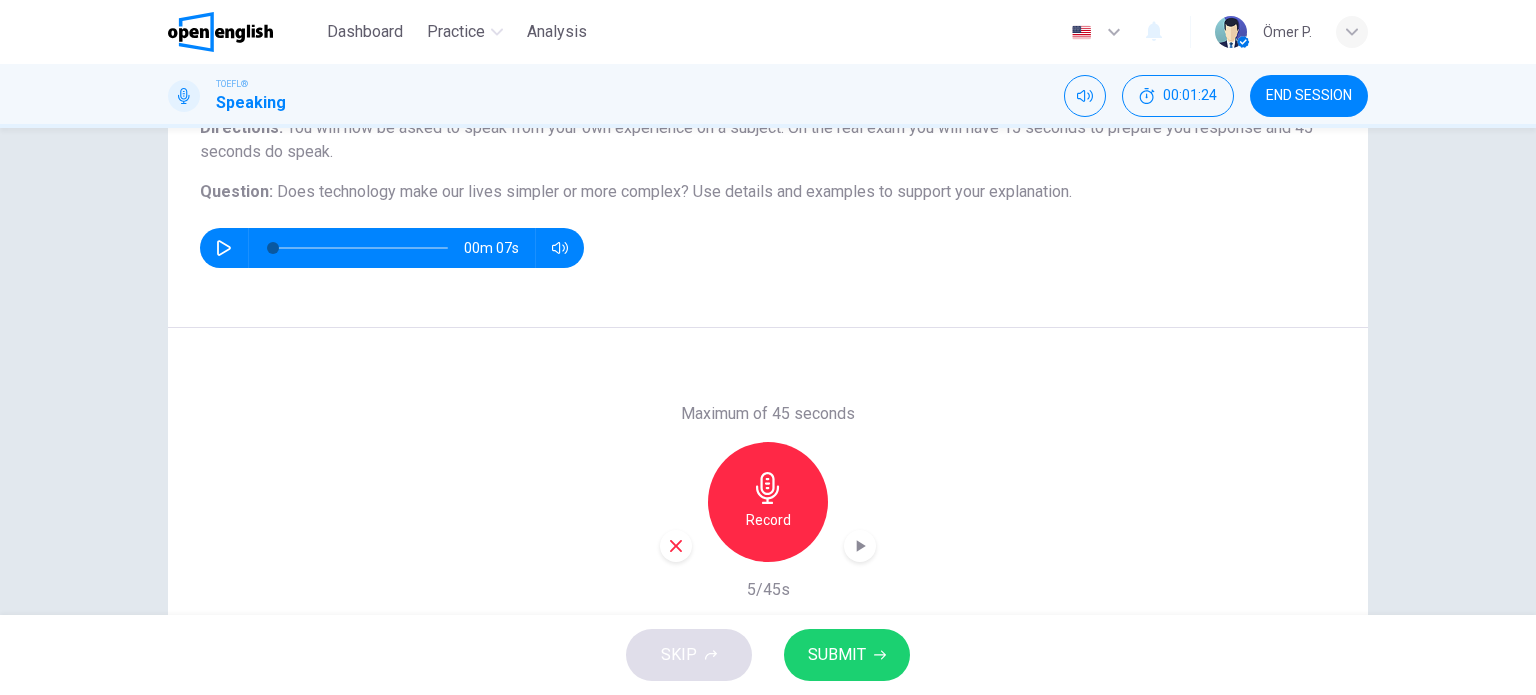 click on "Maximum of 45 seconds Record 5/45s" at bounding box center (768, 501) 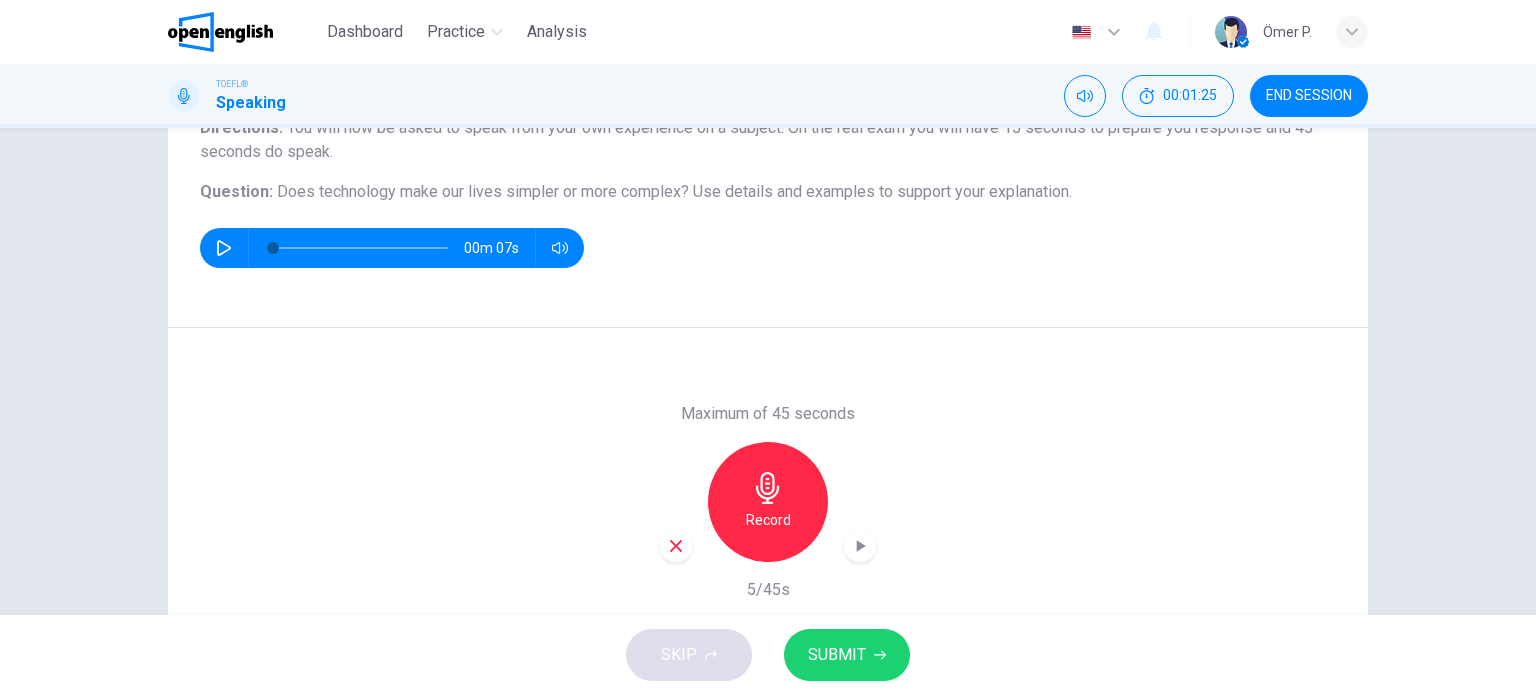click at bounding box center (676, 546) 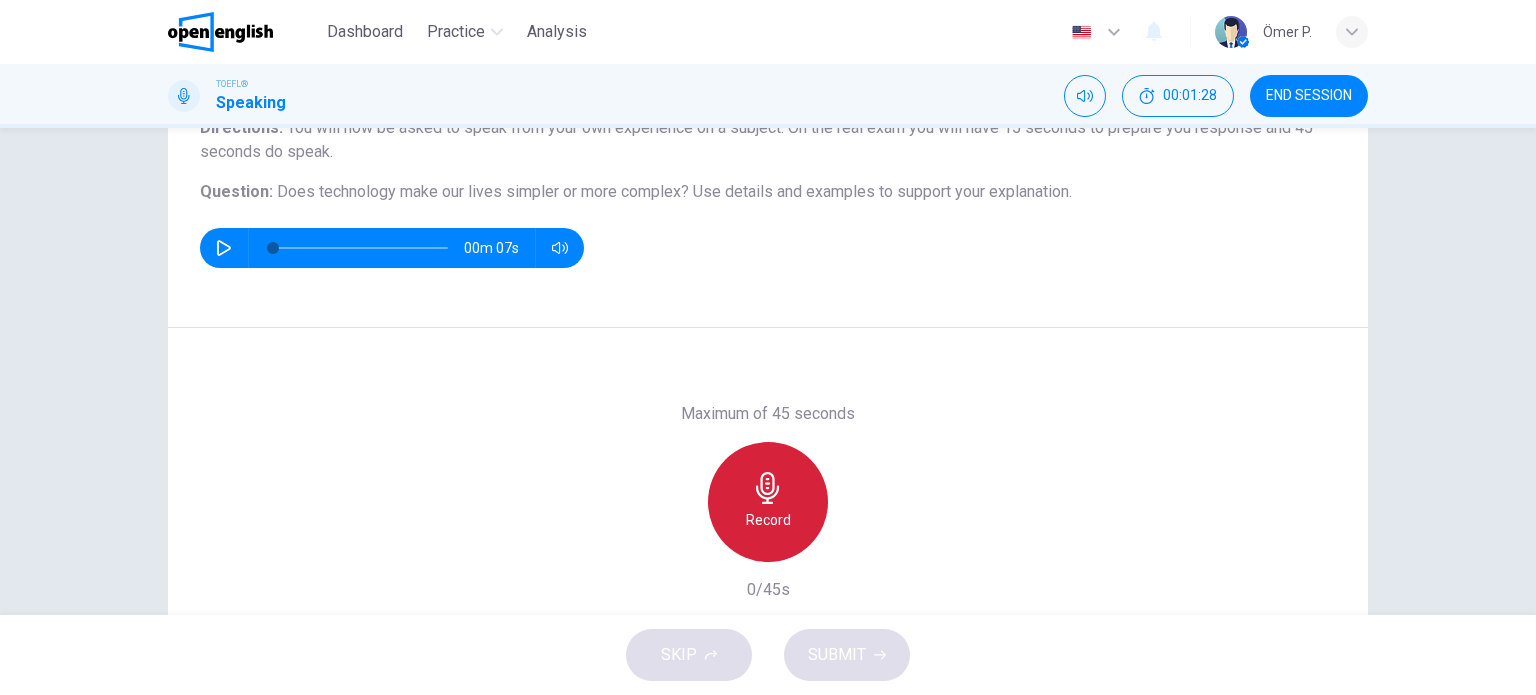 click on "Record" at bounding box center [768, 502] 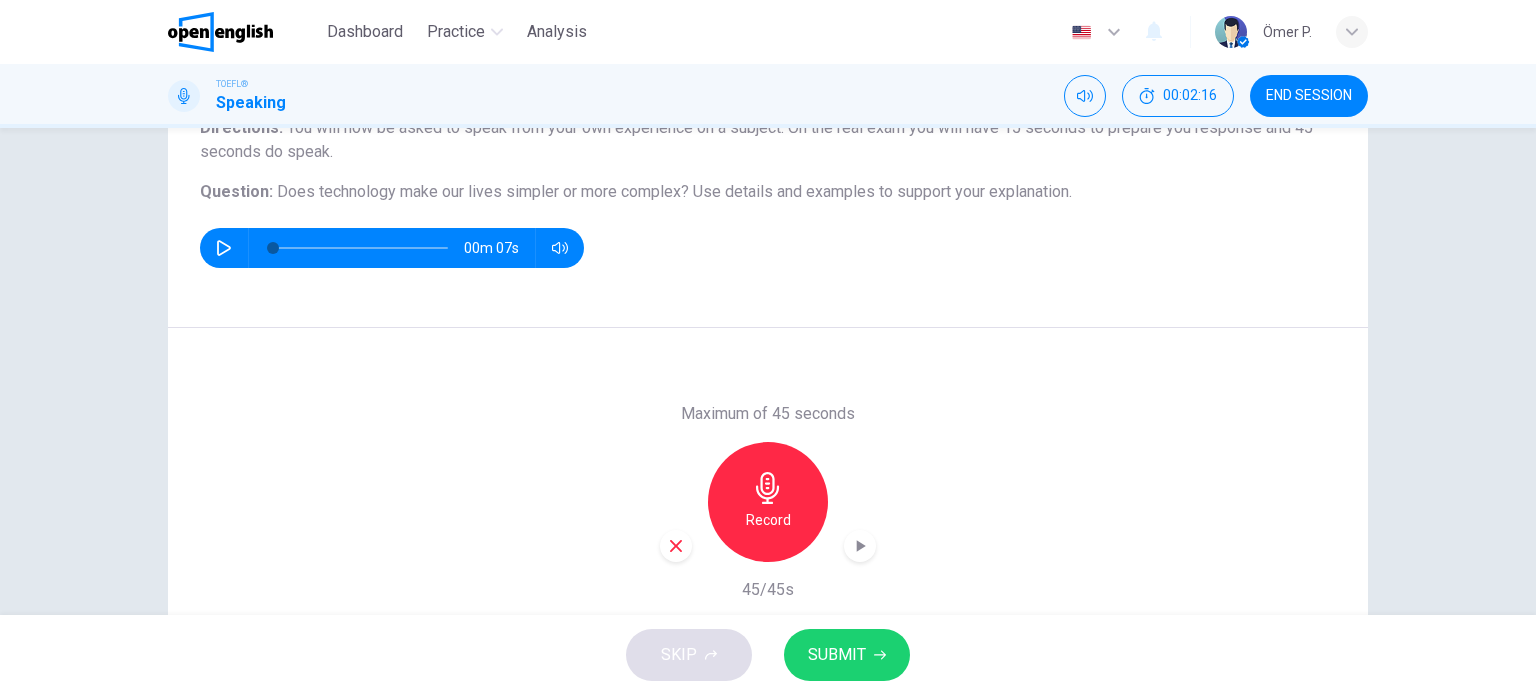 click 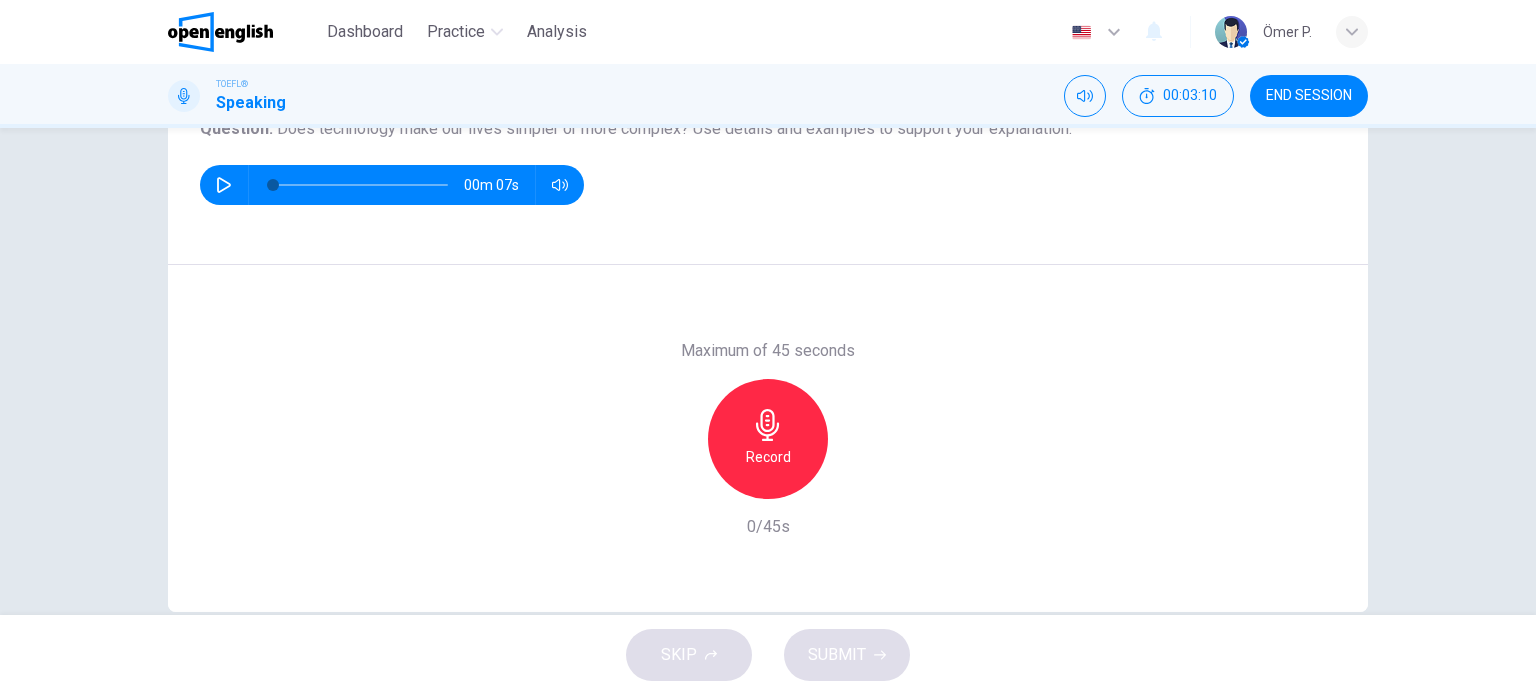 scroll, scrollTop: 188, scrollLeft: 0, axis: vertical 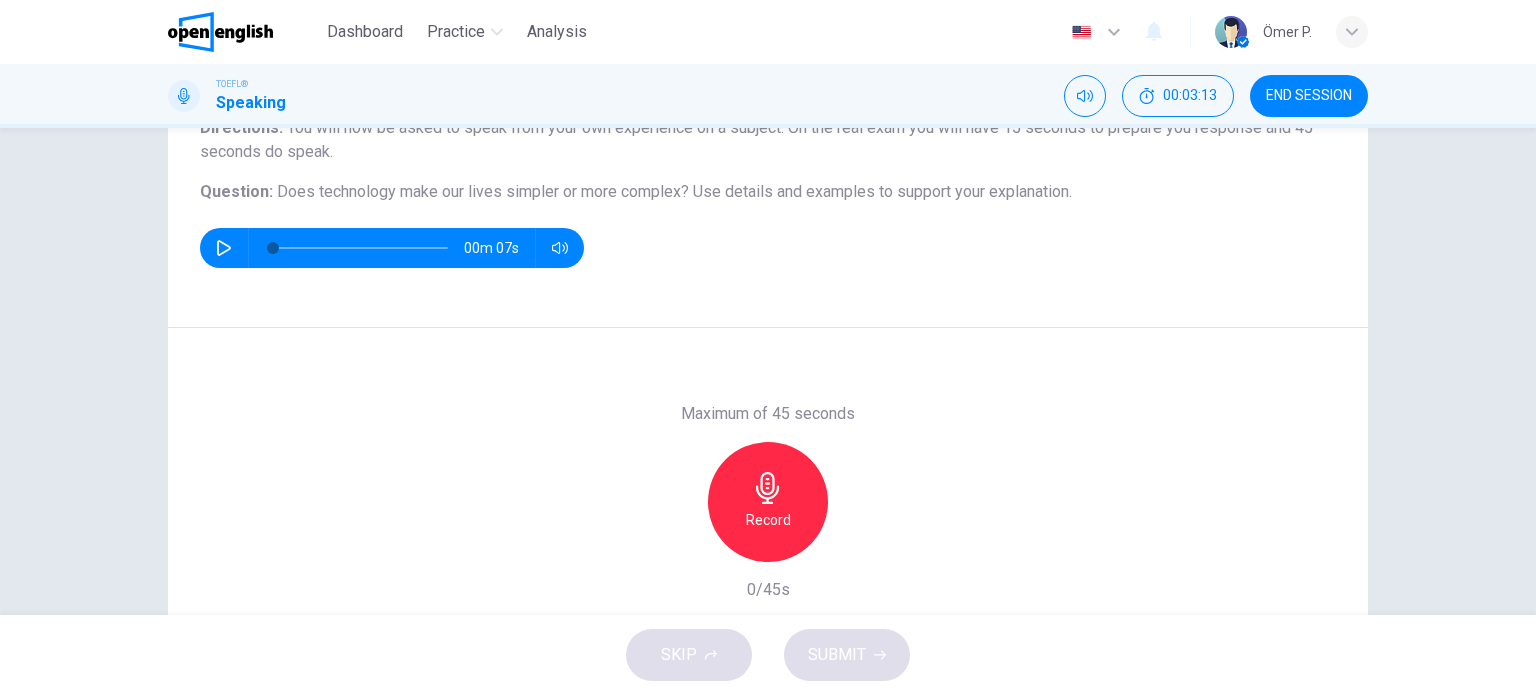 click 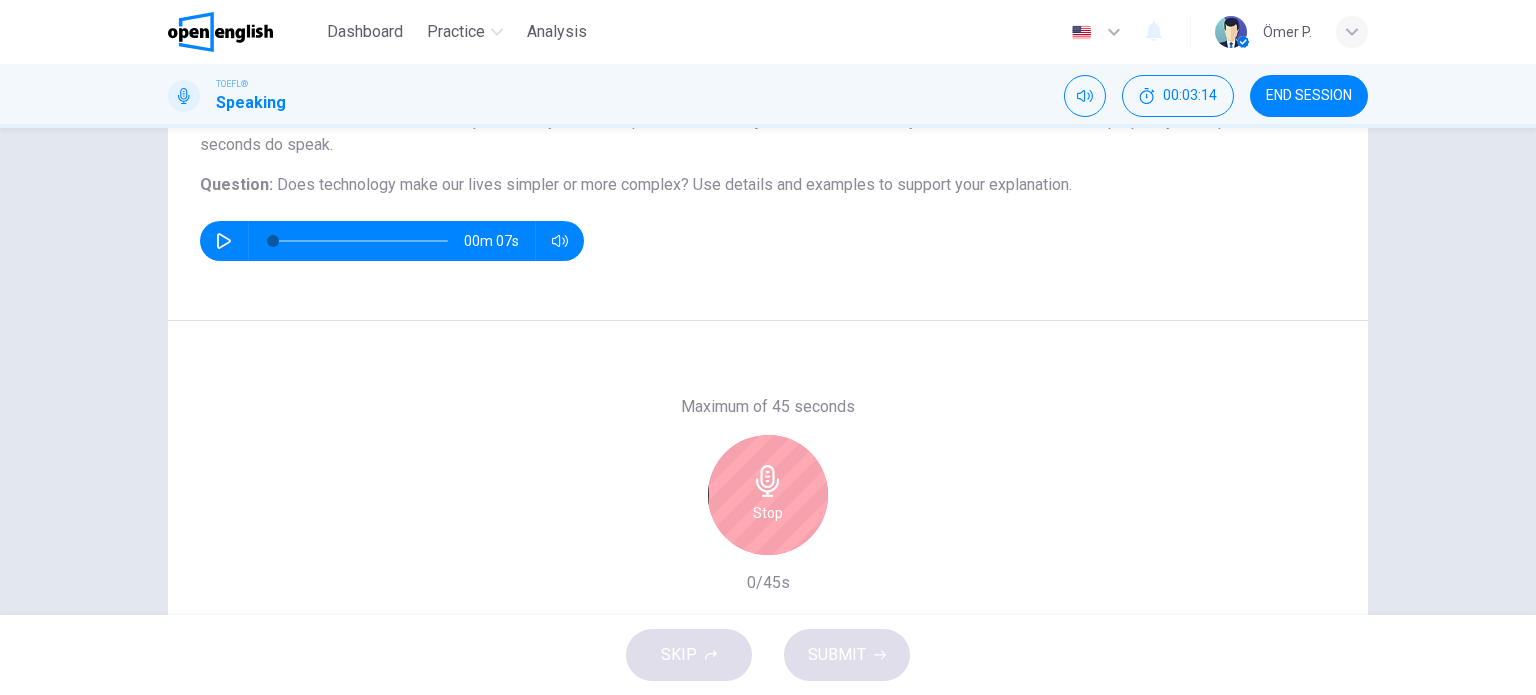 scroll, scrollTop: 188, scrollLeft: 0, axis: vertical 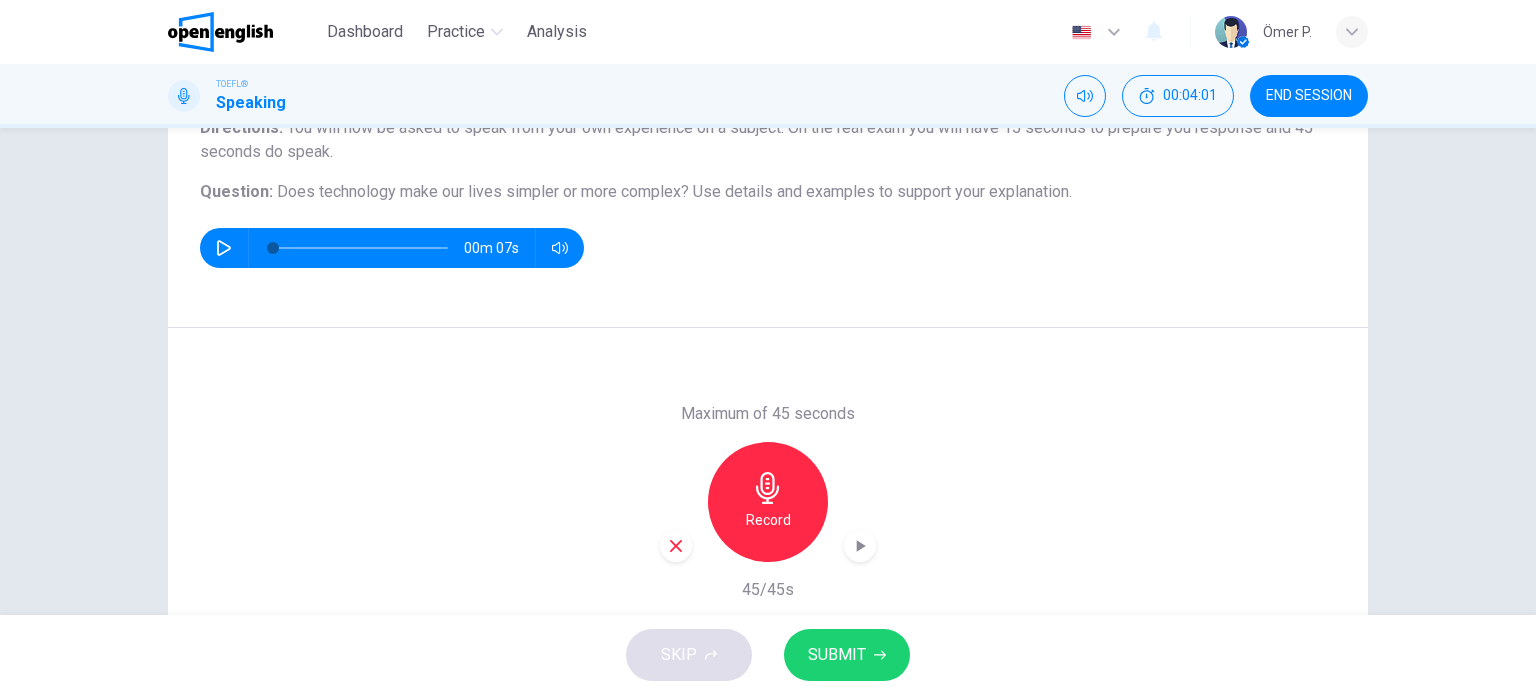 click on "SUBMIT" at bounding box center [837, 655] 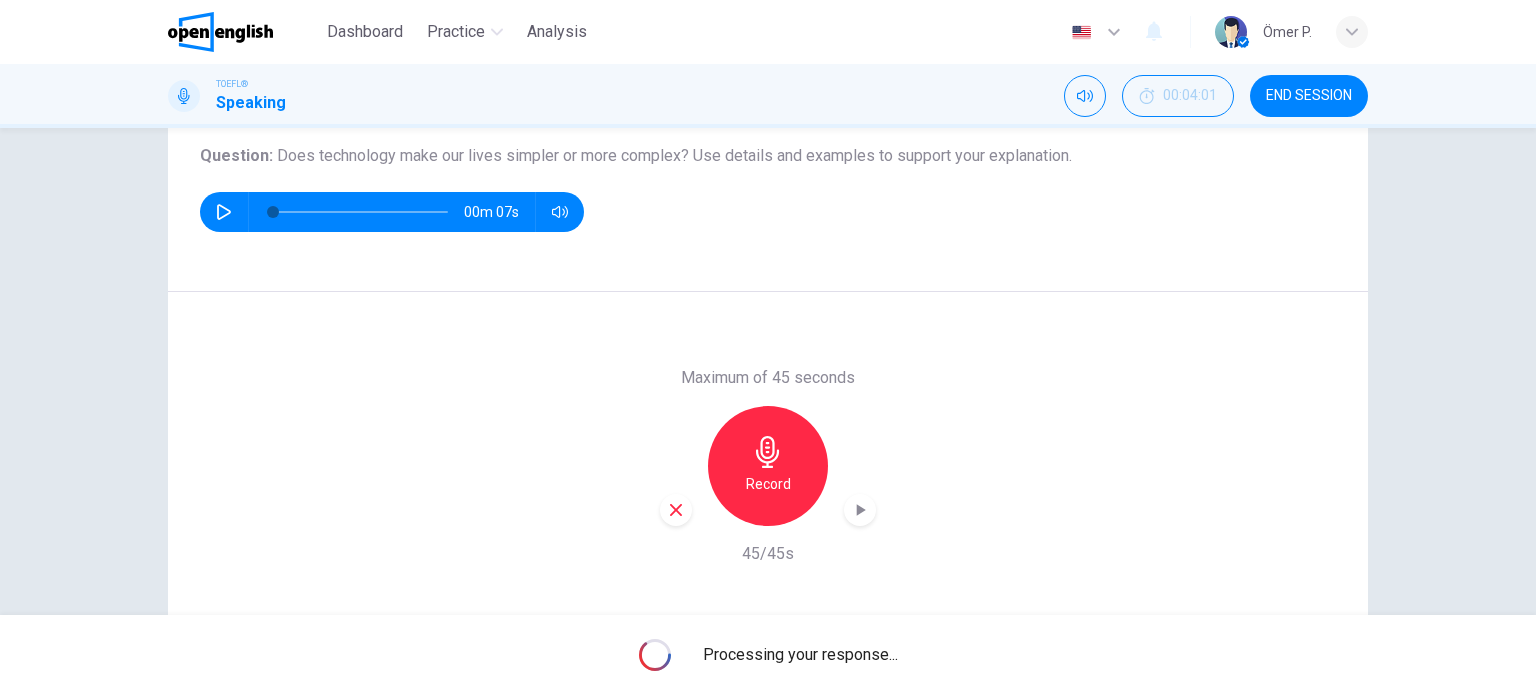 scroll, scrollTop: 288, scrollLeft: 0, axis: vertical 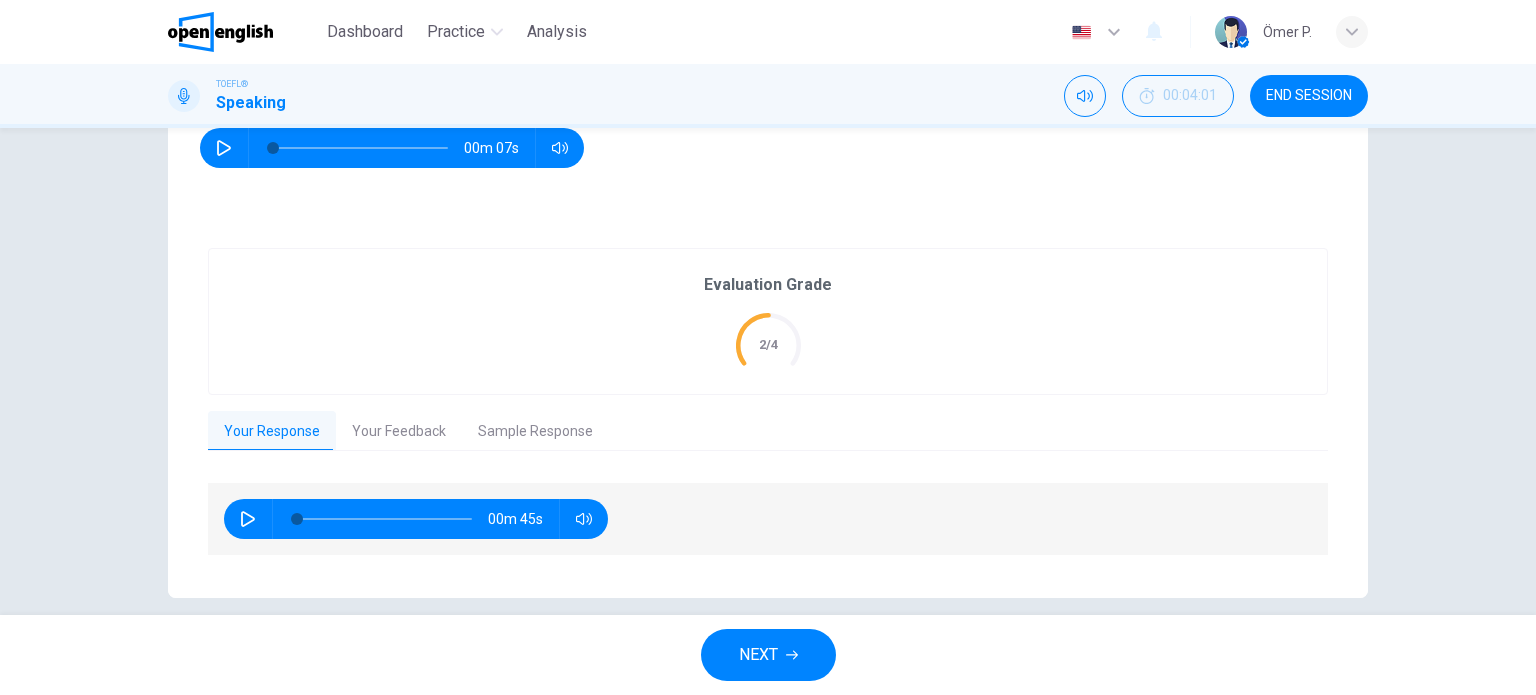 click on "Sample Response" at bounding box center (535, 432) 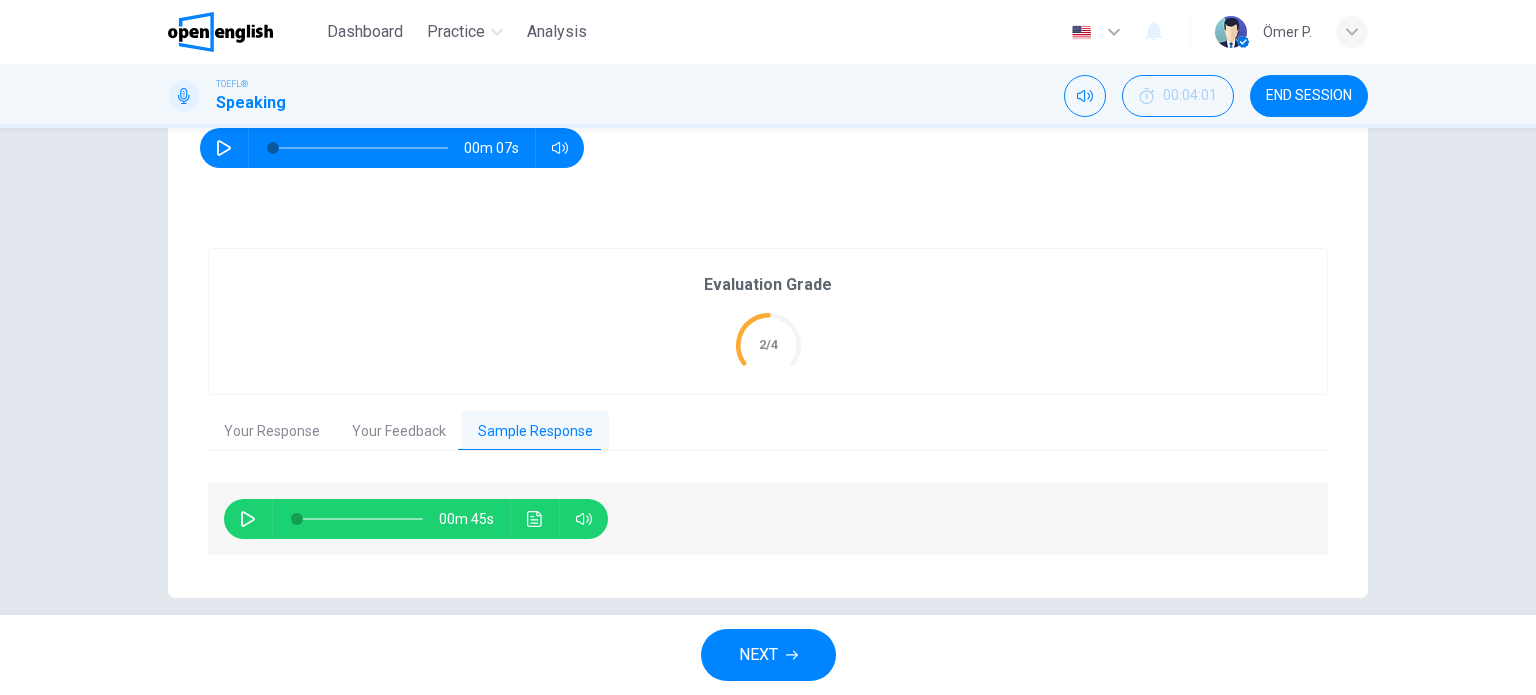 click 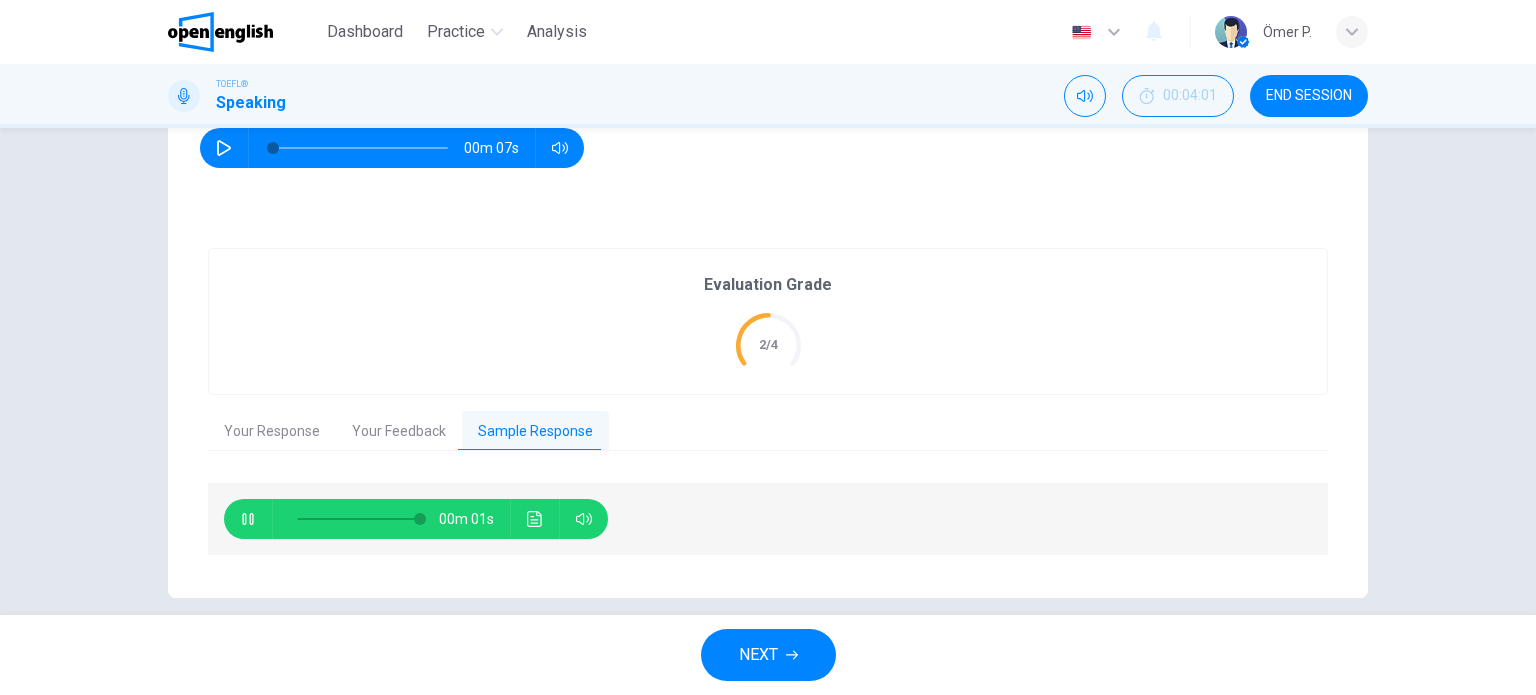 type on "*" 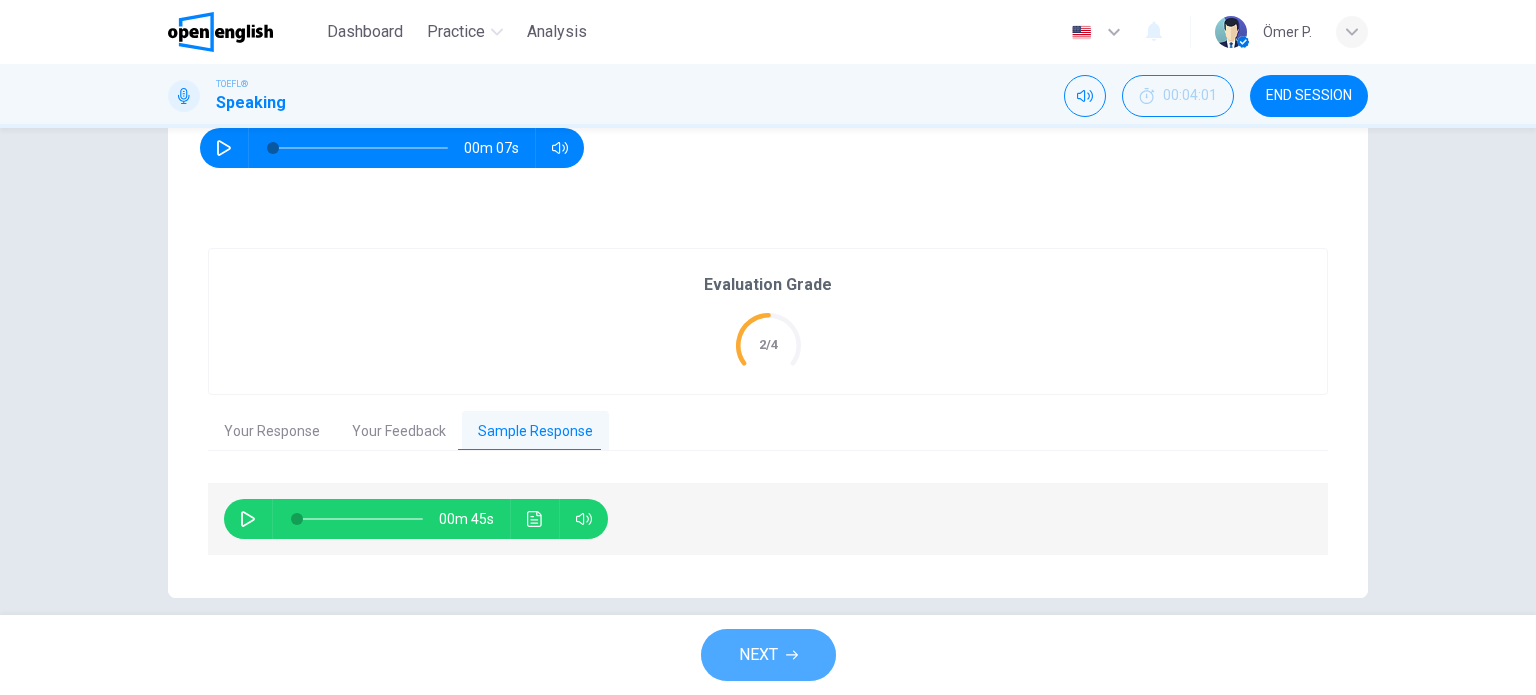 click on "NEXT" at bounding box center (768, 655) 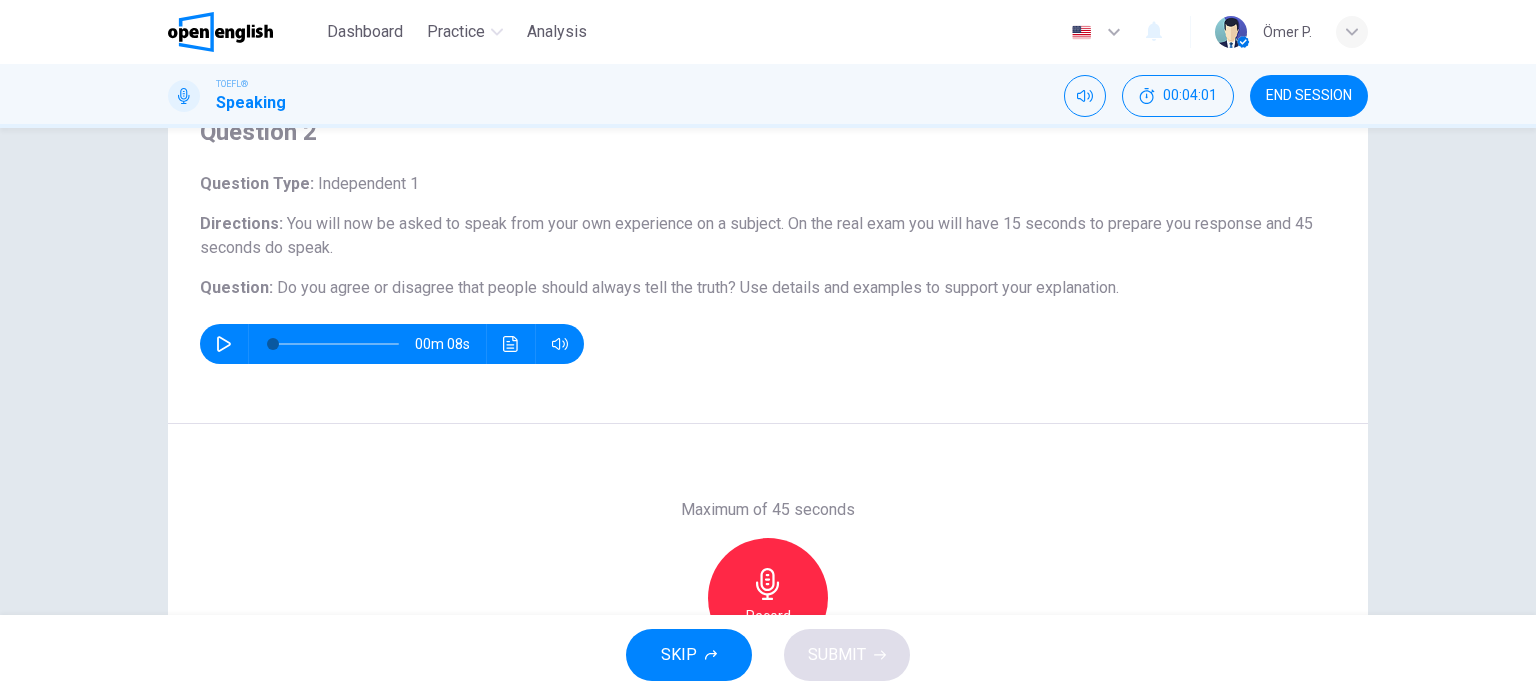scroll, scrollTop: 100, scrollLeft: 0, axis: vertical 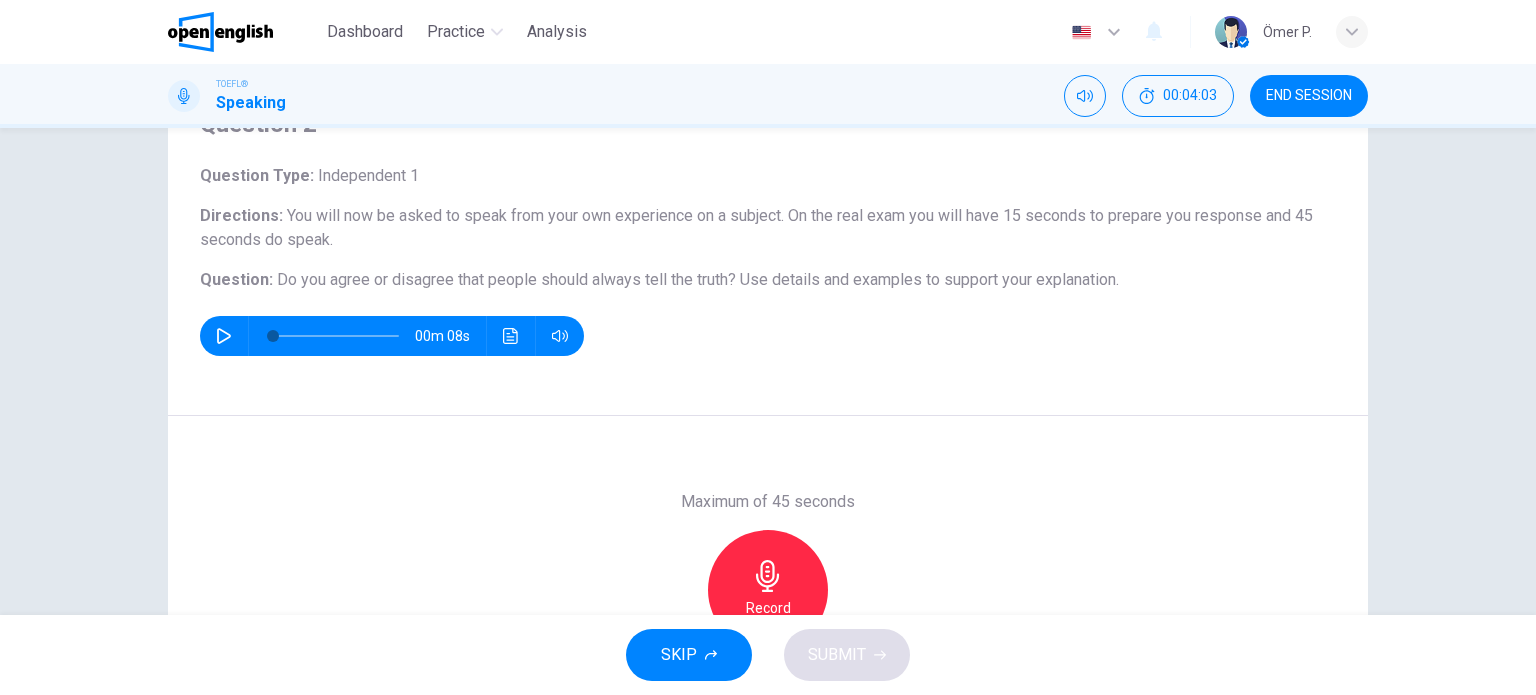 click 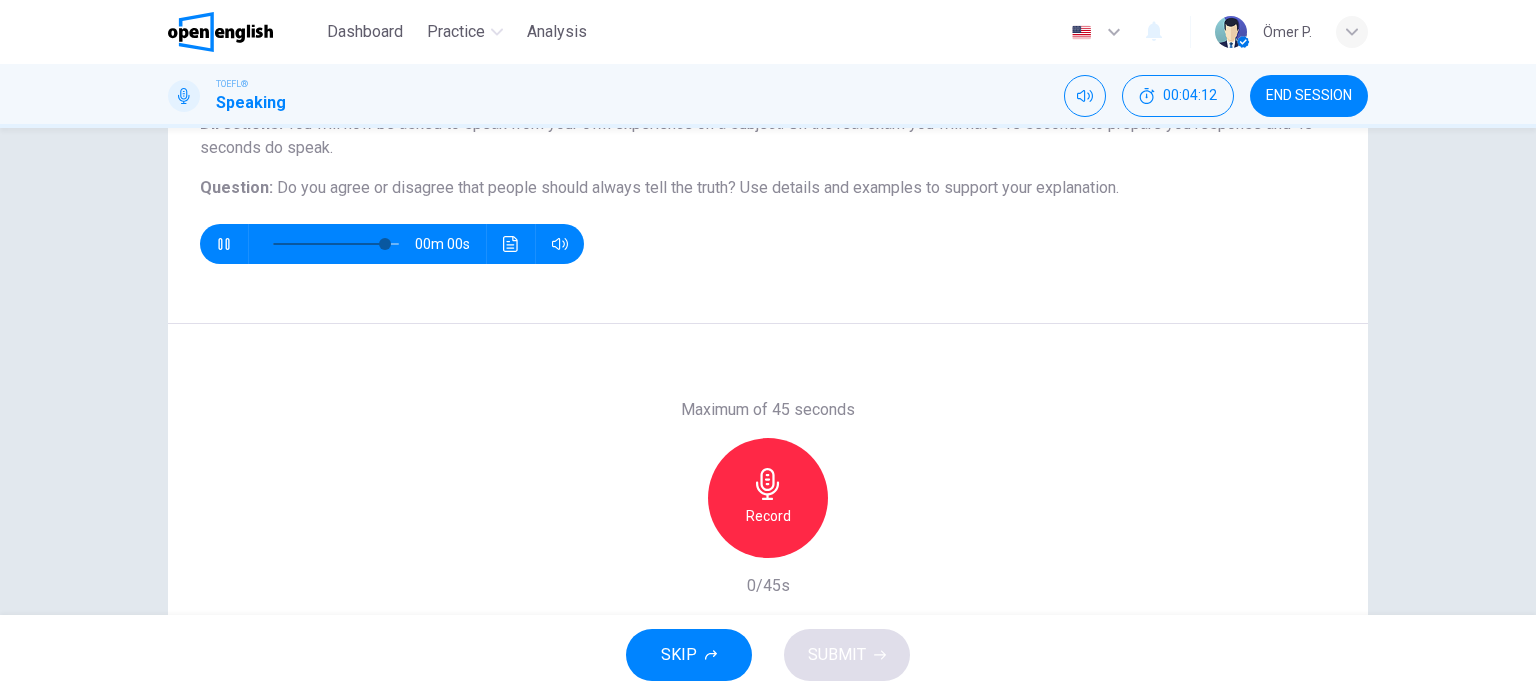 scroll, scrollTop: 200, scrollLeft: 0, axis: vertical 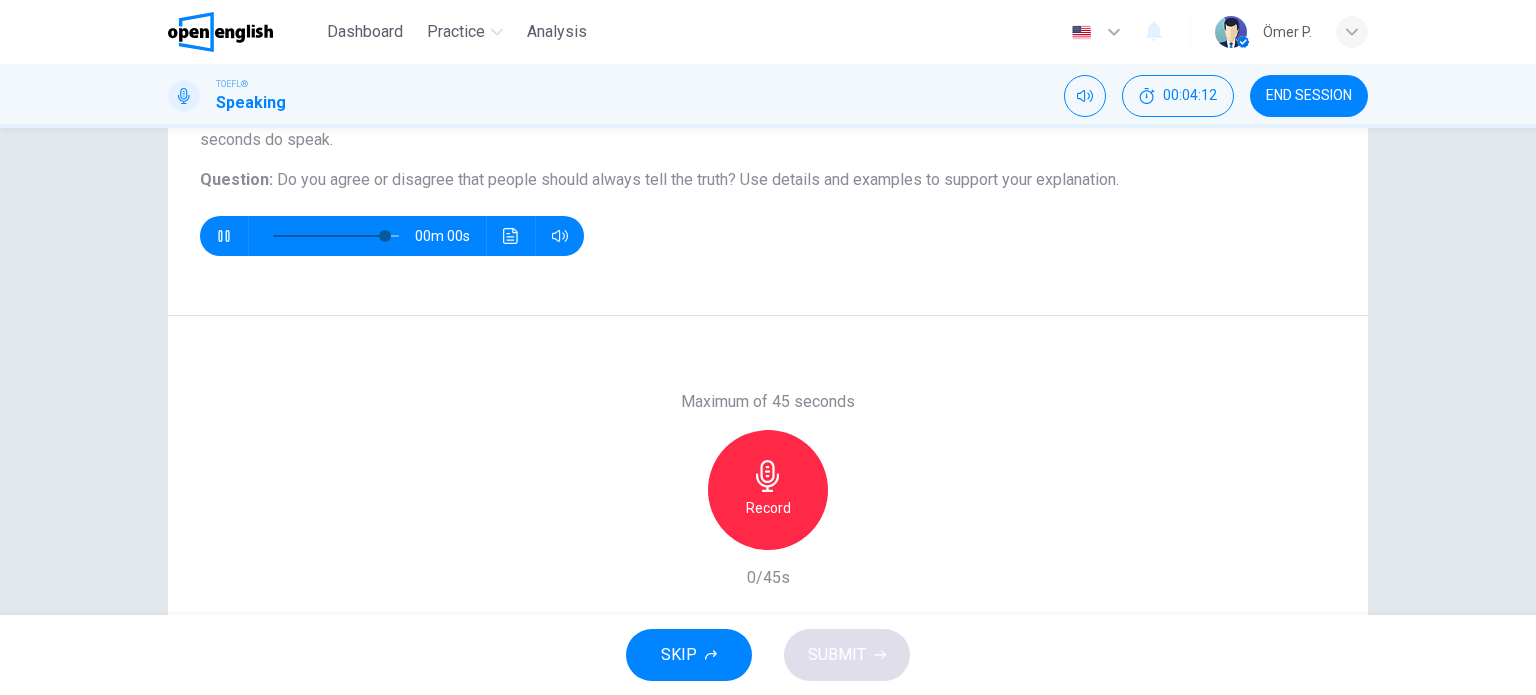 type on "*" 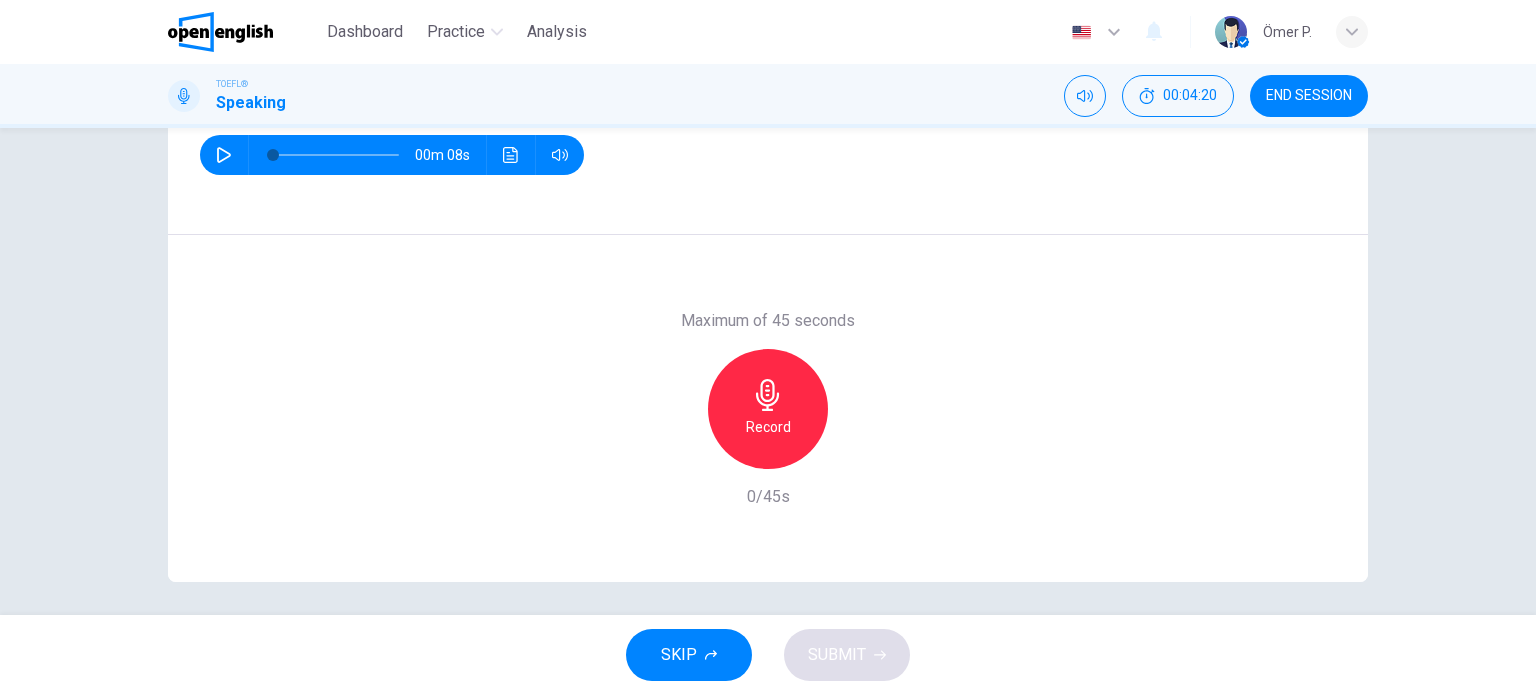scroll, scrollTop: 288, scrollLeft: 0, axis: vertical 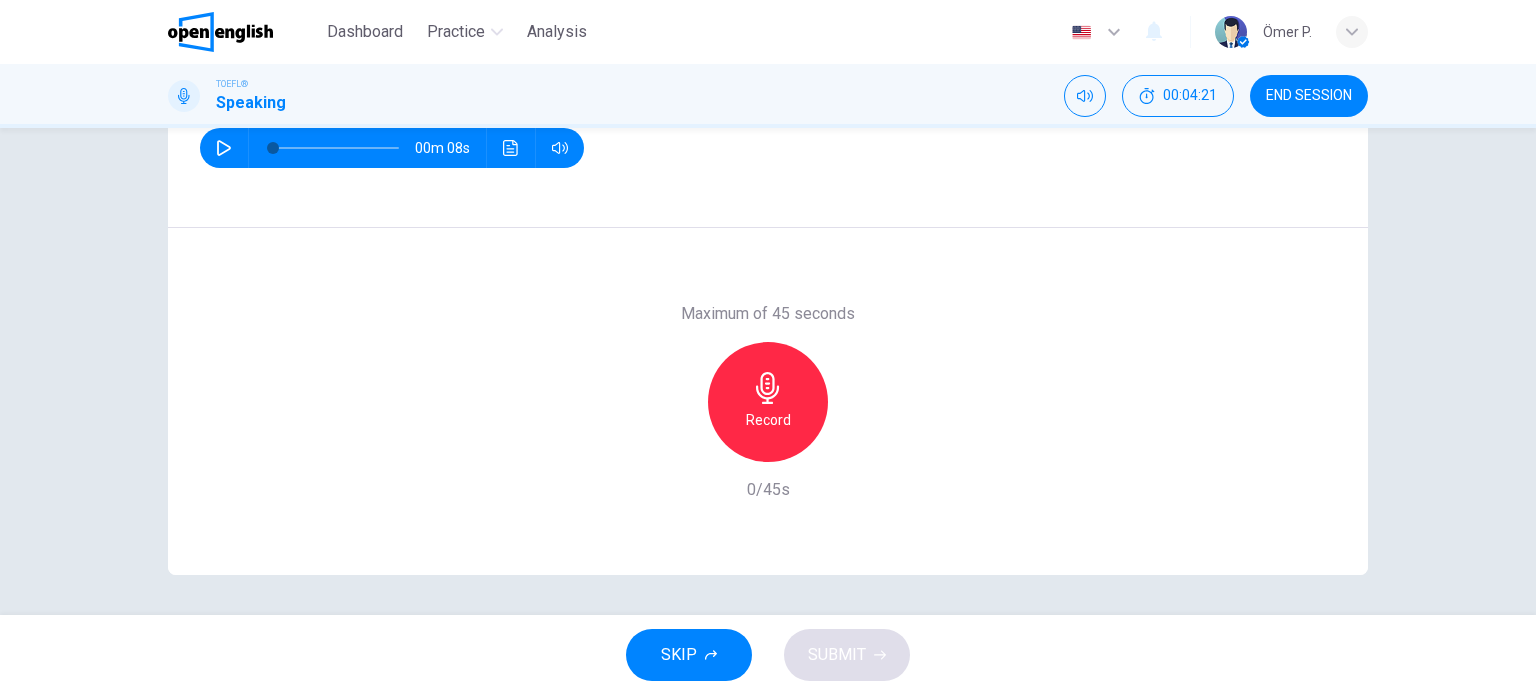 click on "Record" at bounding box center (768, 402) 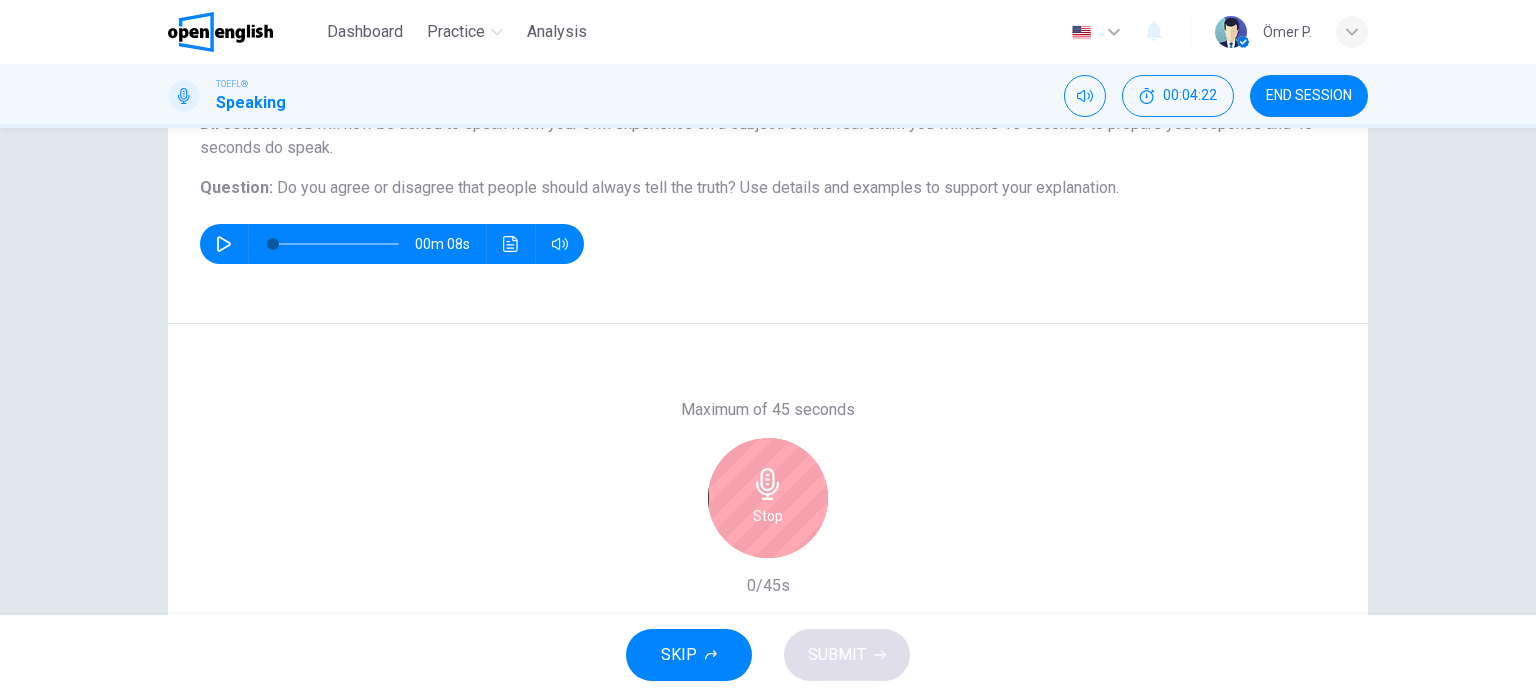 scroll, scrollTop: 188, scrollLeft: 0, axis: vertical 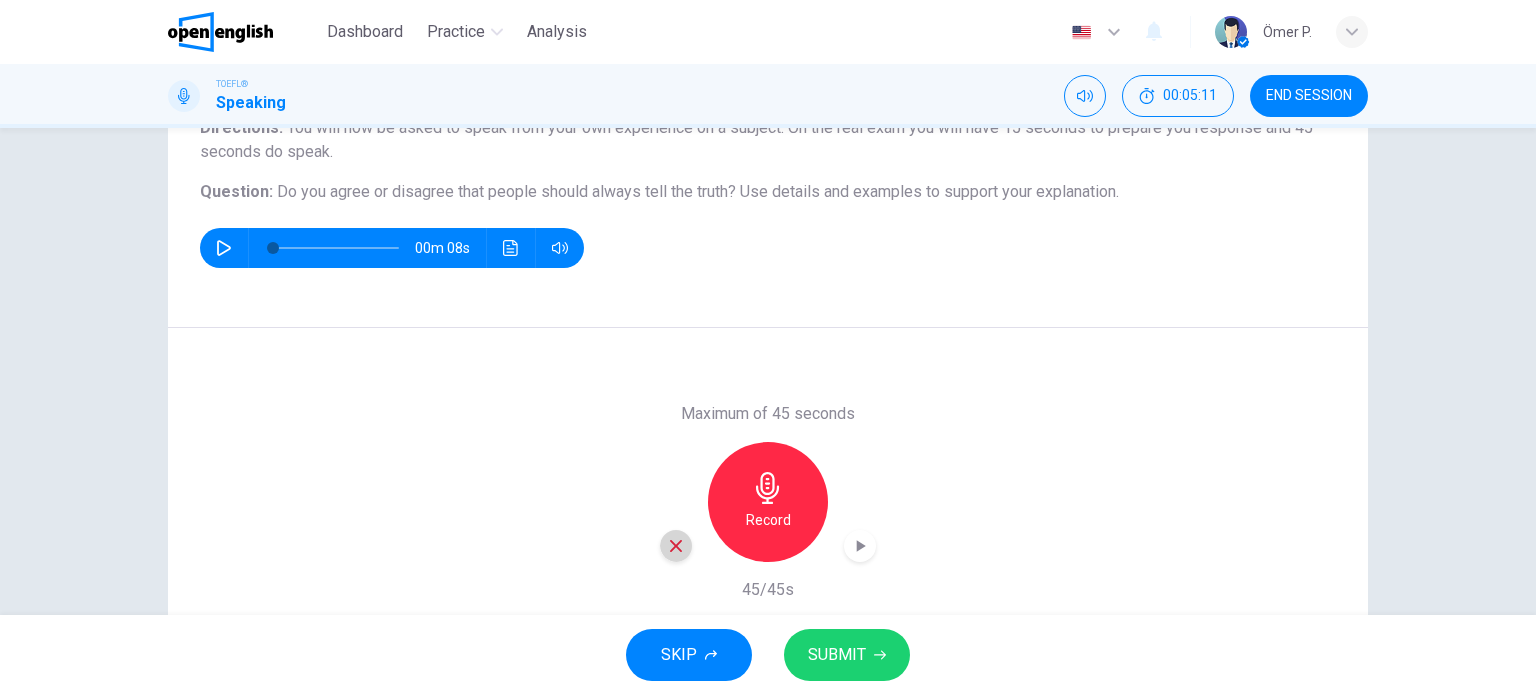 click 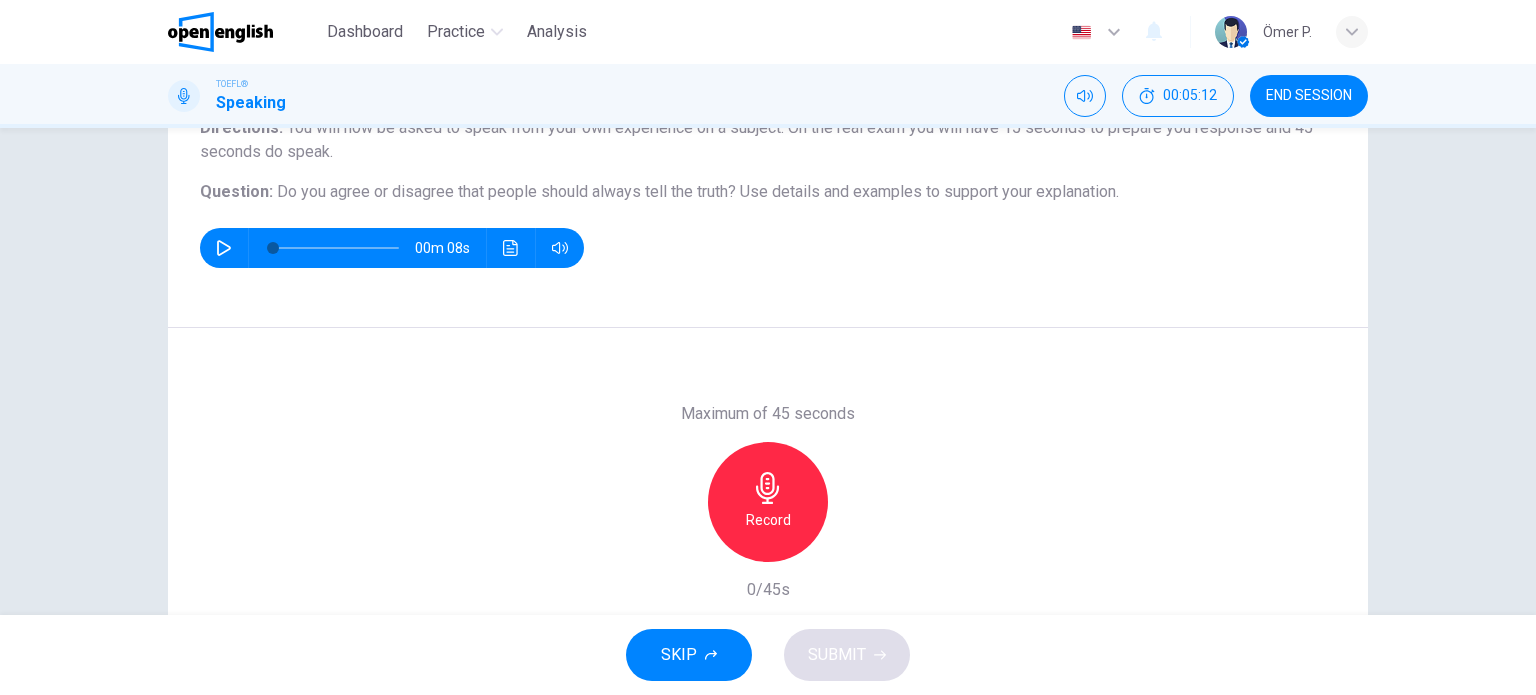 click on "Record" at bounding box center (768, 502) 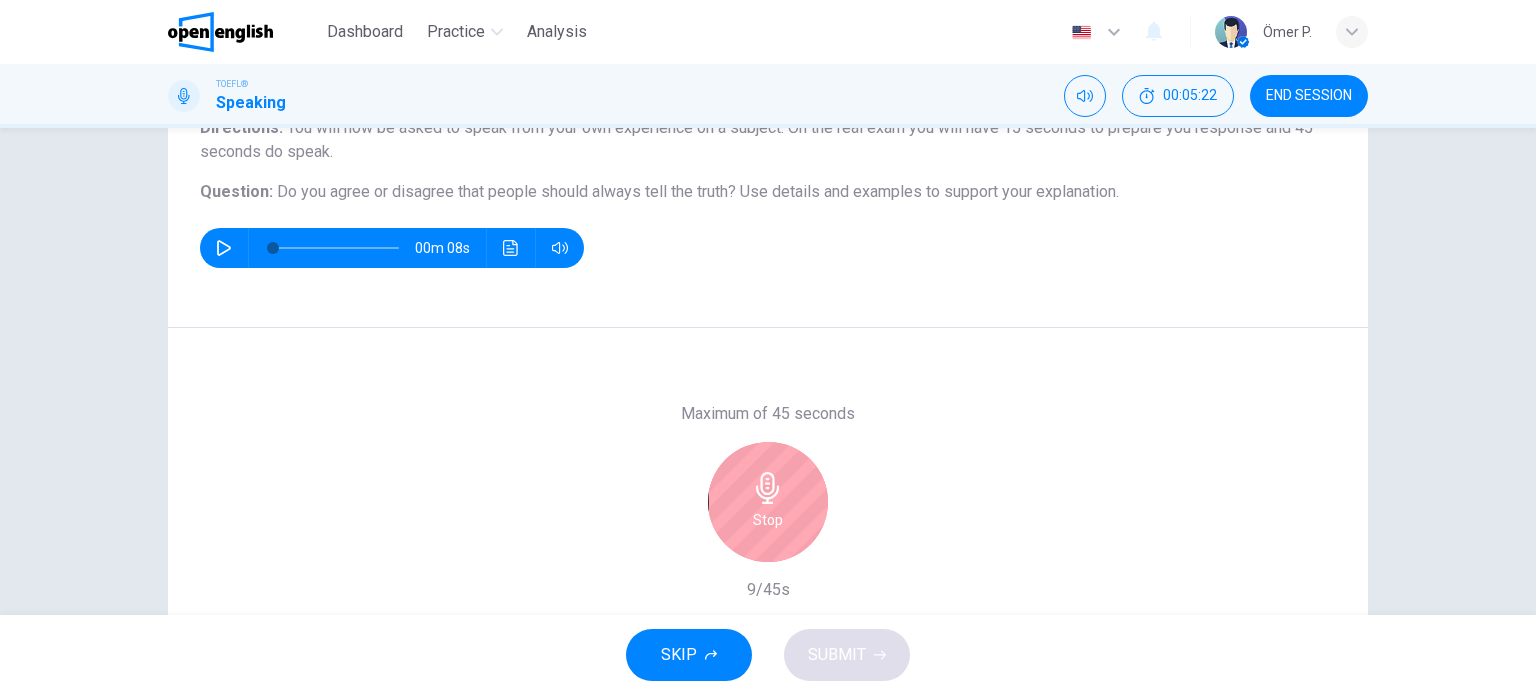 click on "Stop" at bounding box center (768, 502) 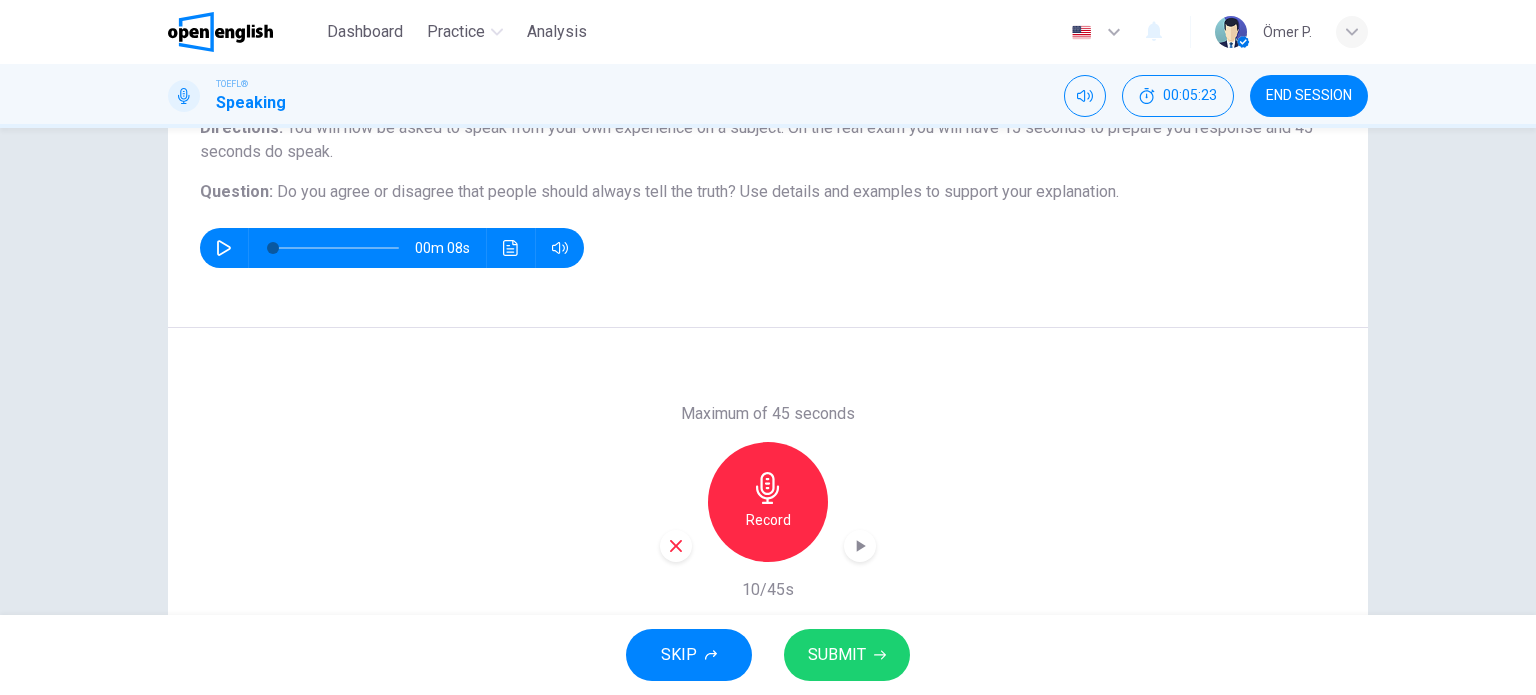 click on "Maximum of 45 seconds Record 10/45s" at bounding box center [768, 501] 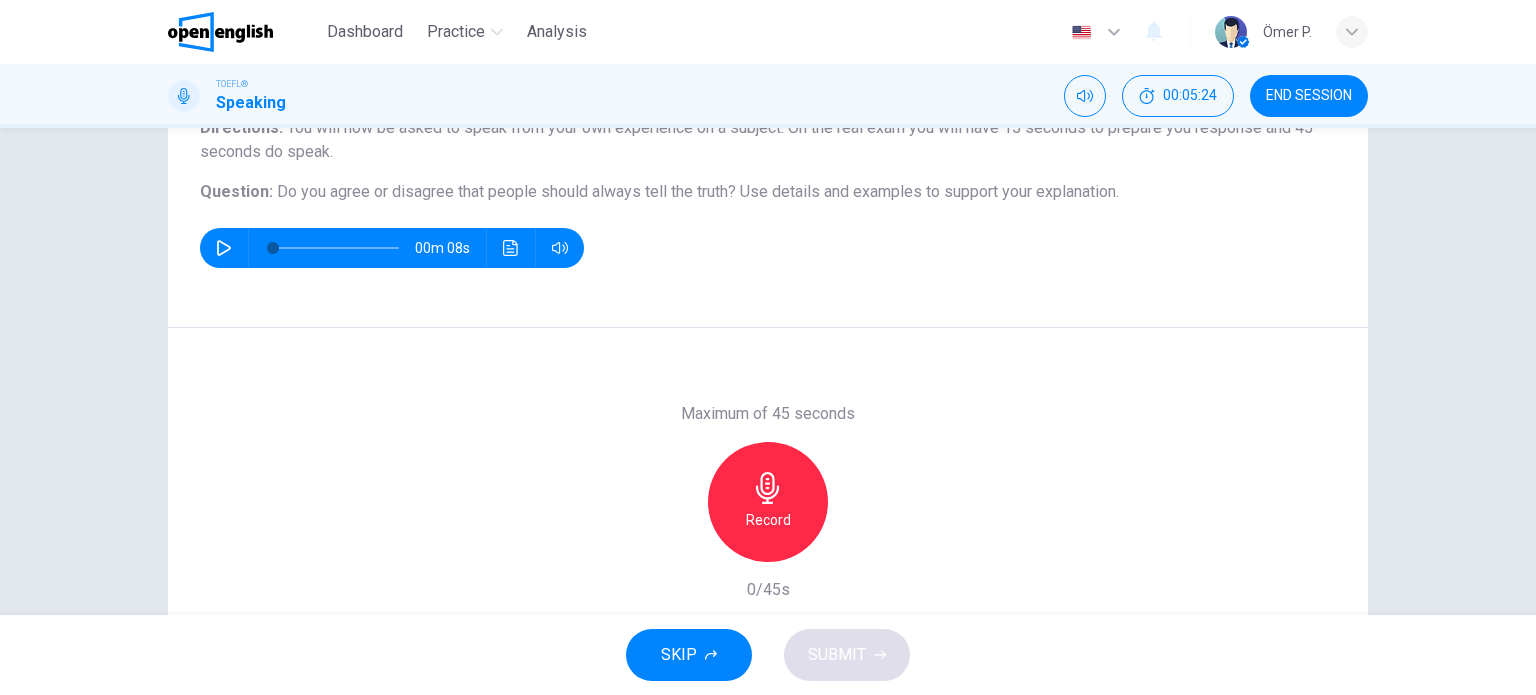click on "Record" at bounding box center [768, 502] 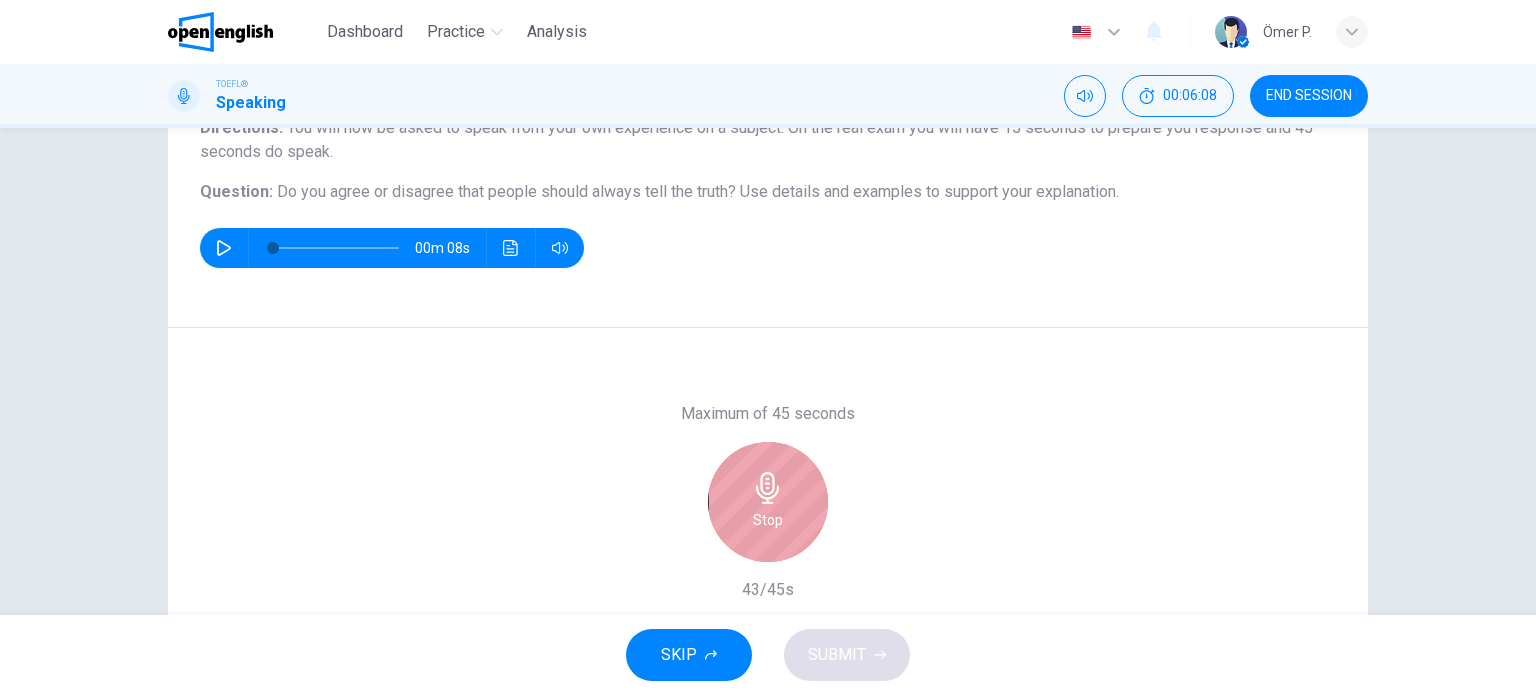 click on "Stop" at bounding box center [768, 502] 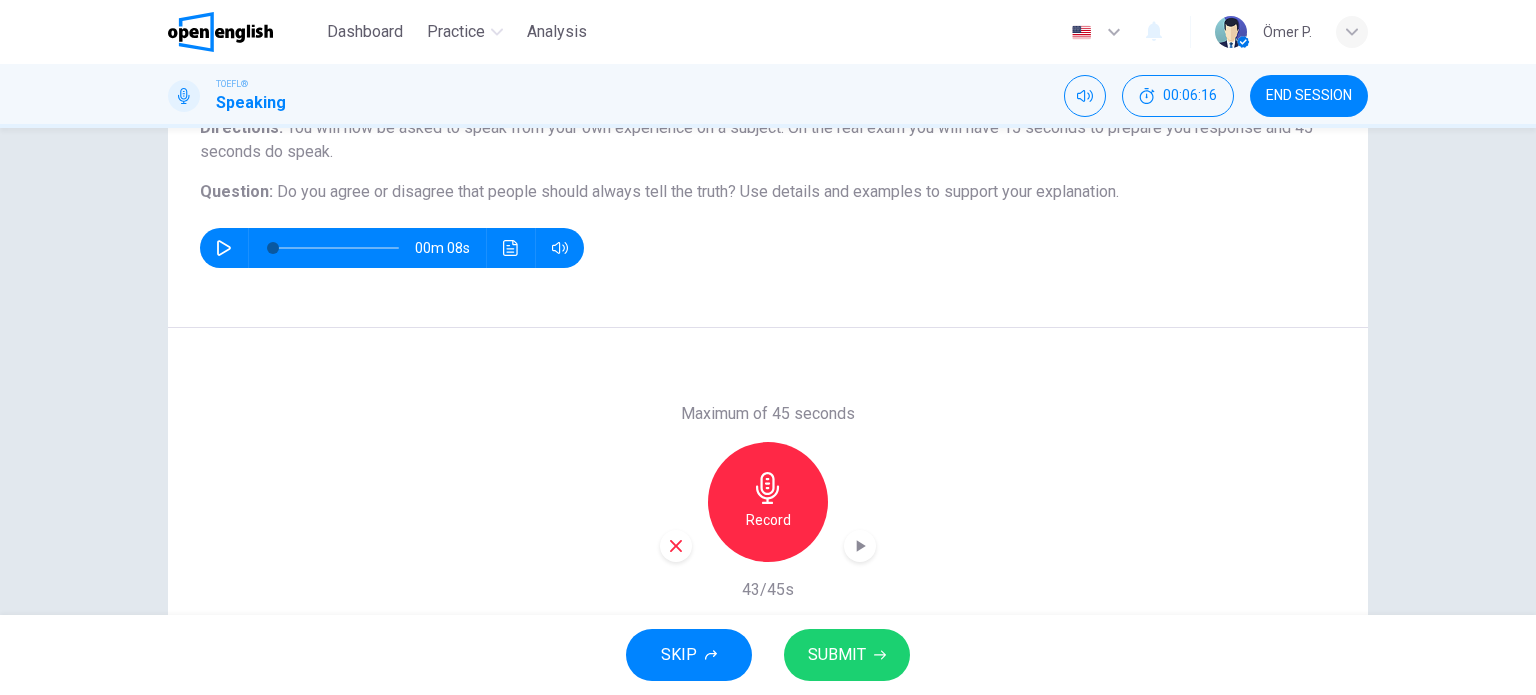 click on "Maximum of 45 seconds Record 43/45s" at bounding box center (768, 501) 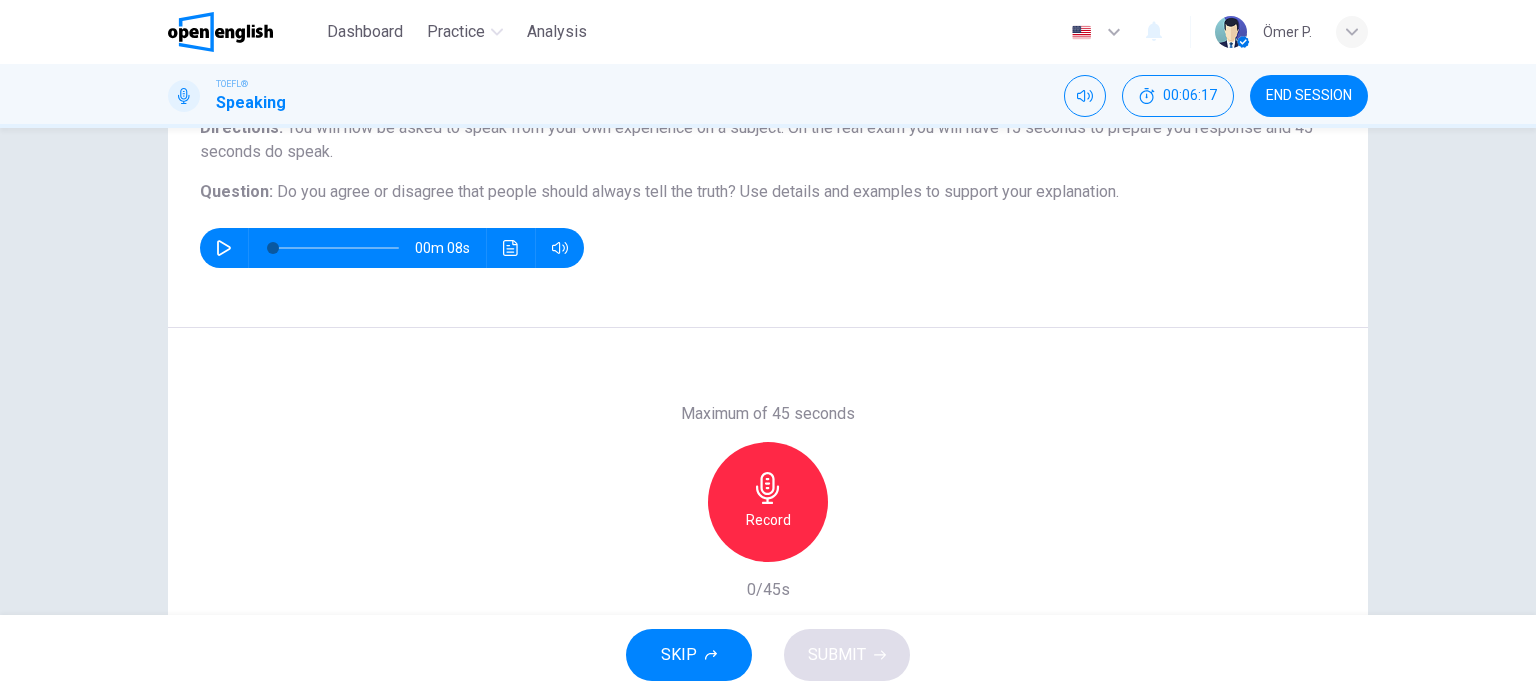 click on "Record" at bounding box center [768, 502] 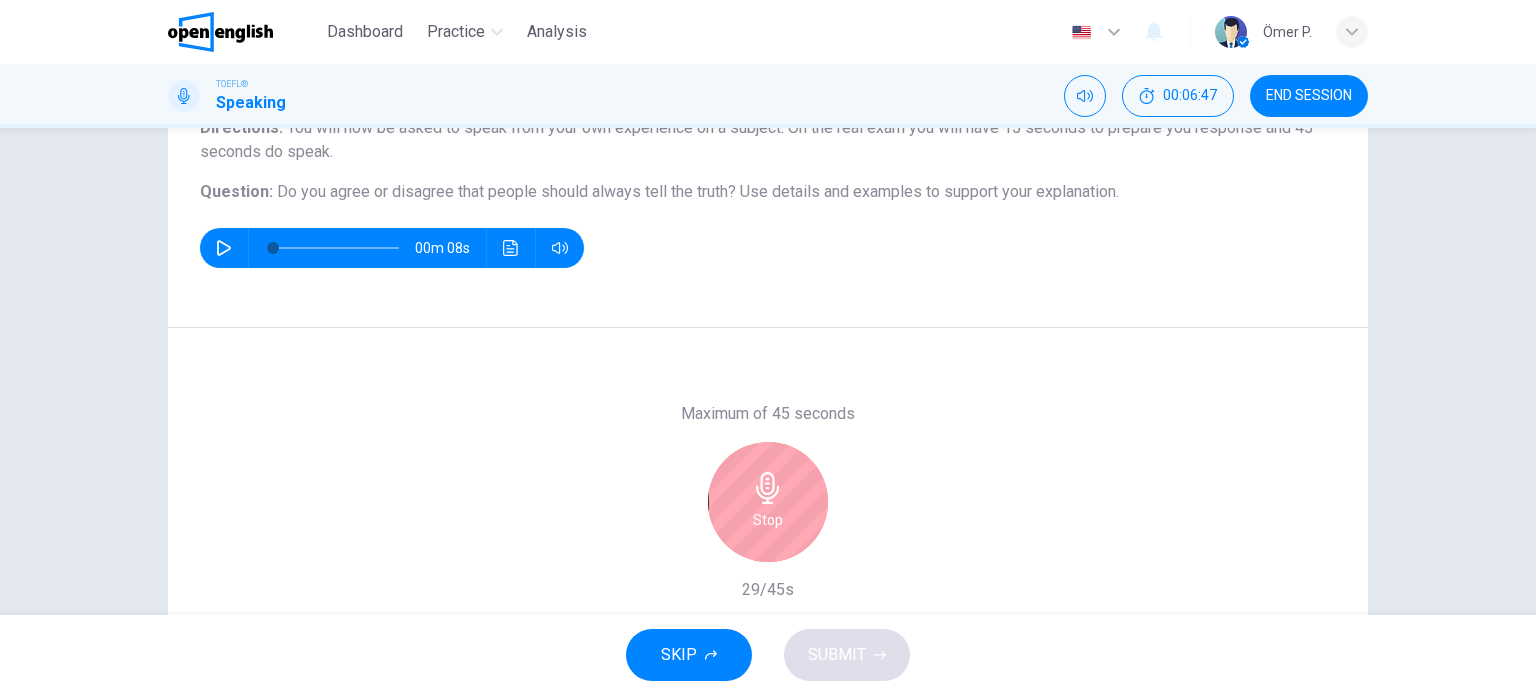 click on "Stop" at bounding box center [768, 502] 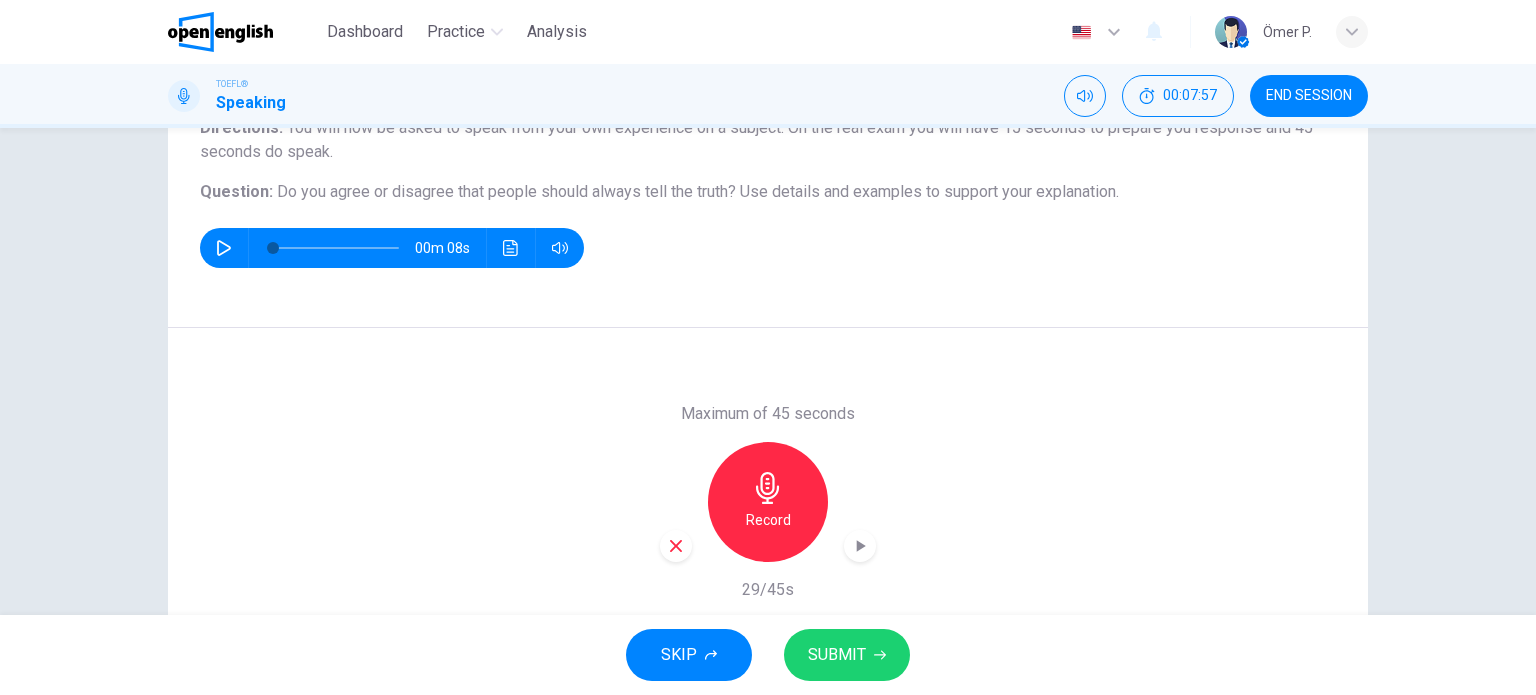 click 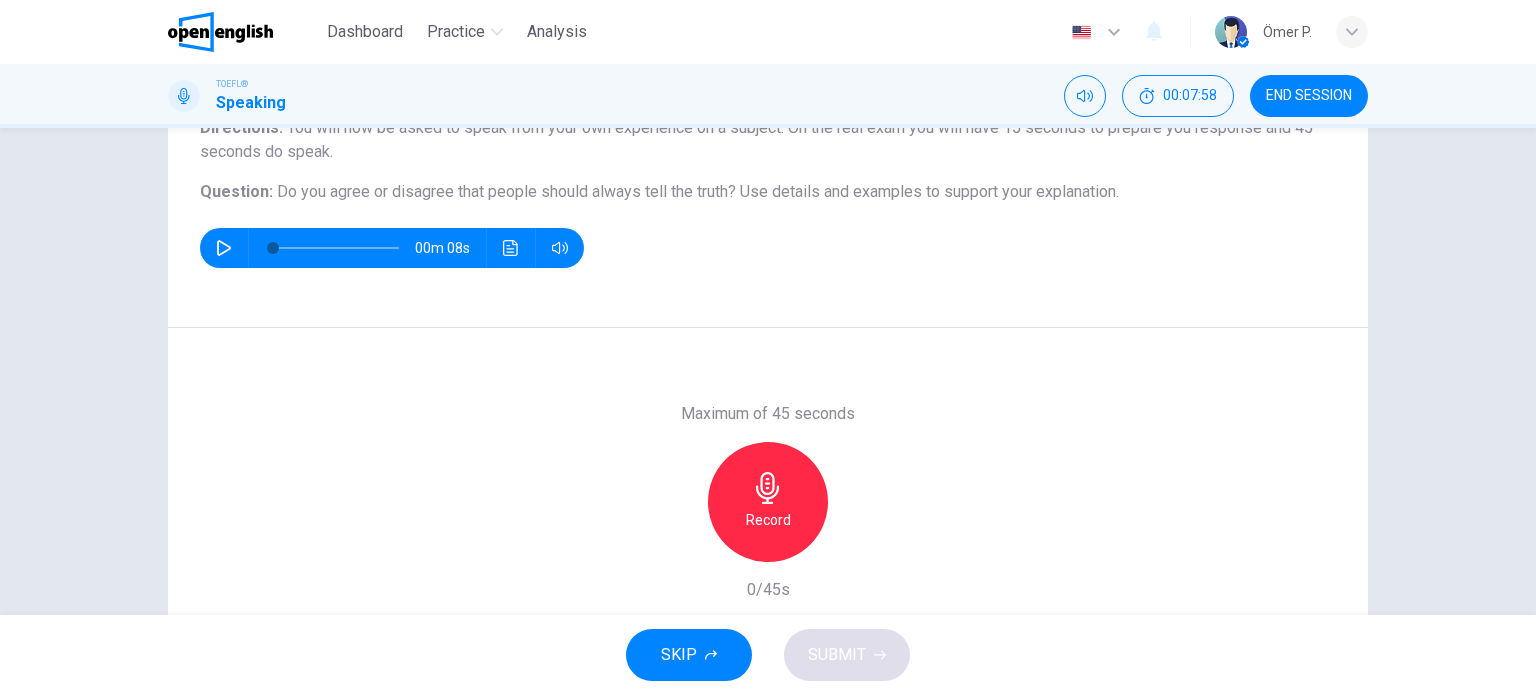 click 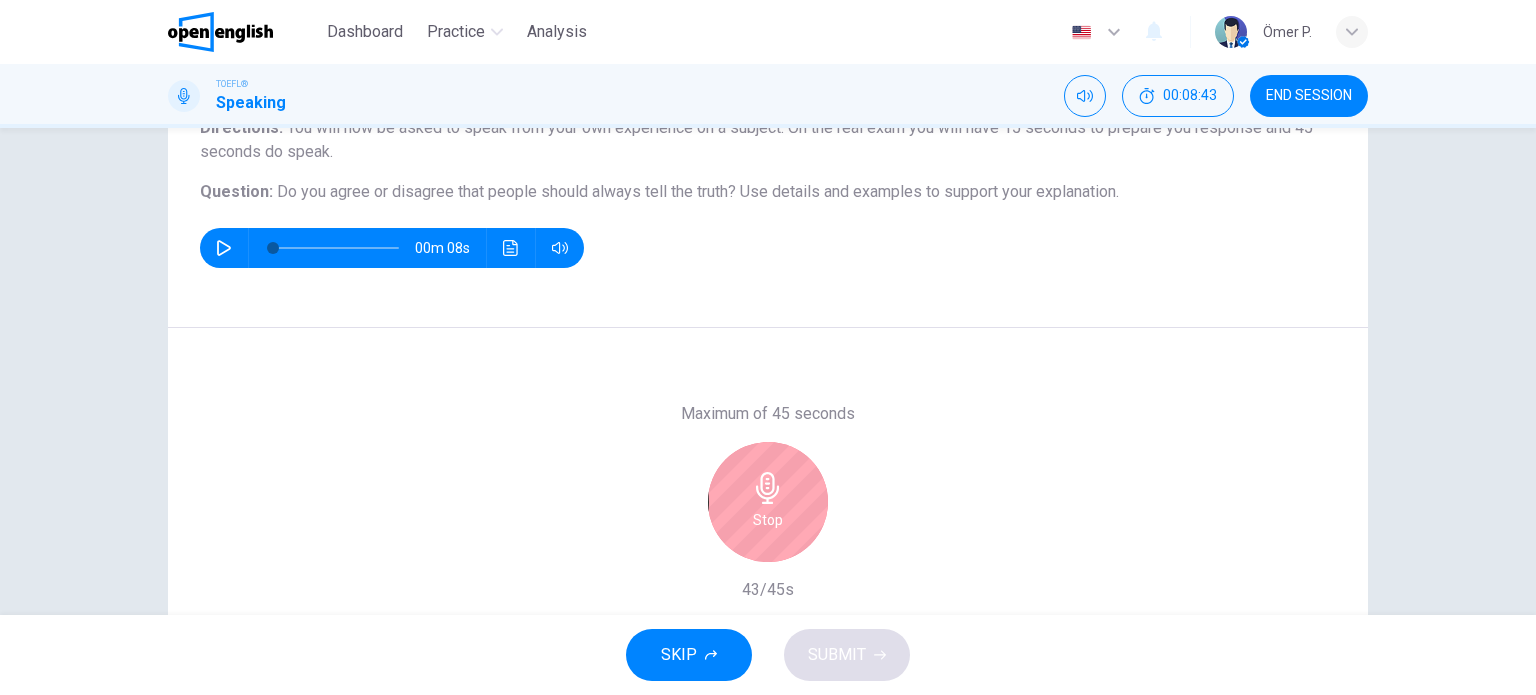 click on "Stop" at bounding box center (768, 502) 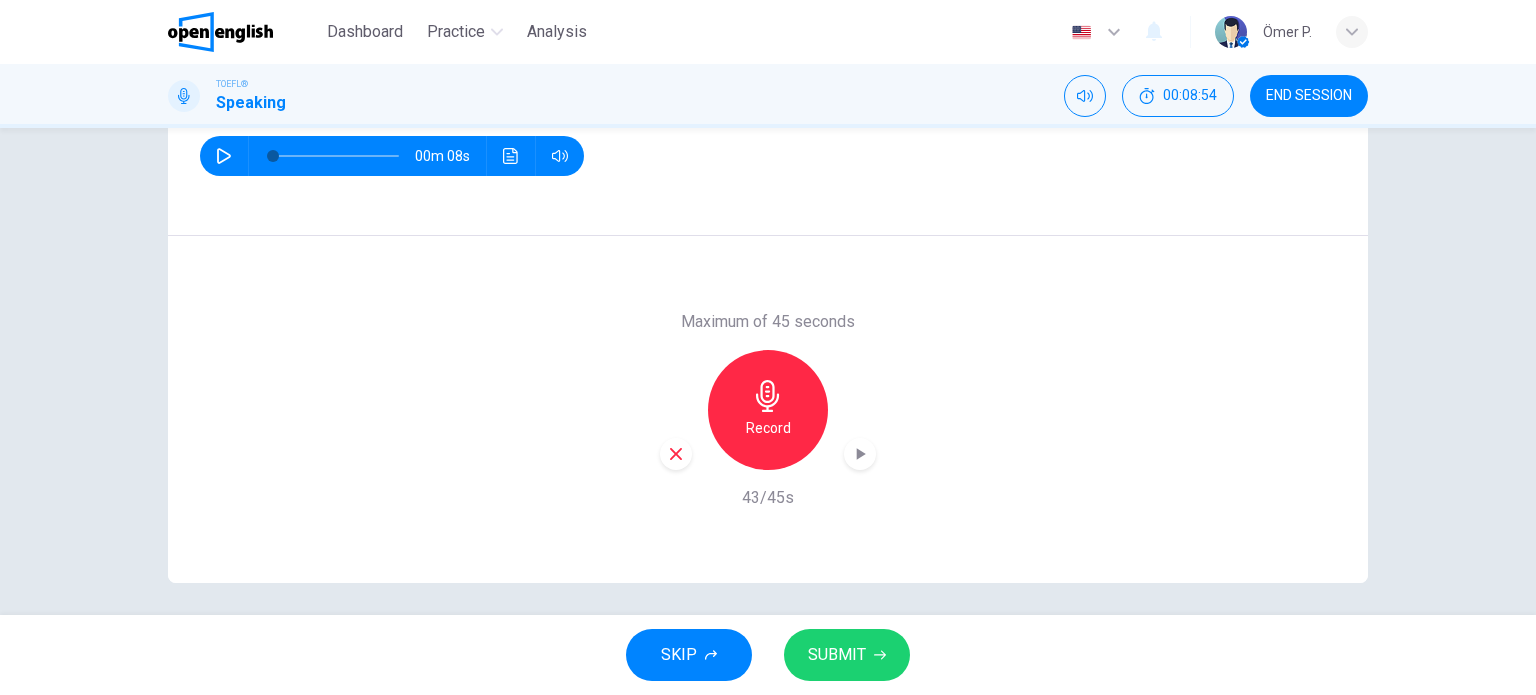 scroll, scrollTop: 288, scrollLeft: 0, axis: vertical 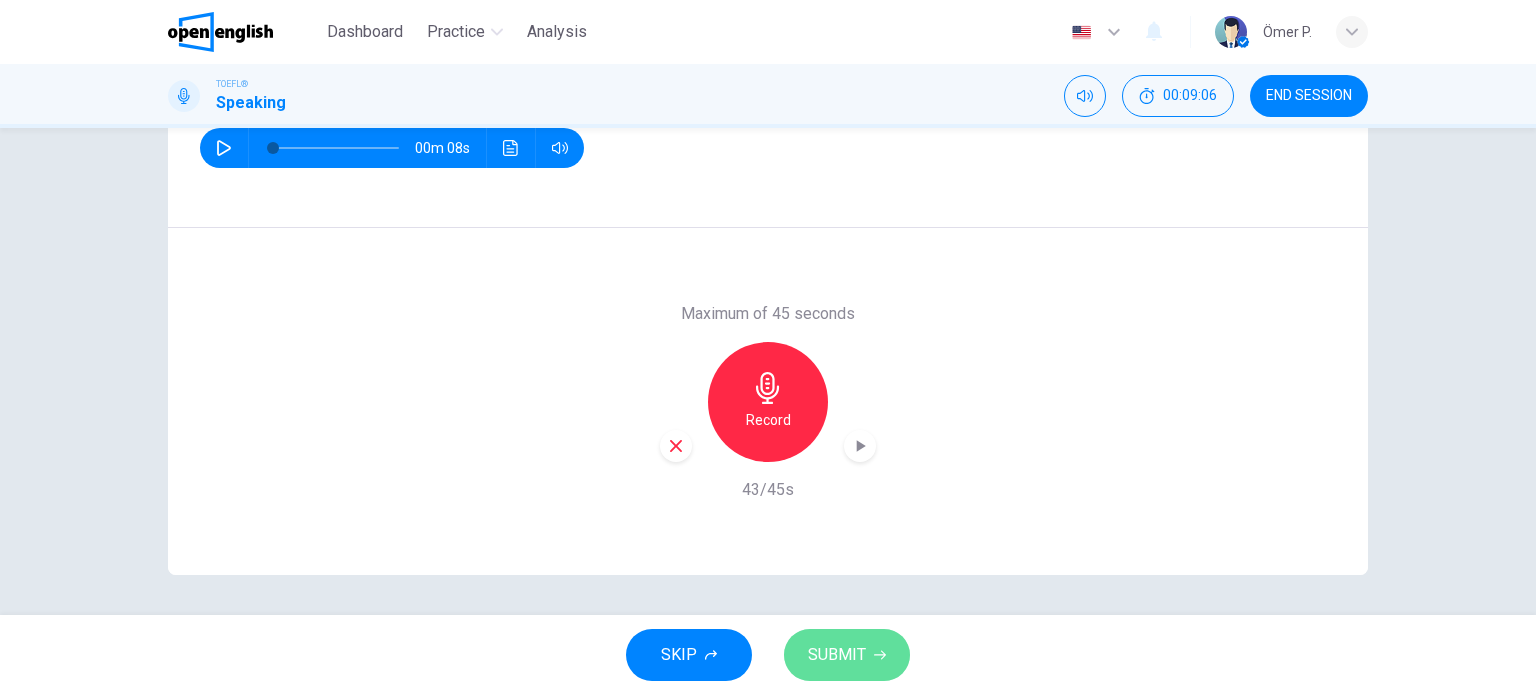 click 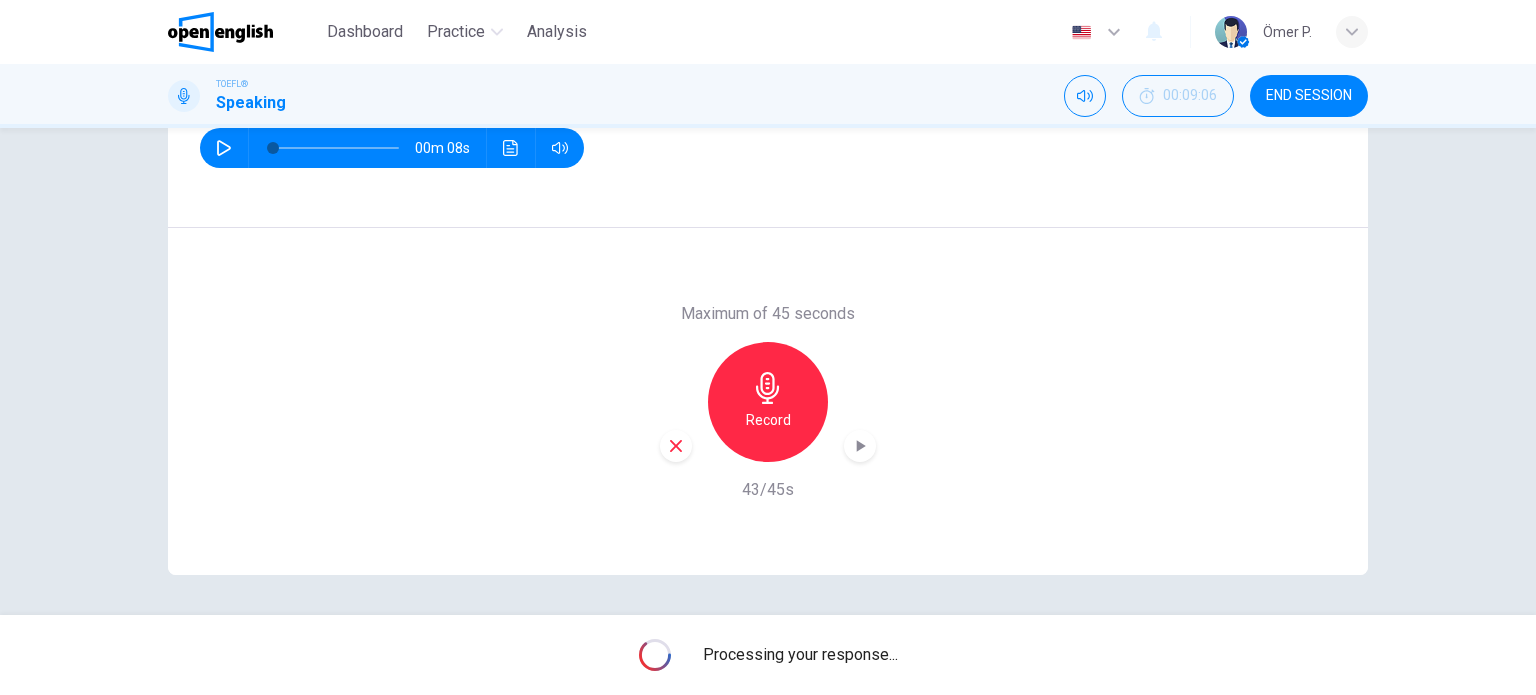 click on "Processing your response..." at bounding box center [800, 655] 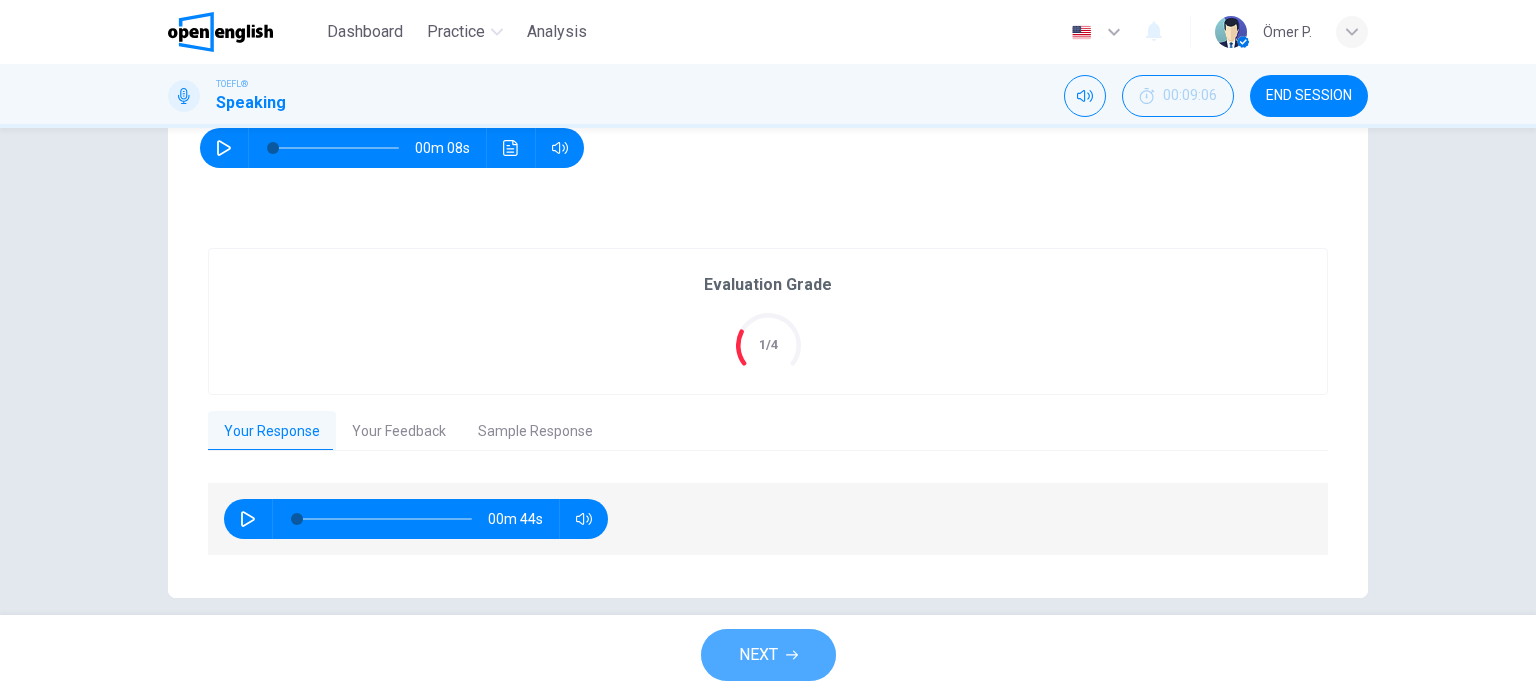 click on "NEXT" at bounding box center [768, 655] 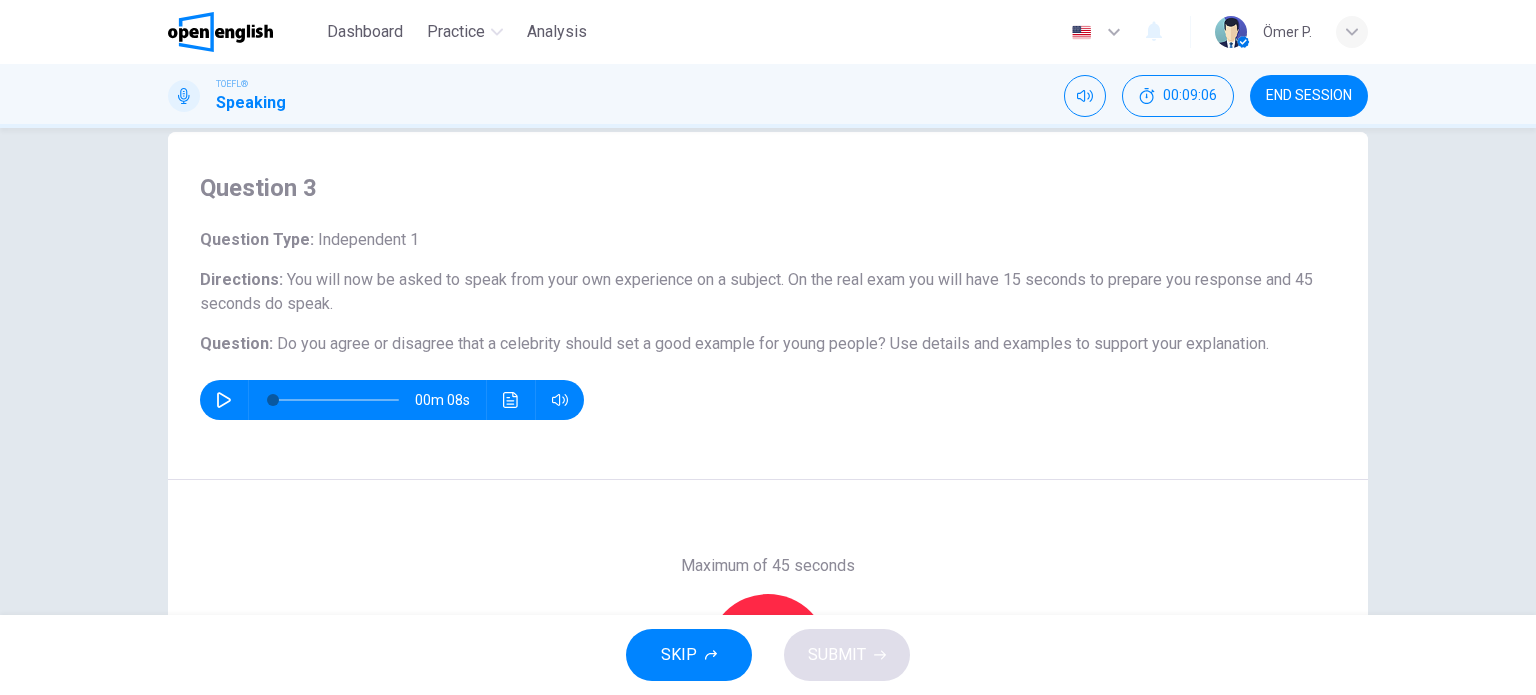 scroll, scrollTop: 100, scrollLeft: 0, axis: vertical 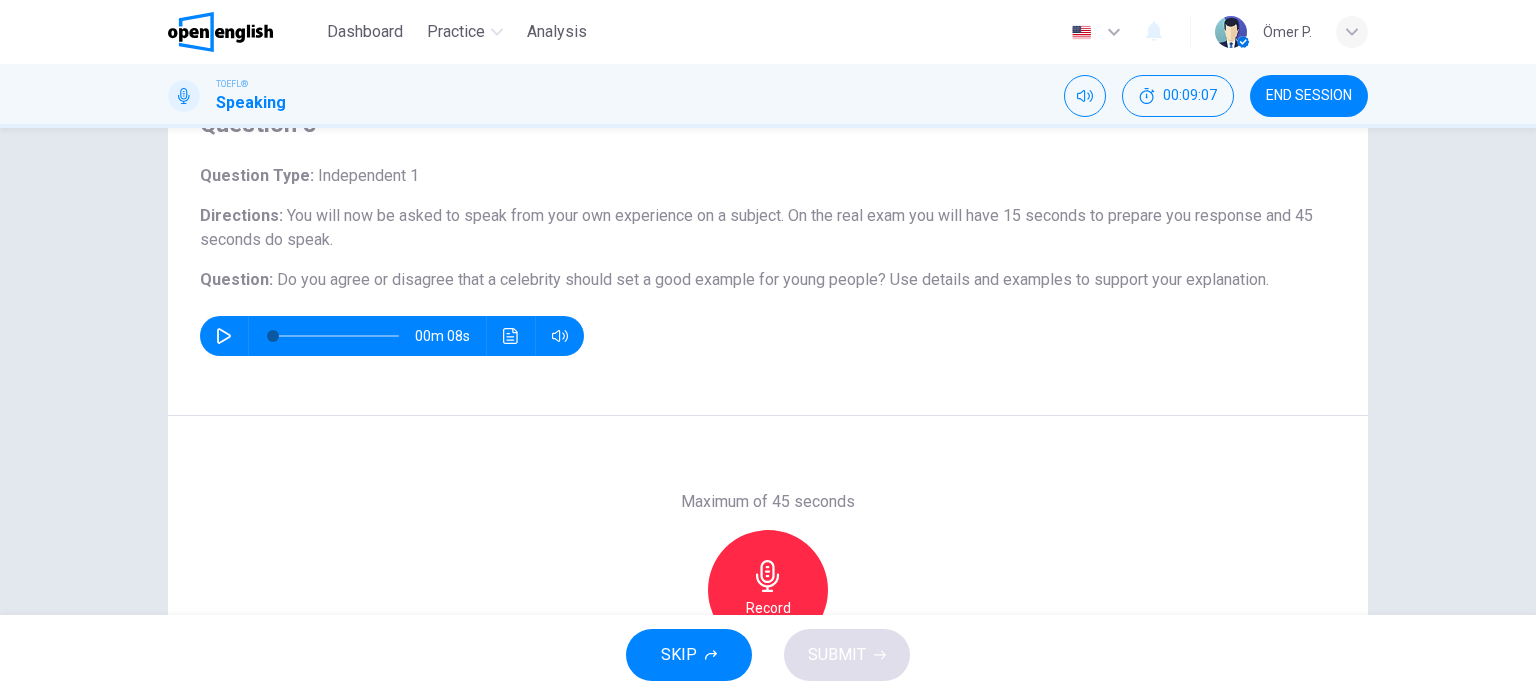 click at bounding box center (224, 336) 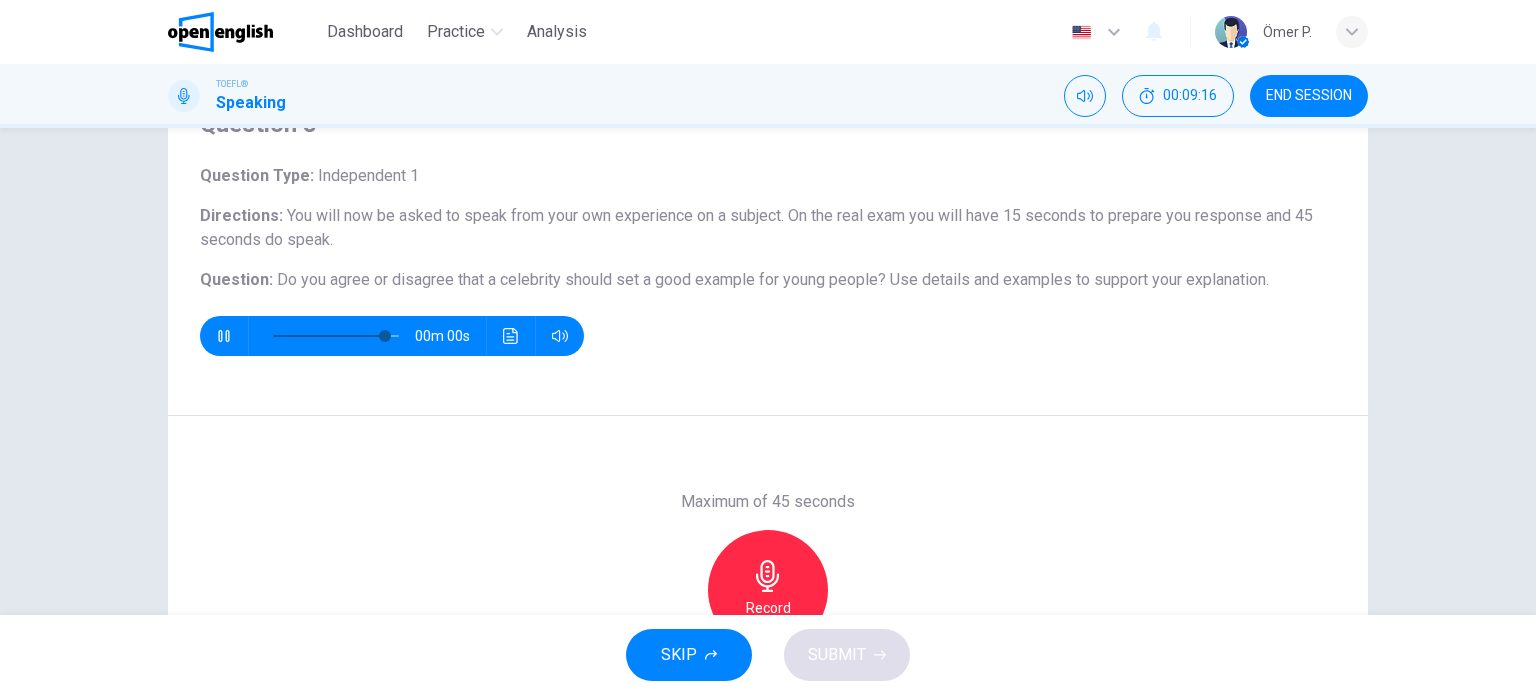 type on "*" 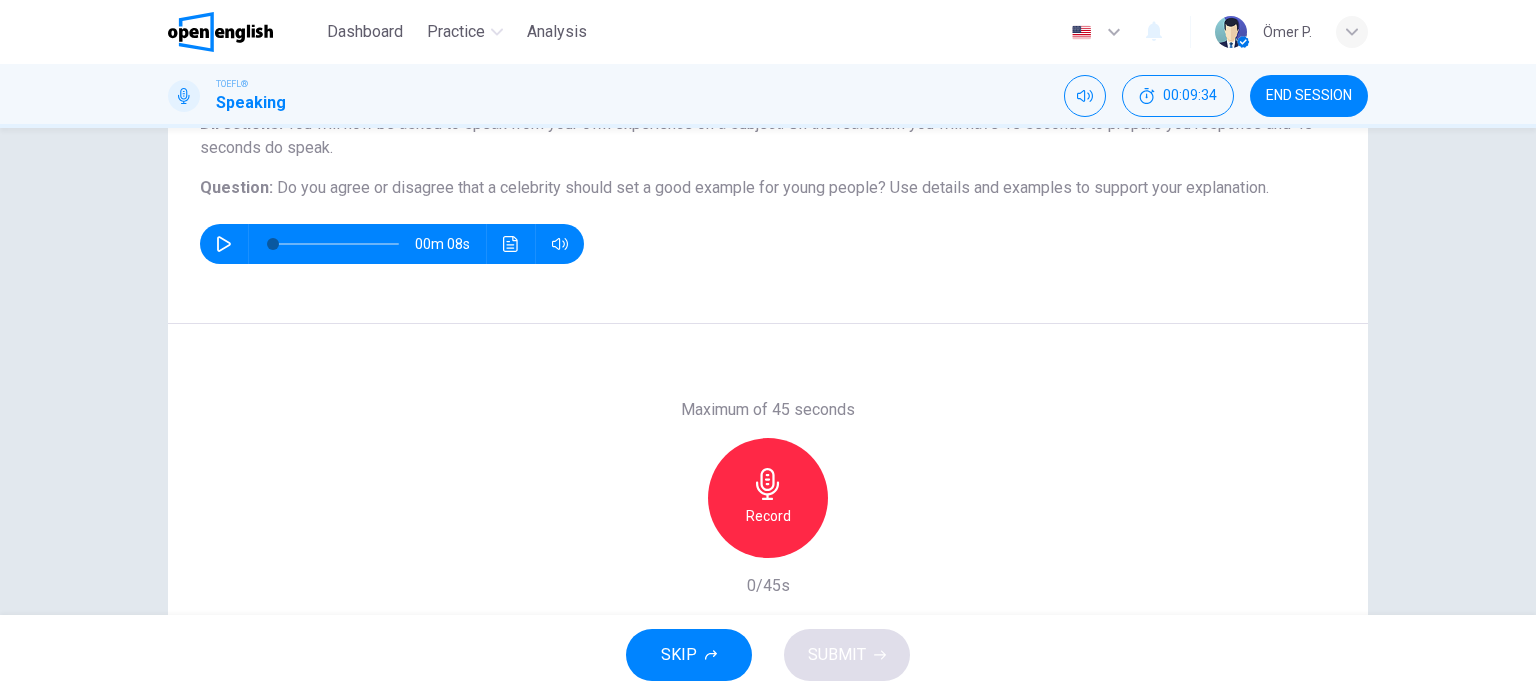 scroll, scrollTop: 200, scrollLeft: 0, axis: vertical 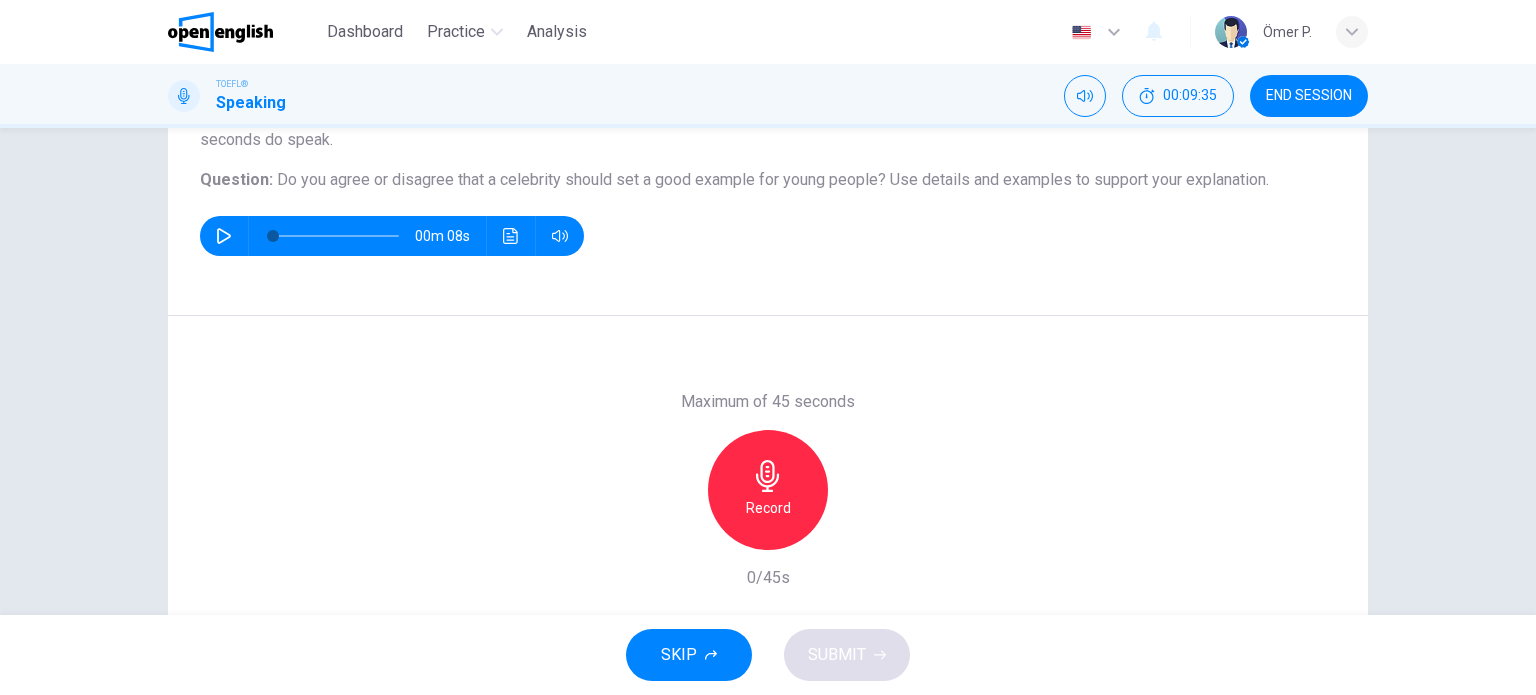click 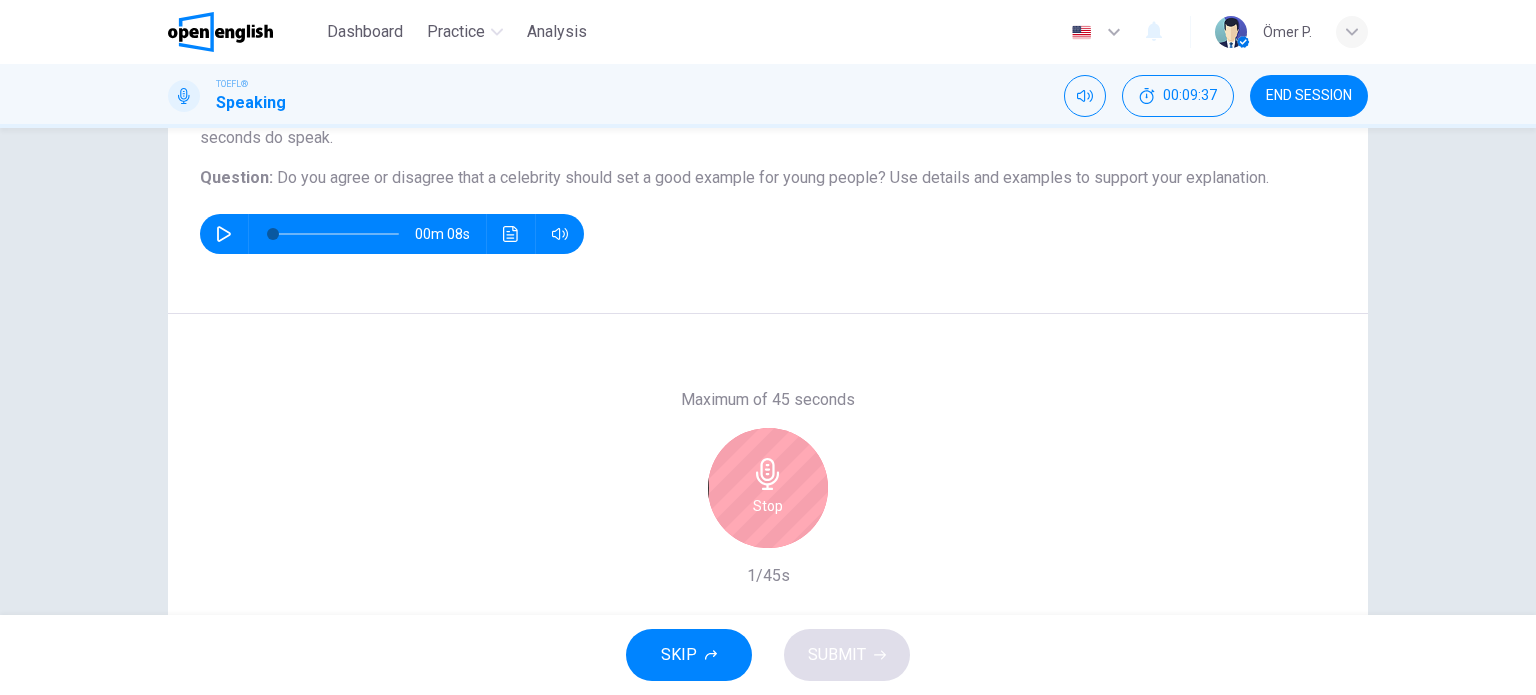 scroll, scrollTop: 188, scrollLeft: 0, axis: vertical 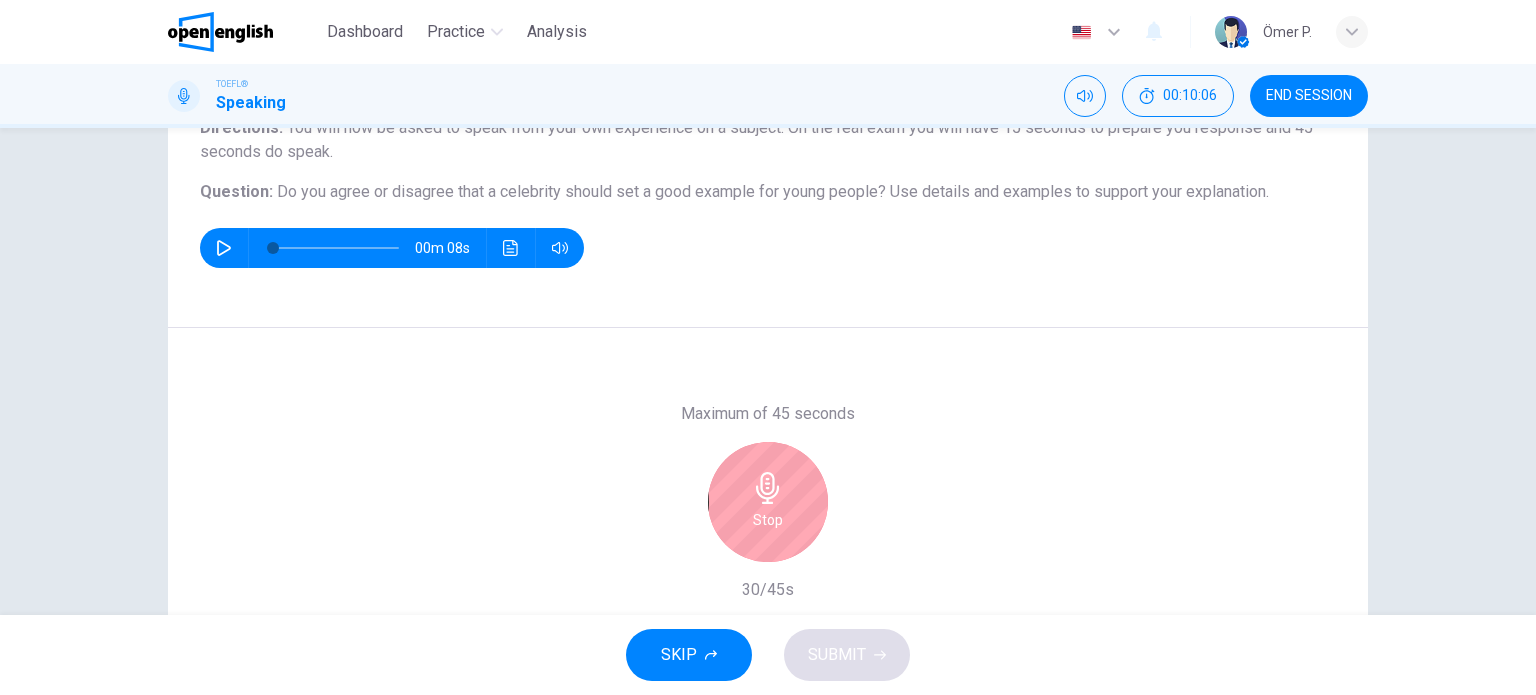 click 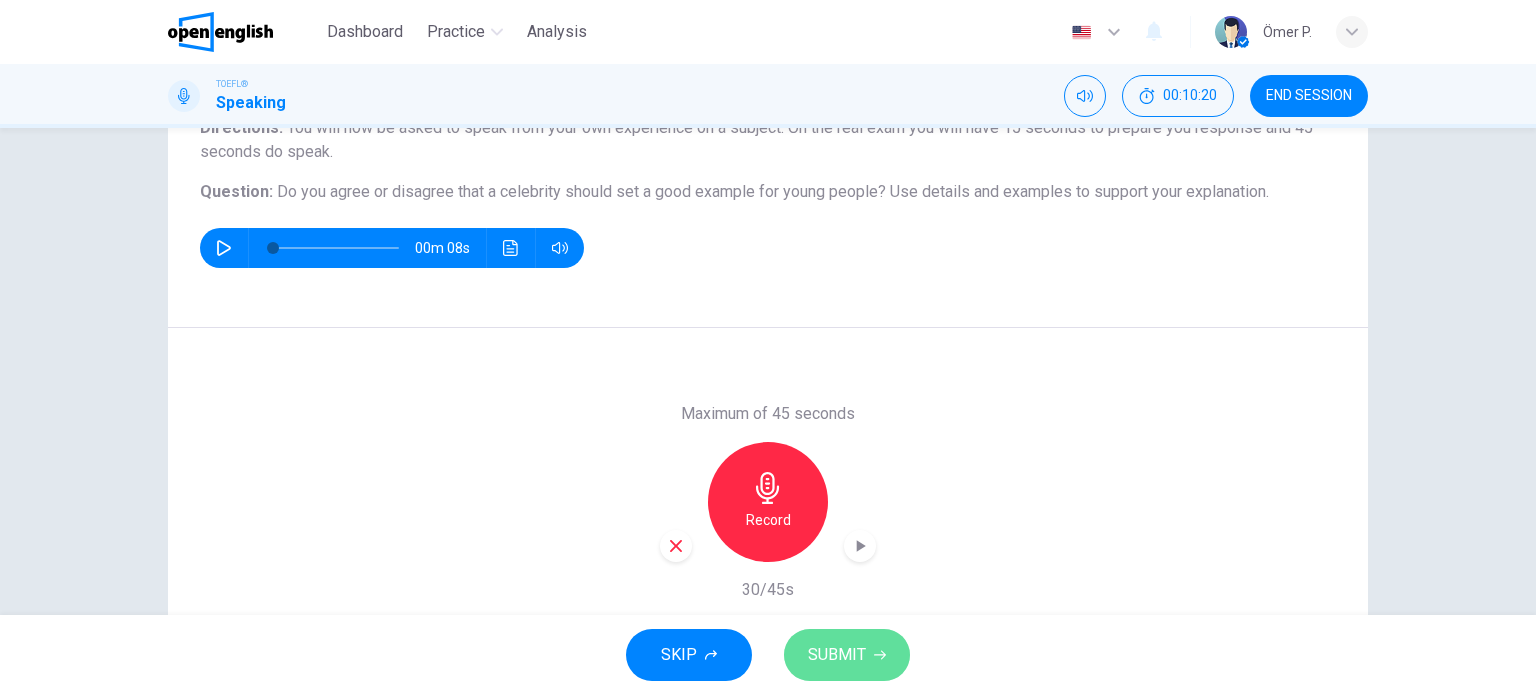 click on "SUBMIT" at bounding box center (837, 655) 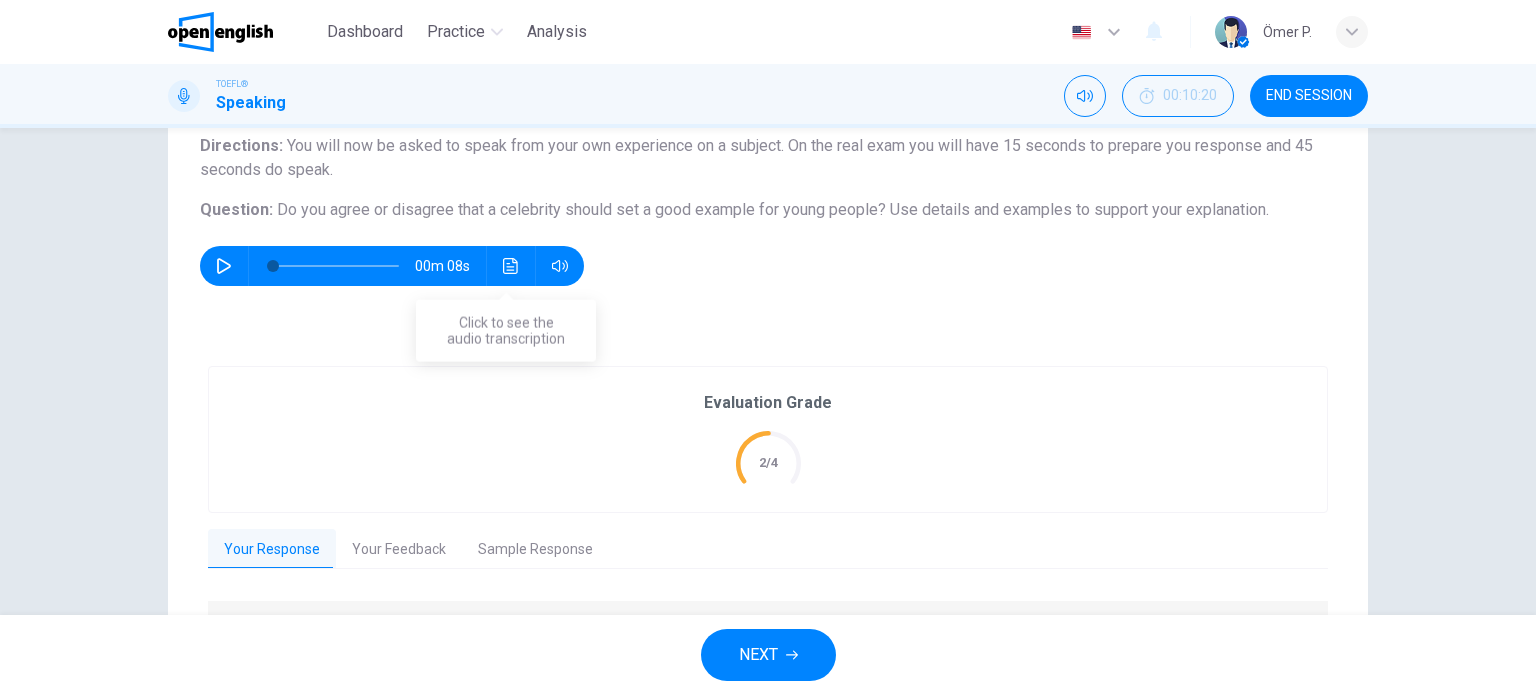 scroll, scrollTop: 309, scrollLeft: 0, axis: vertical 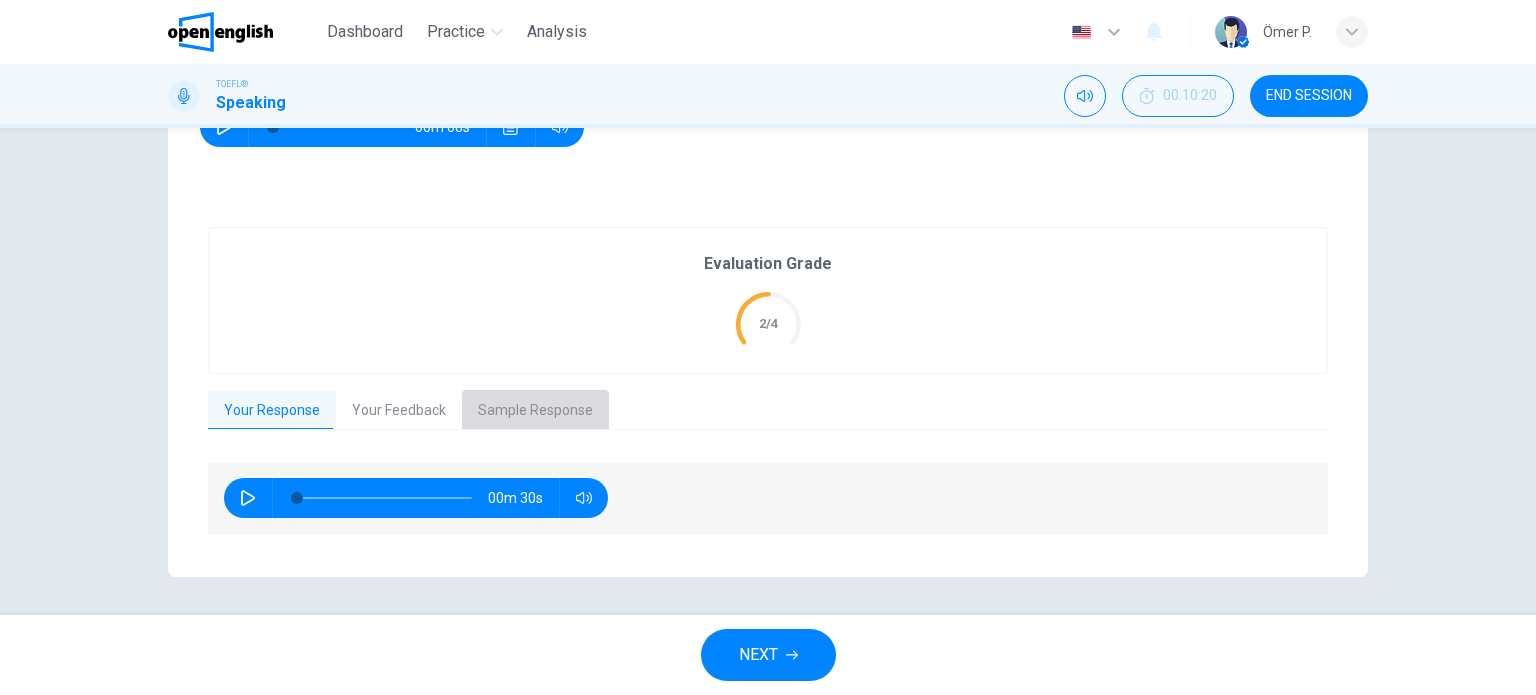 click on "Sample Response" at bounding box center [535, 411] 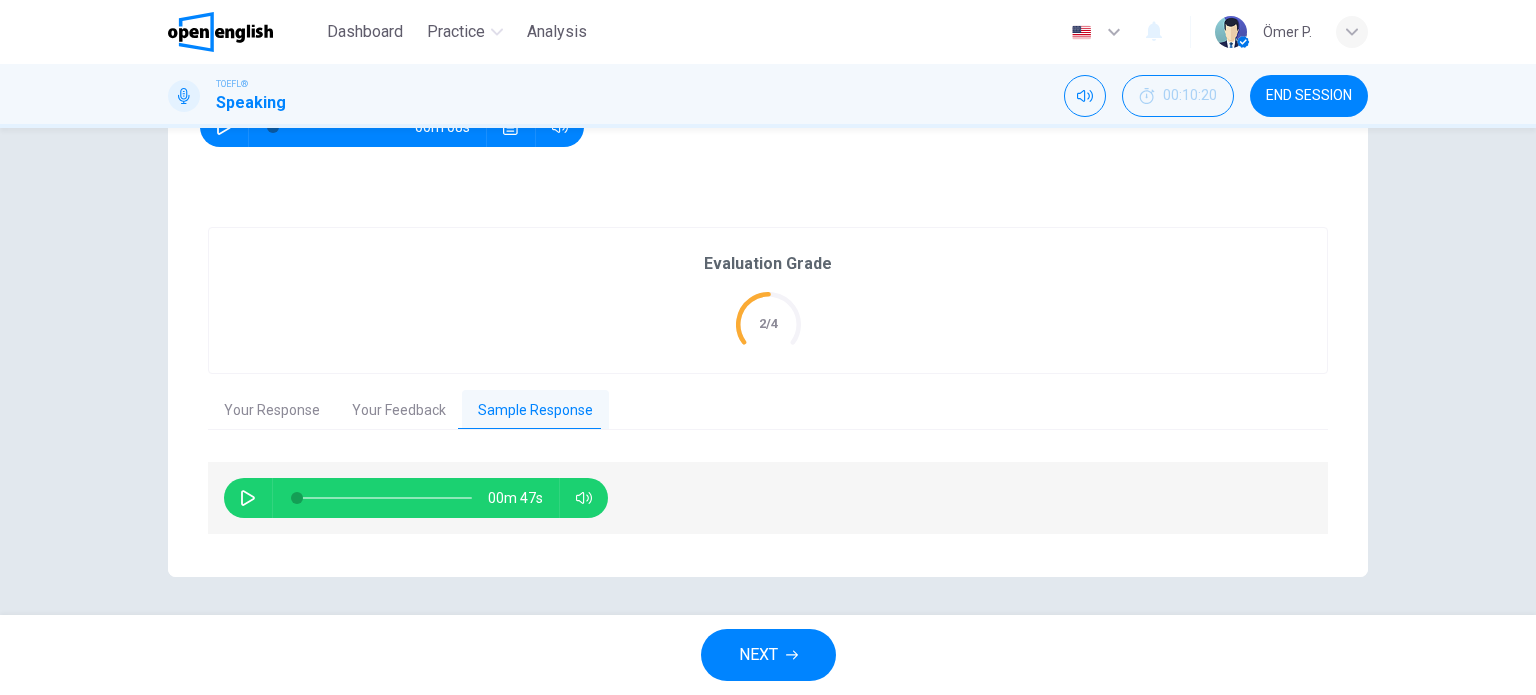 click on "Your Response Your Feedback Sample Response" at bounding box center [768, 411] 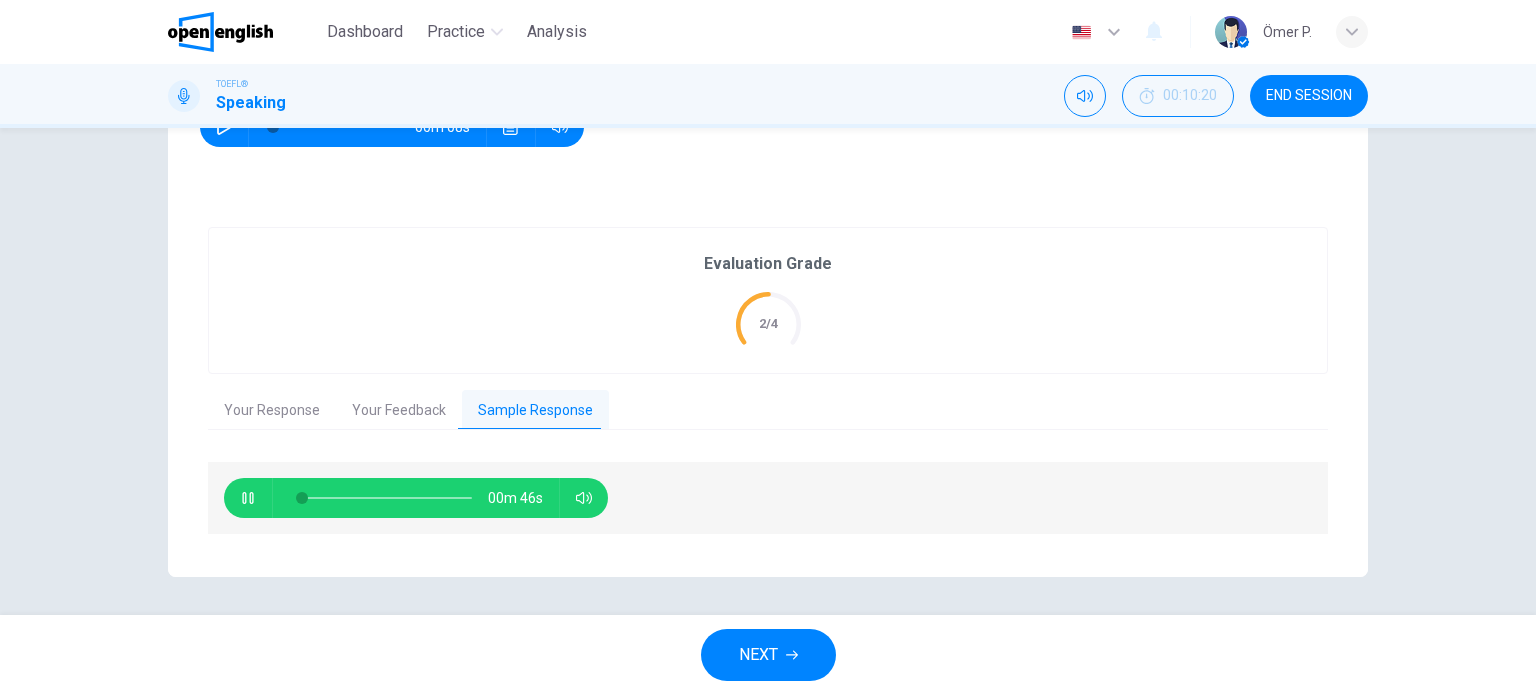 click 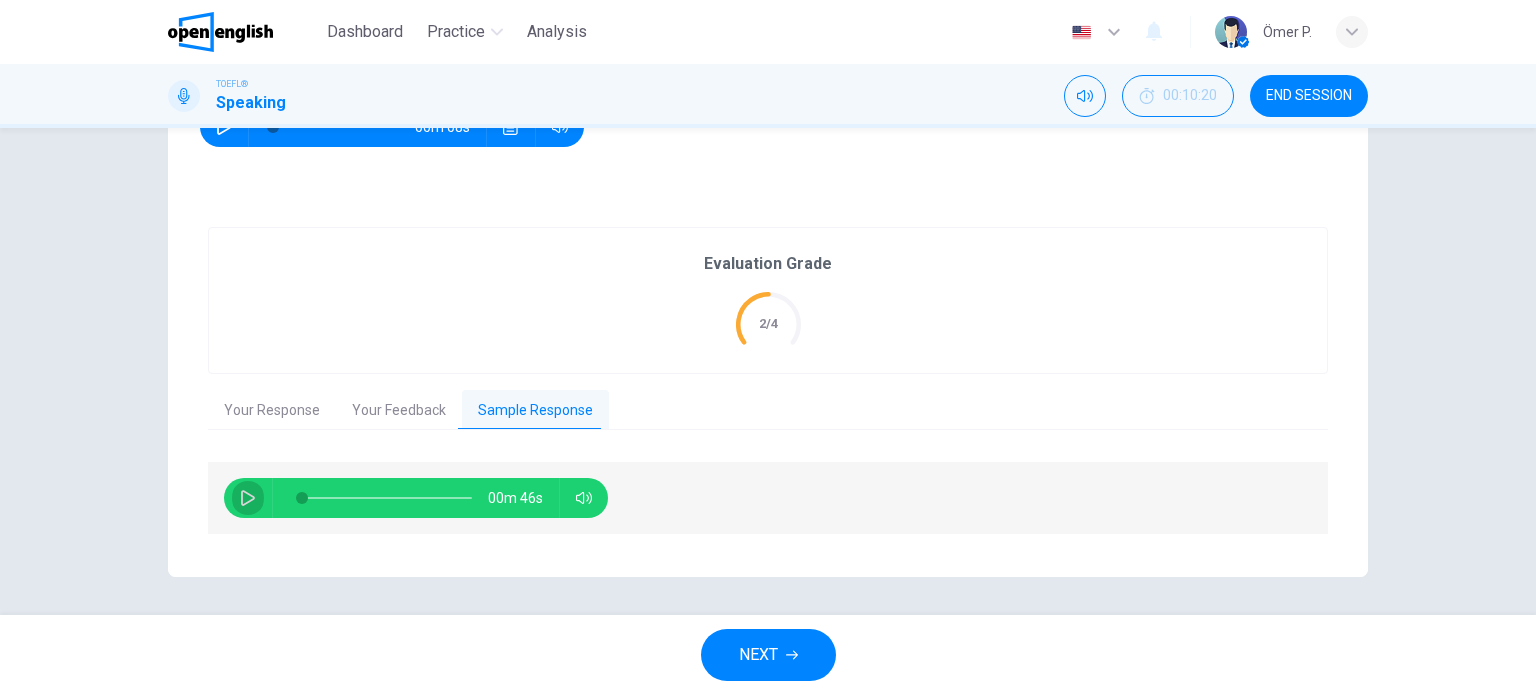 click 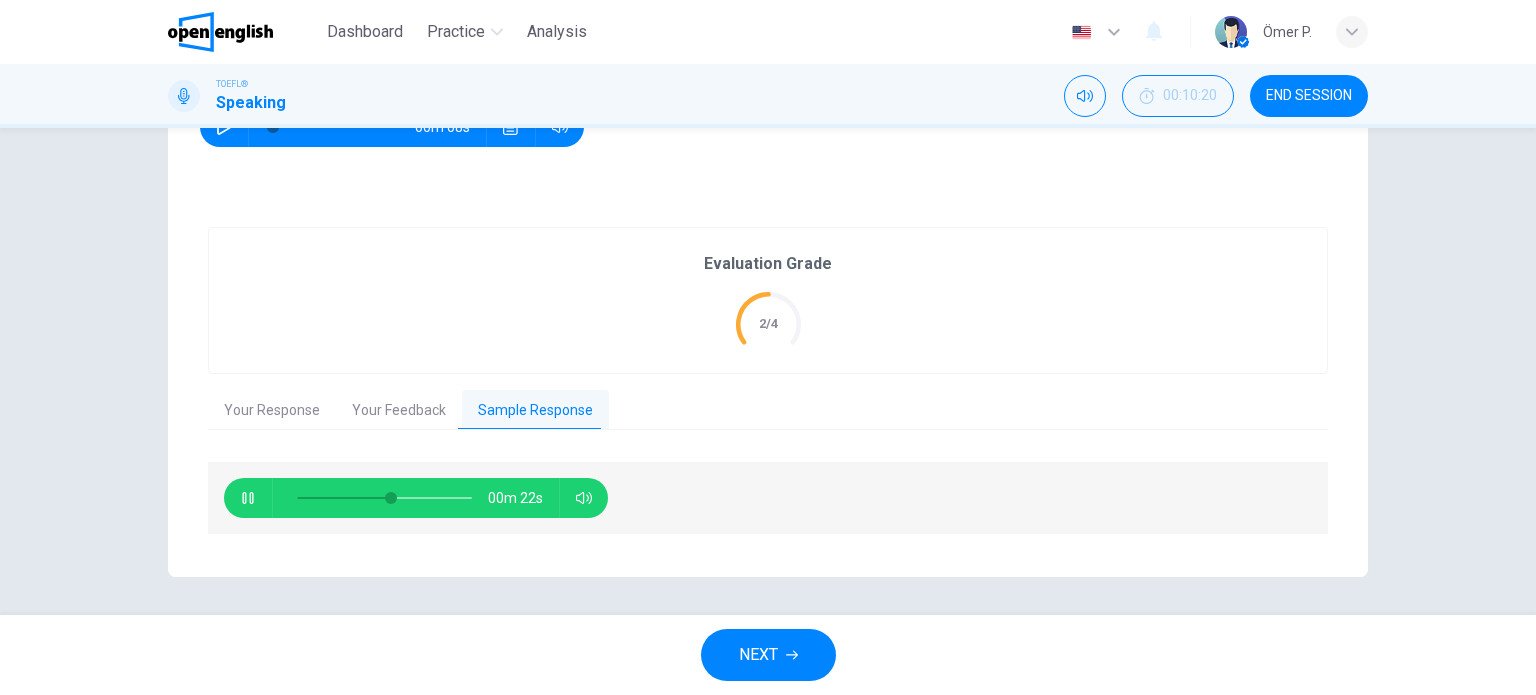 drag, startPoint x: 318, startPoint y: 490, endPoint x: 224, endPoint y: 472, distance: 95.707886 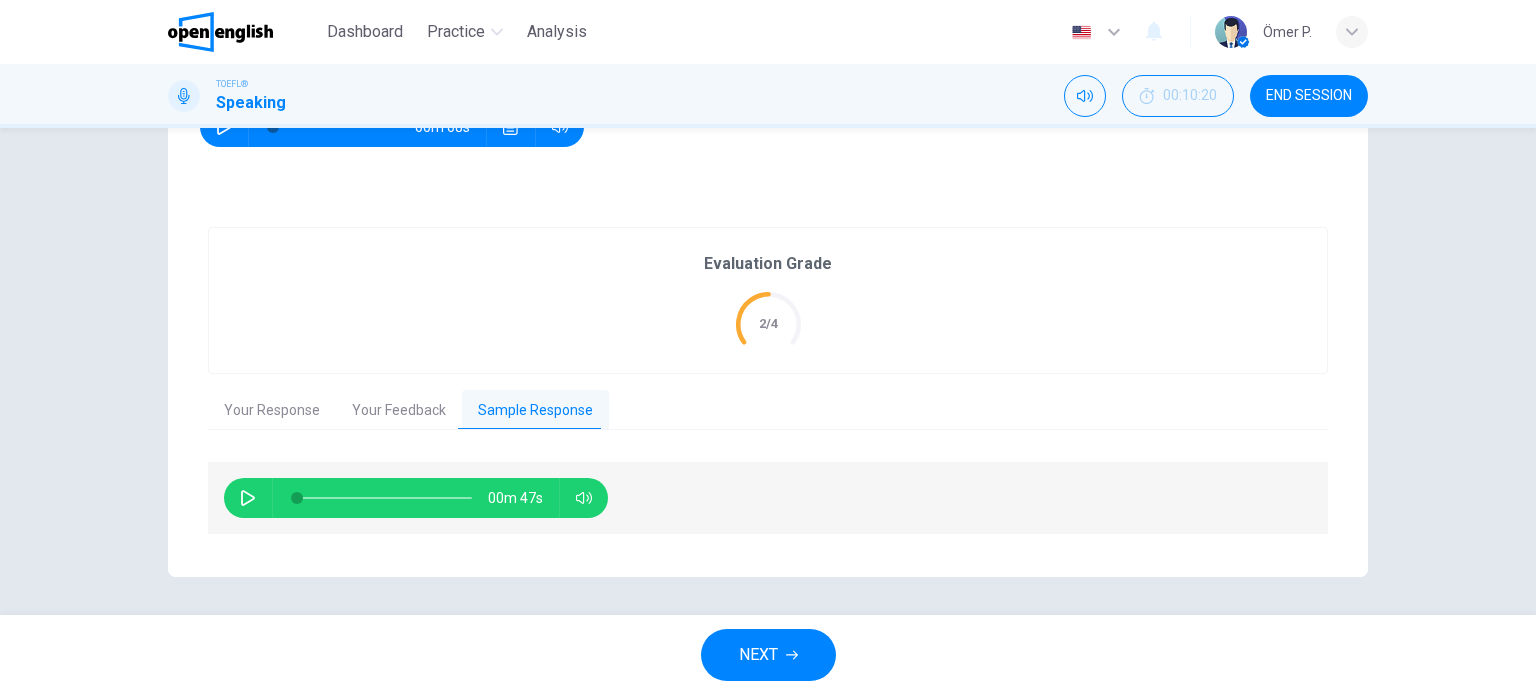click at bounding box center [384, 498] 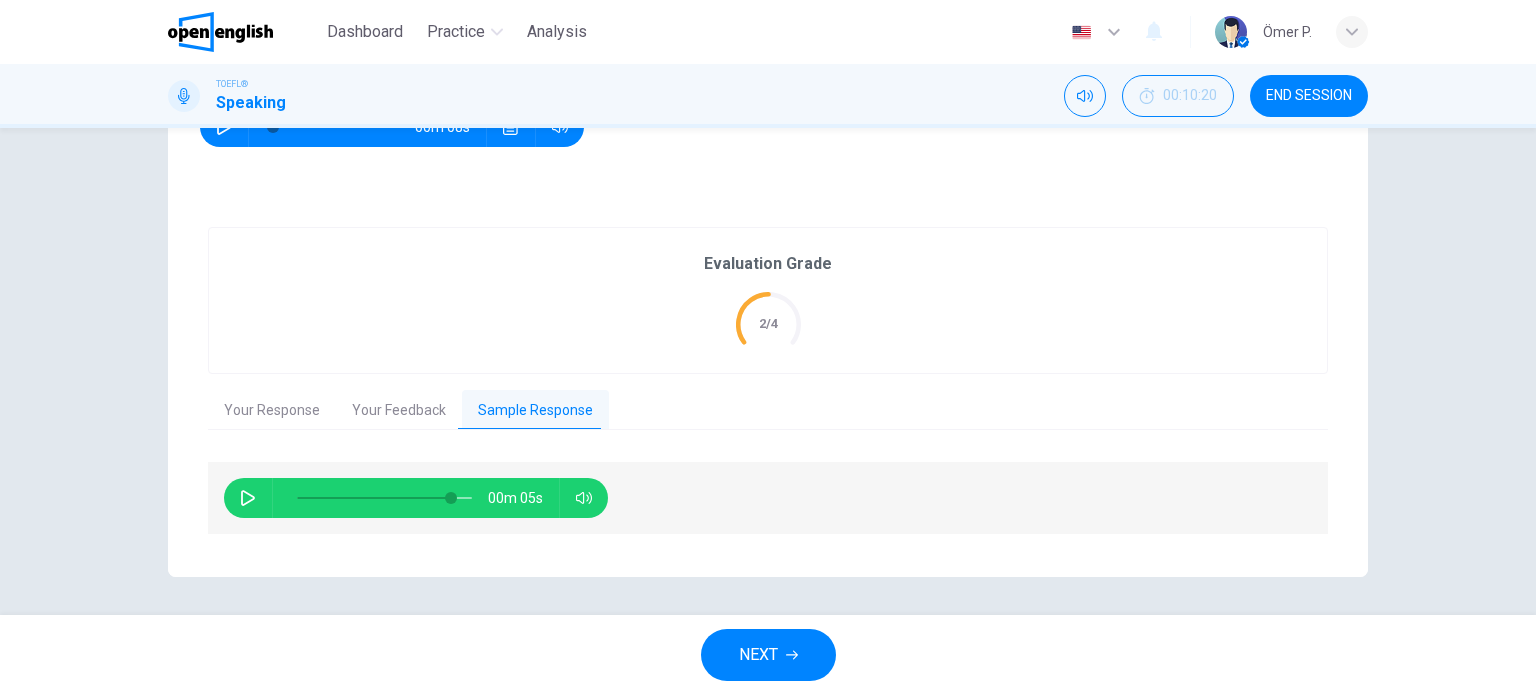 click 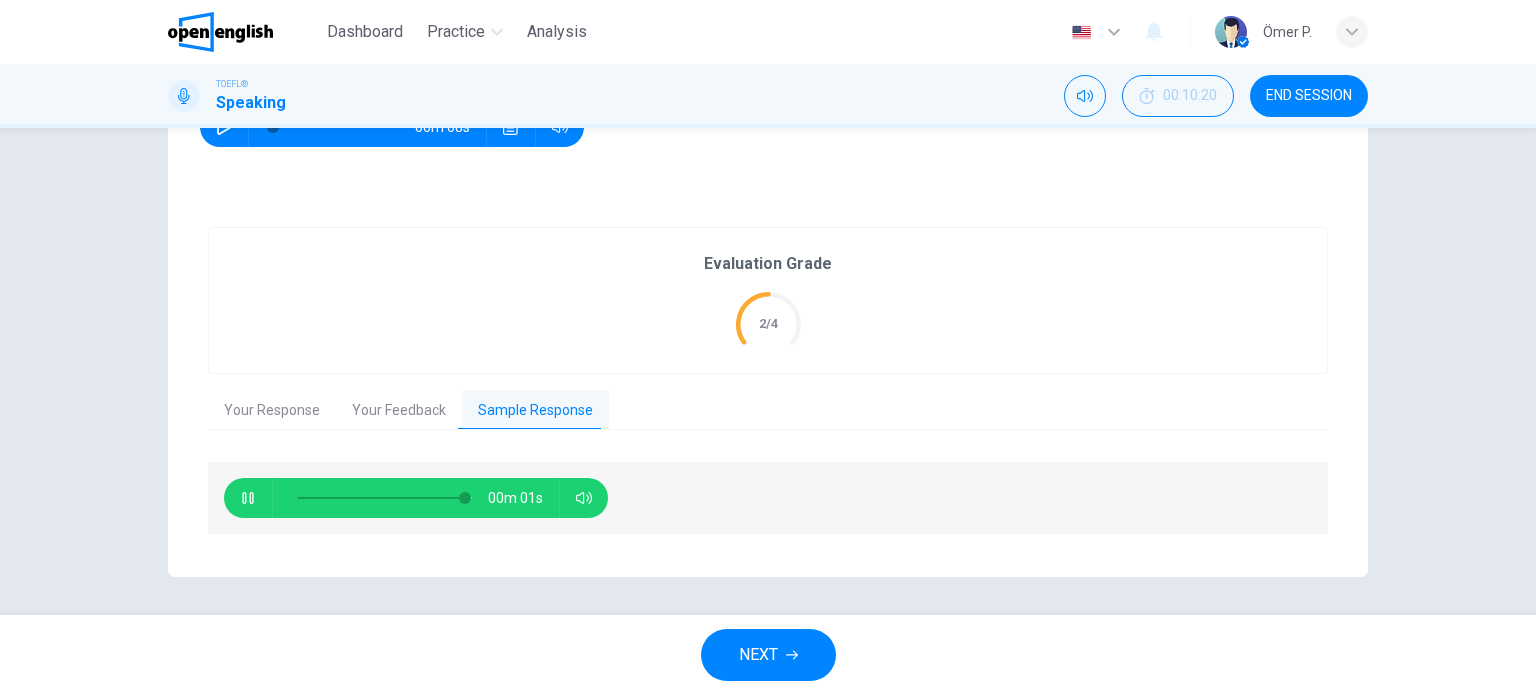 click on "00m 01s" at bounding box center [523, 498] 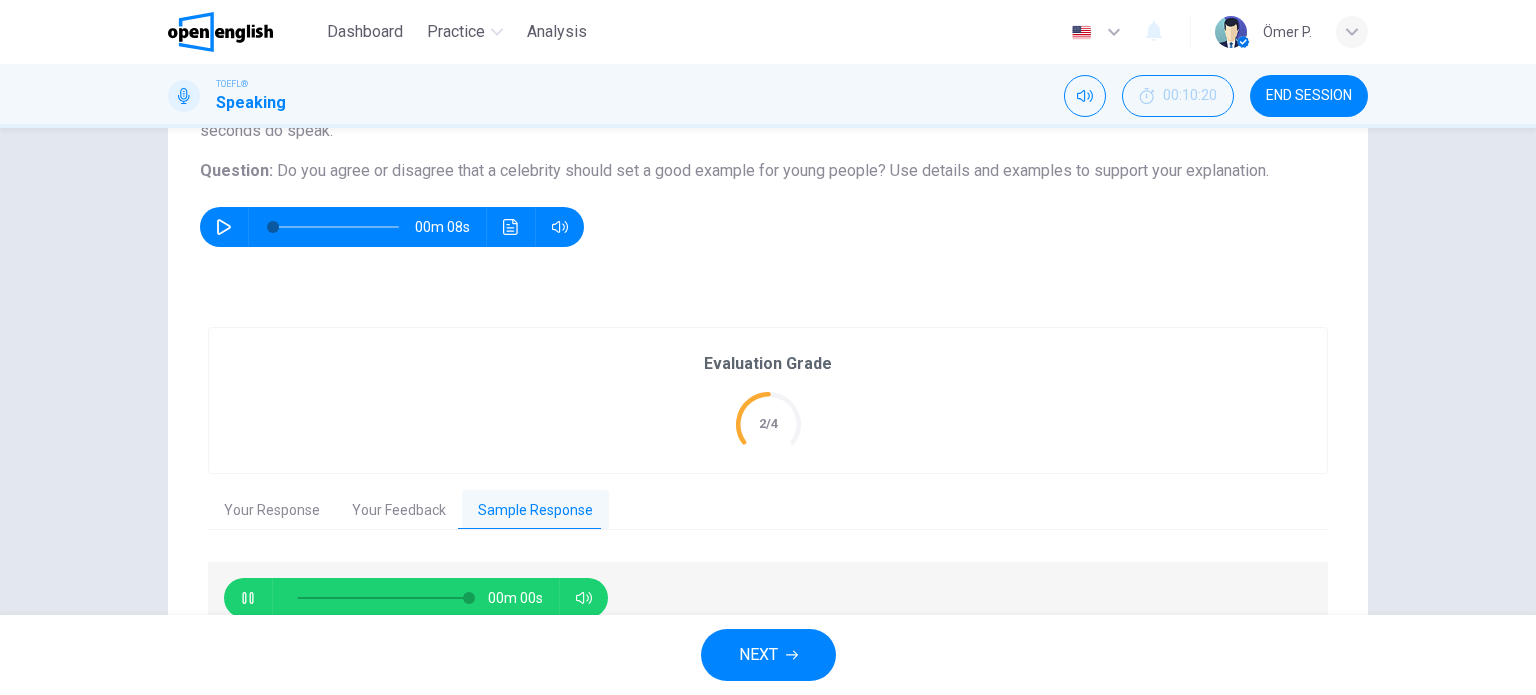 type on "*" 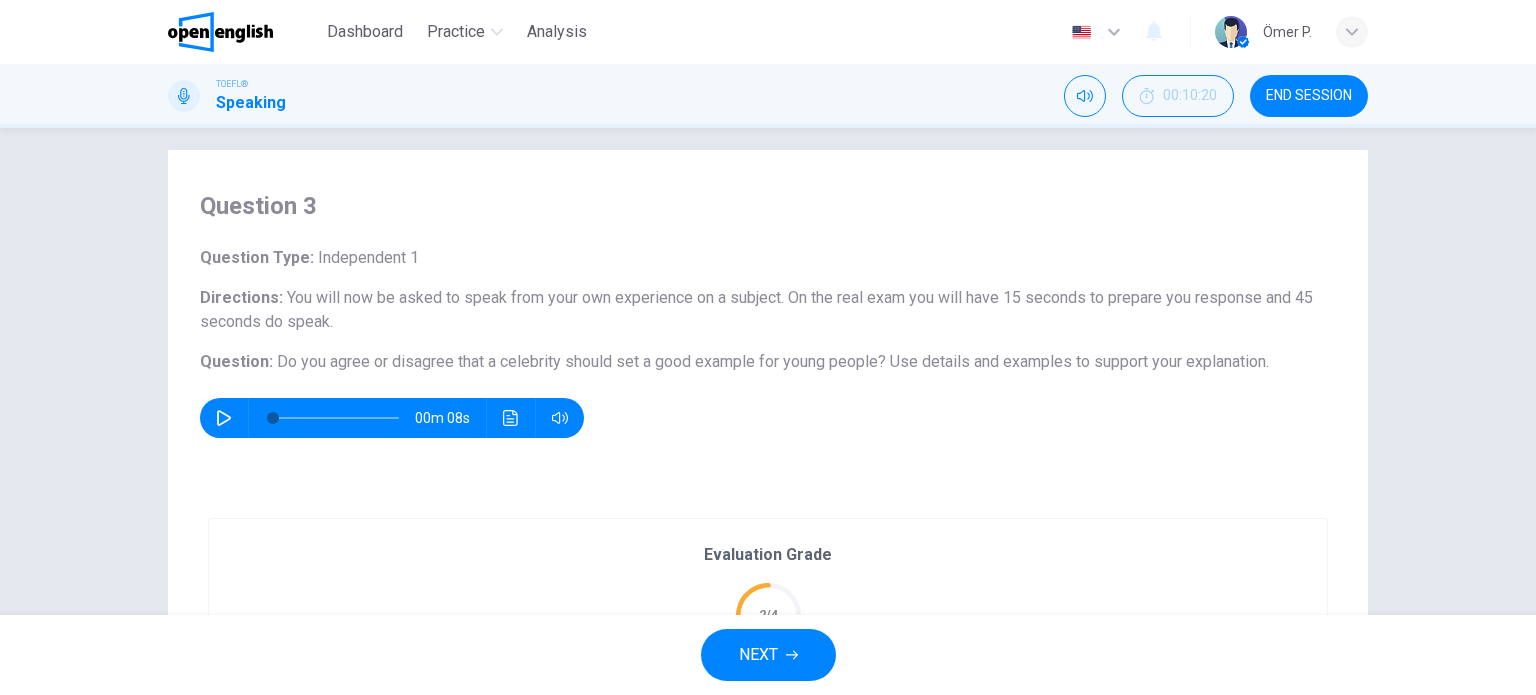 scroll, scrollTop: 0, scrollLeft: 0, axis: both 